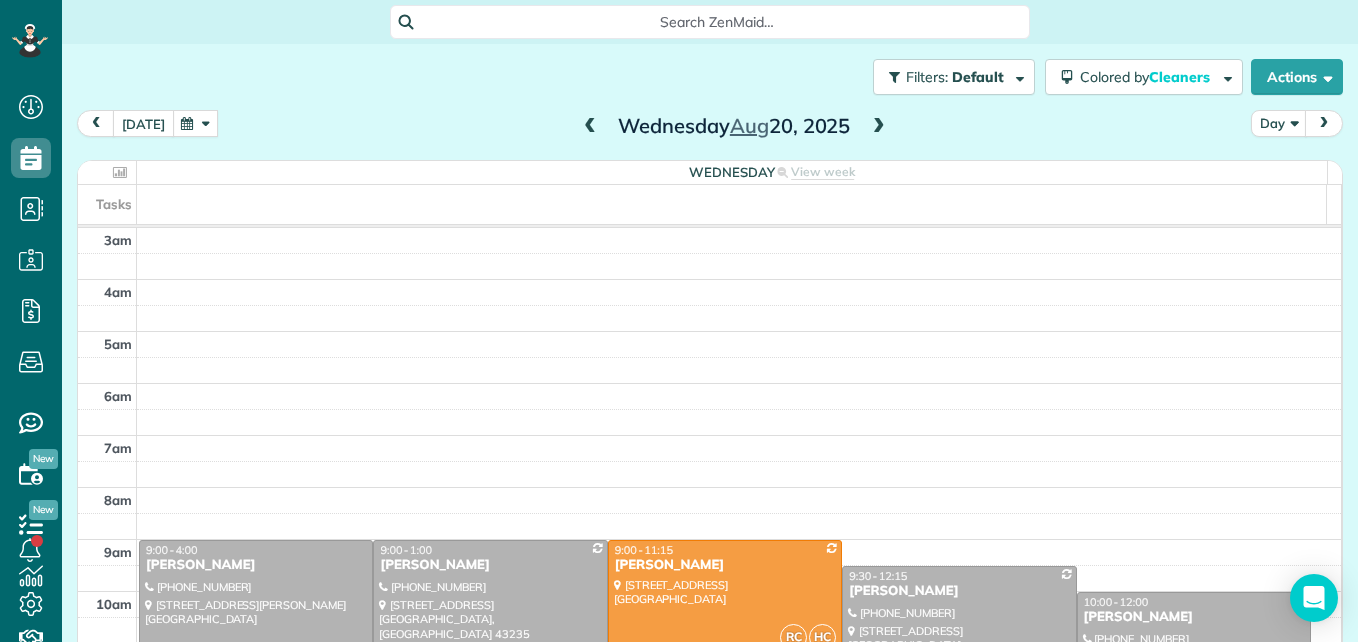 scroll, scrollTop: 0, scrollLeft: 0, axis: both 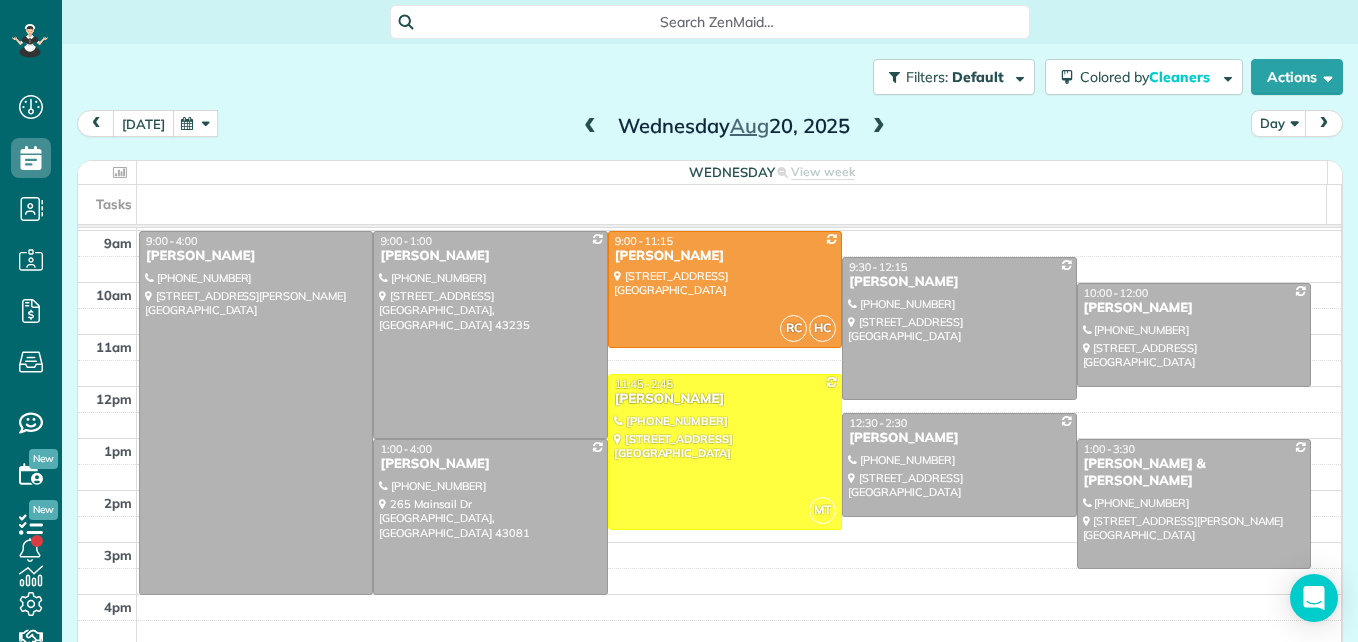 click on "[DATE]" at bounding box center [143, 123] 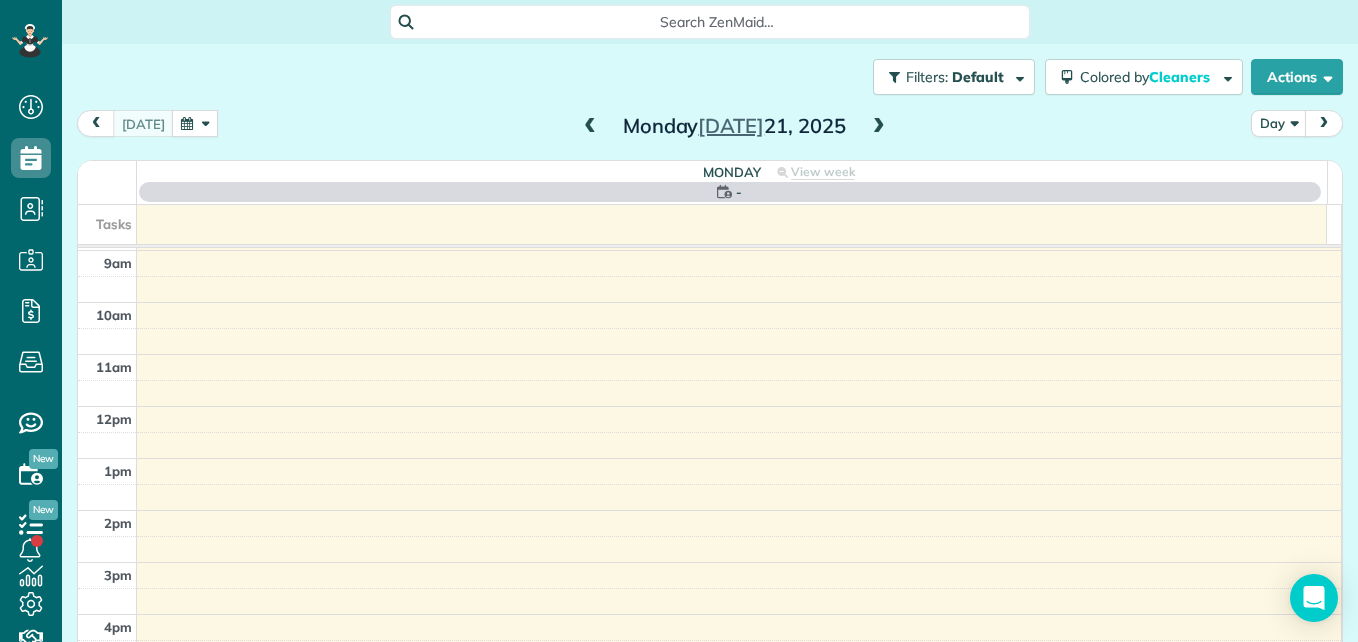scroll, scrollTop: 209, scrollLeft: 0, axis: vertical 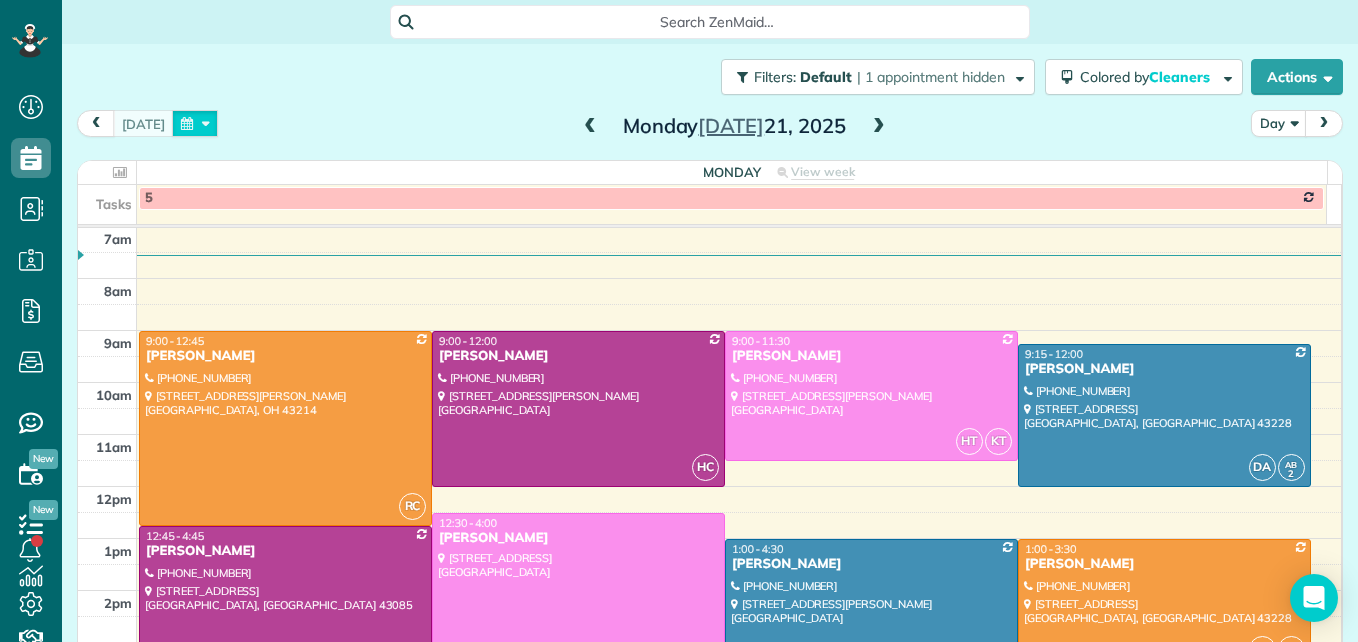 click at bounding box center [195, 123] 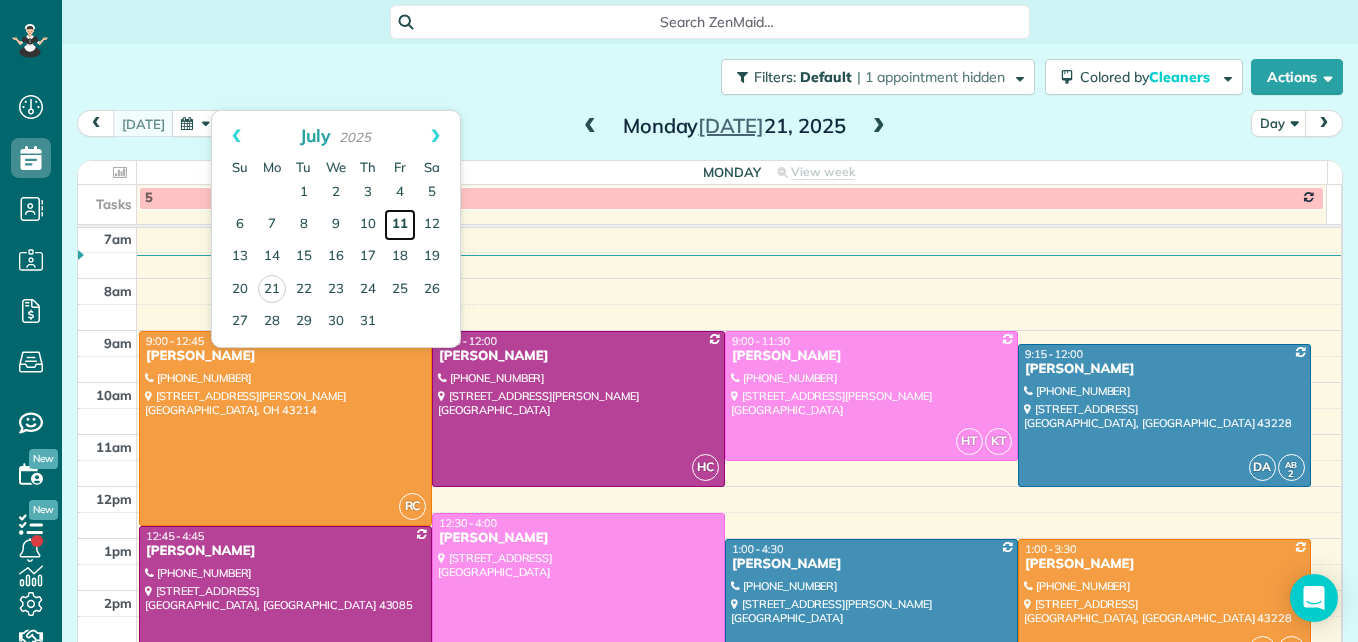 click on "11" at bounding box center (400, 225) 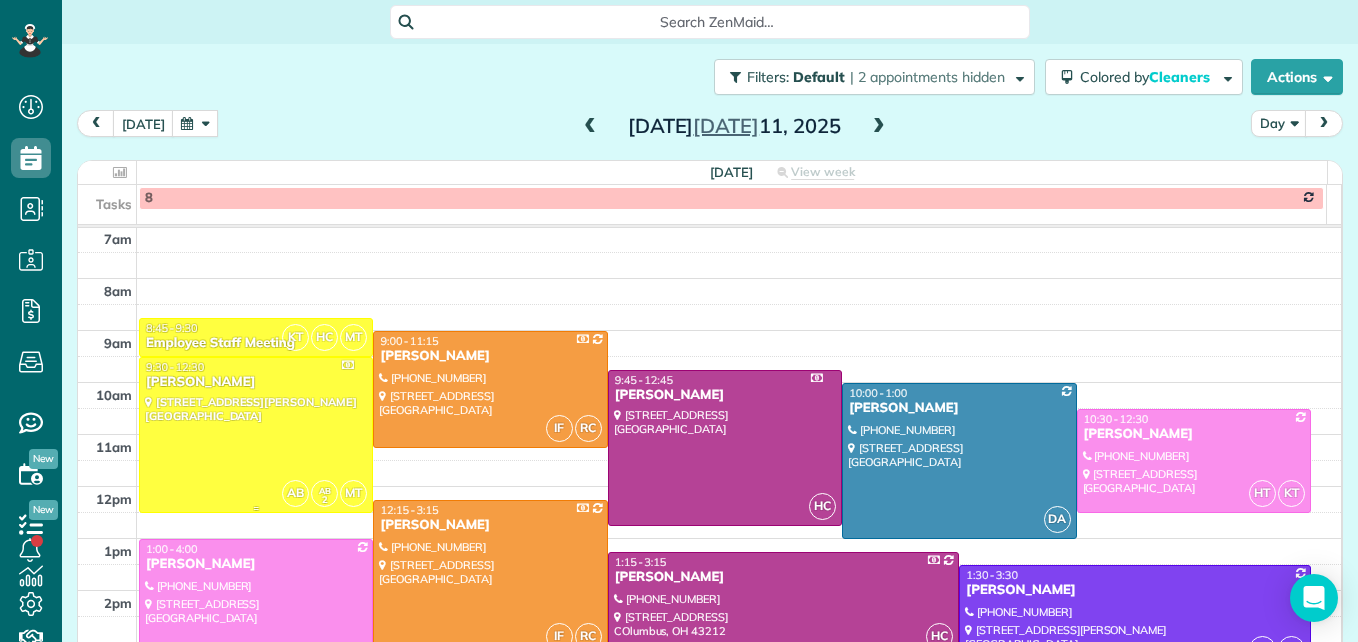 click at bounding box center (256, 435) 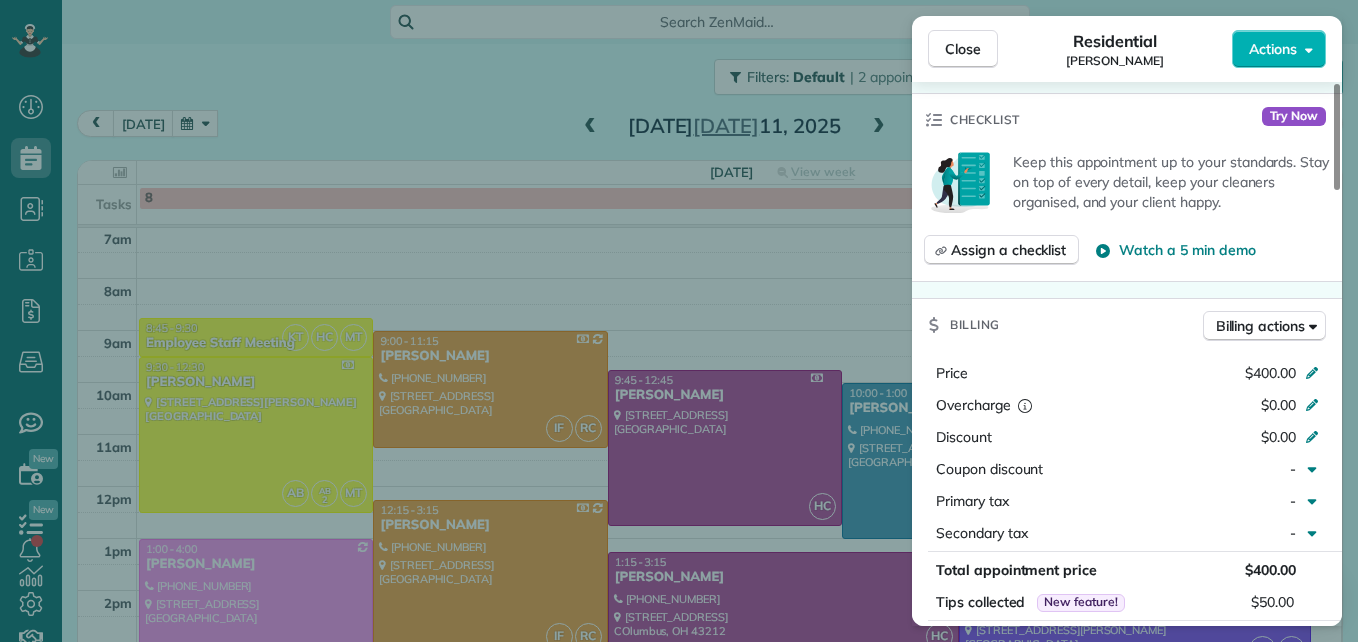 scroll, scrollTop: 900, scrollLeft: 0, axis: vertical 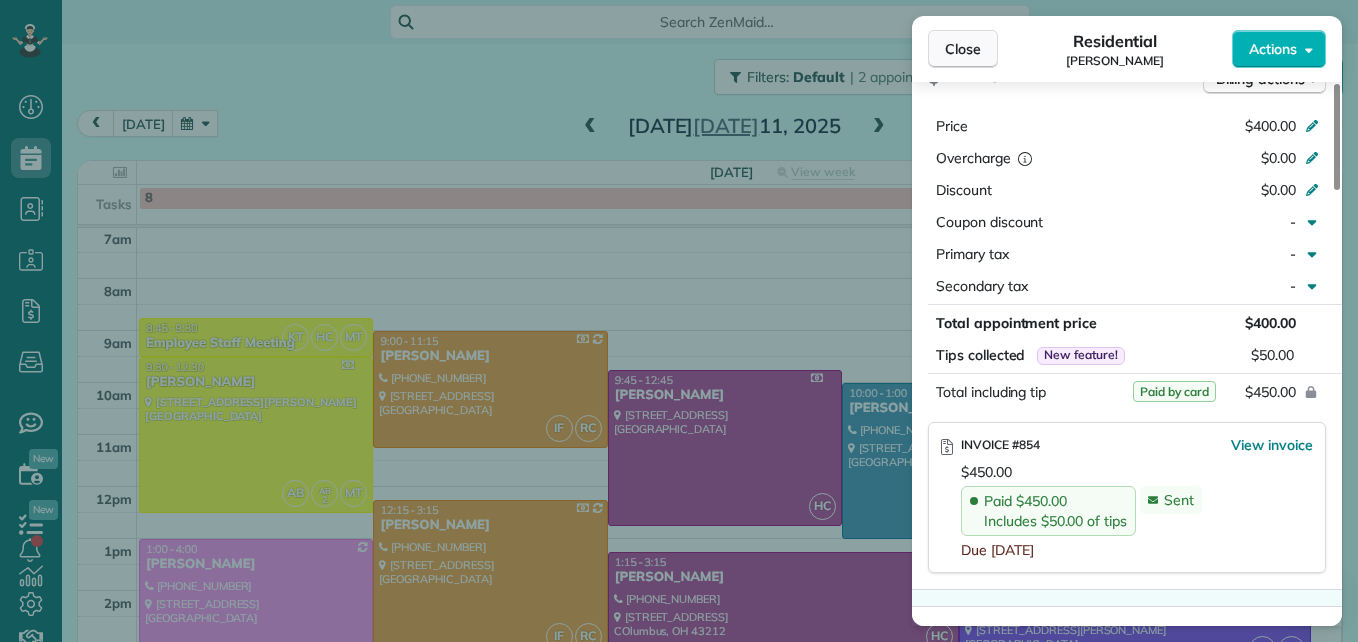 click on "Close" at bounding box center [963, 49] 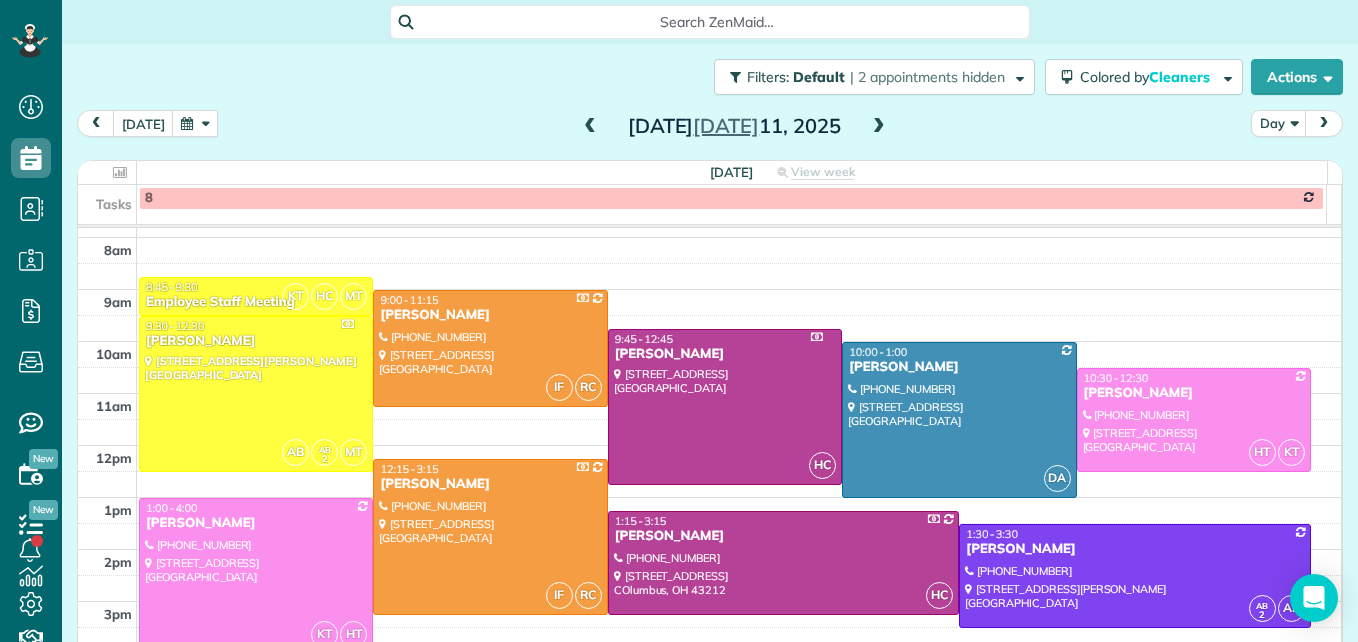 scroll, scrollTop: 309, scrollLeft: 0, axis: vertical 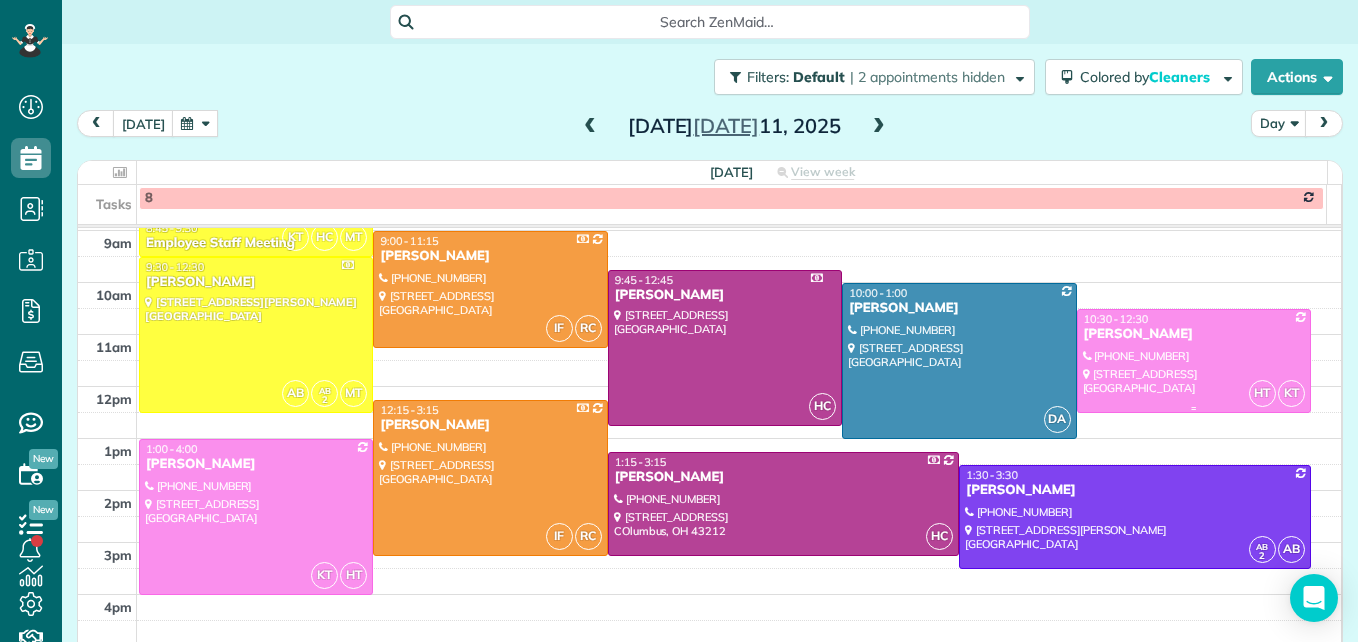click at bounding box center (1194, 361) 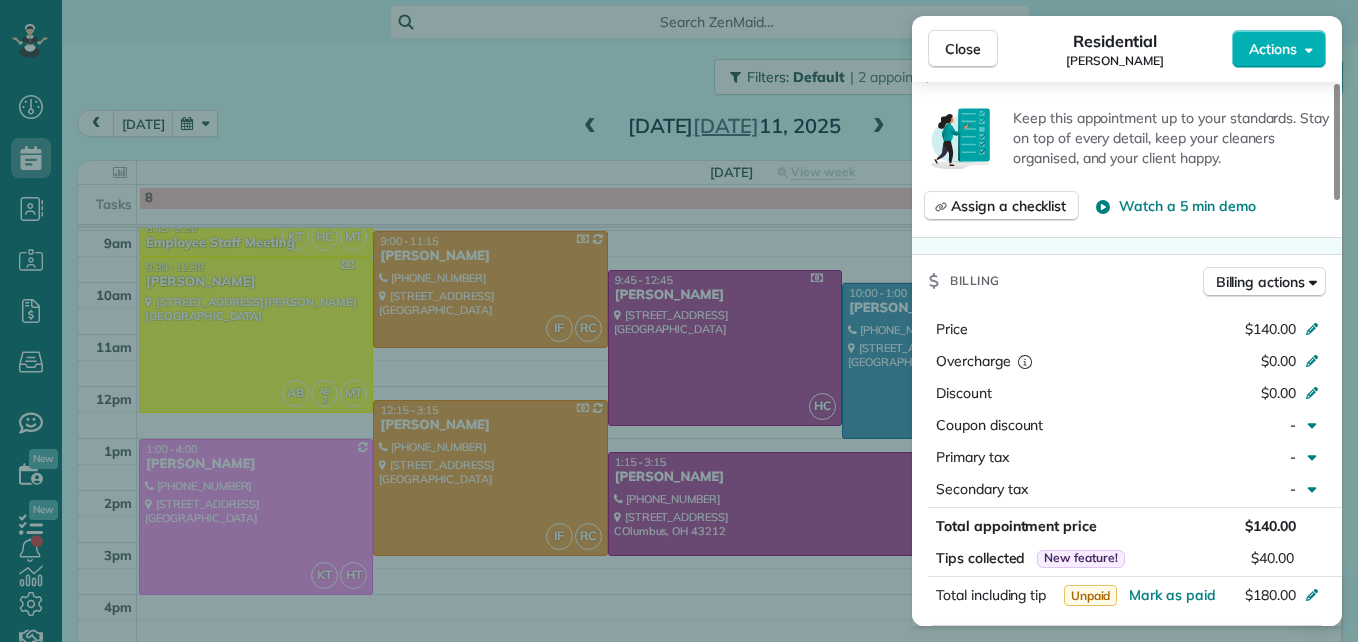 scroll, scrollTop: 900, scrollLeft: 0, axis: vertical 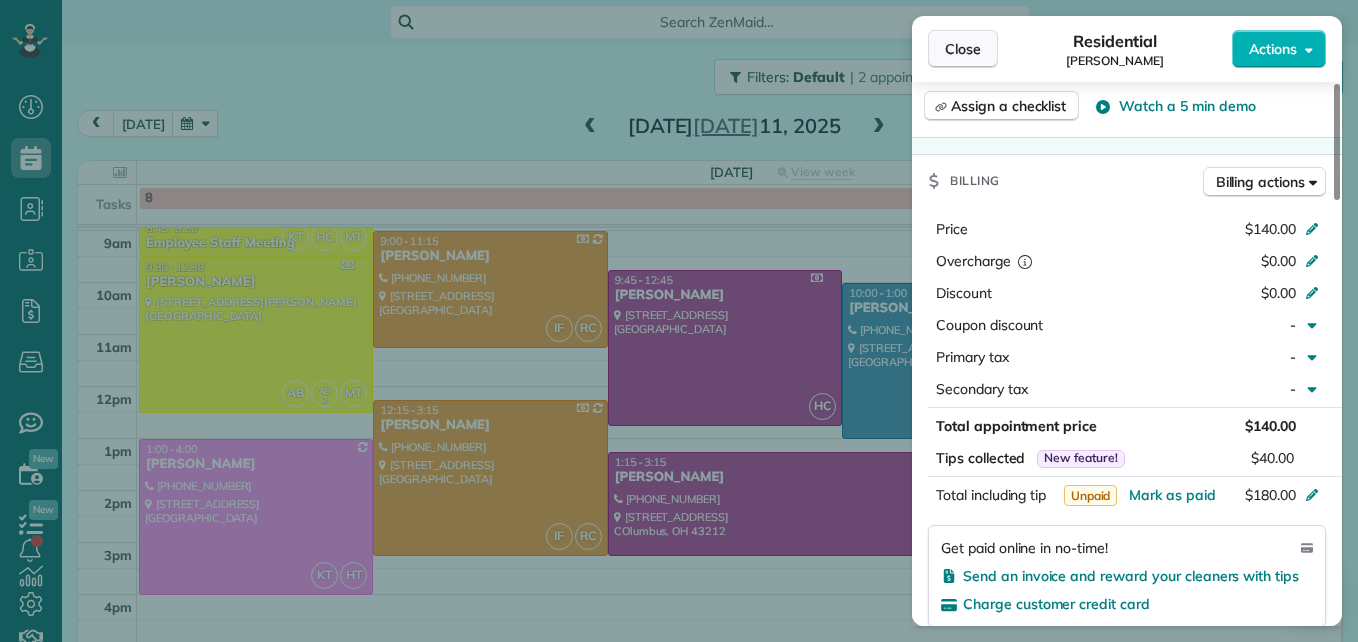 click on "Close" at bounding box center [963, 49] 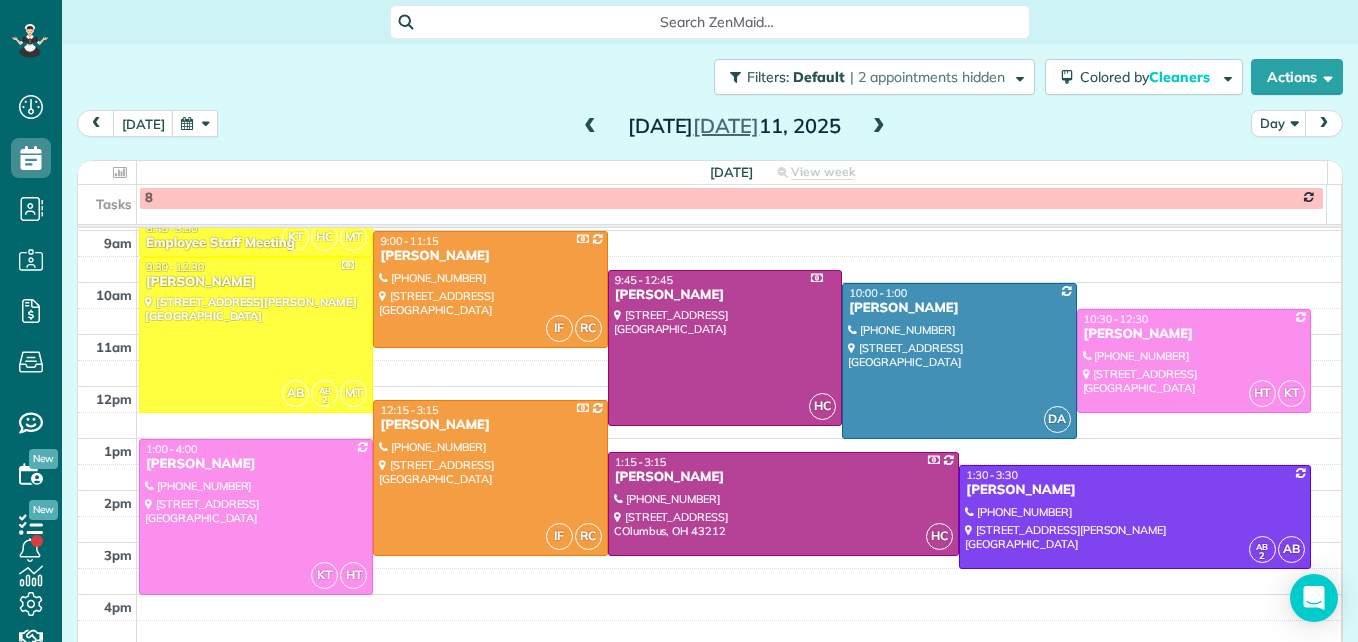 click at bounding box center (195, 123) 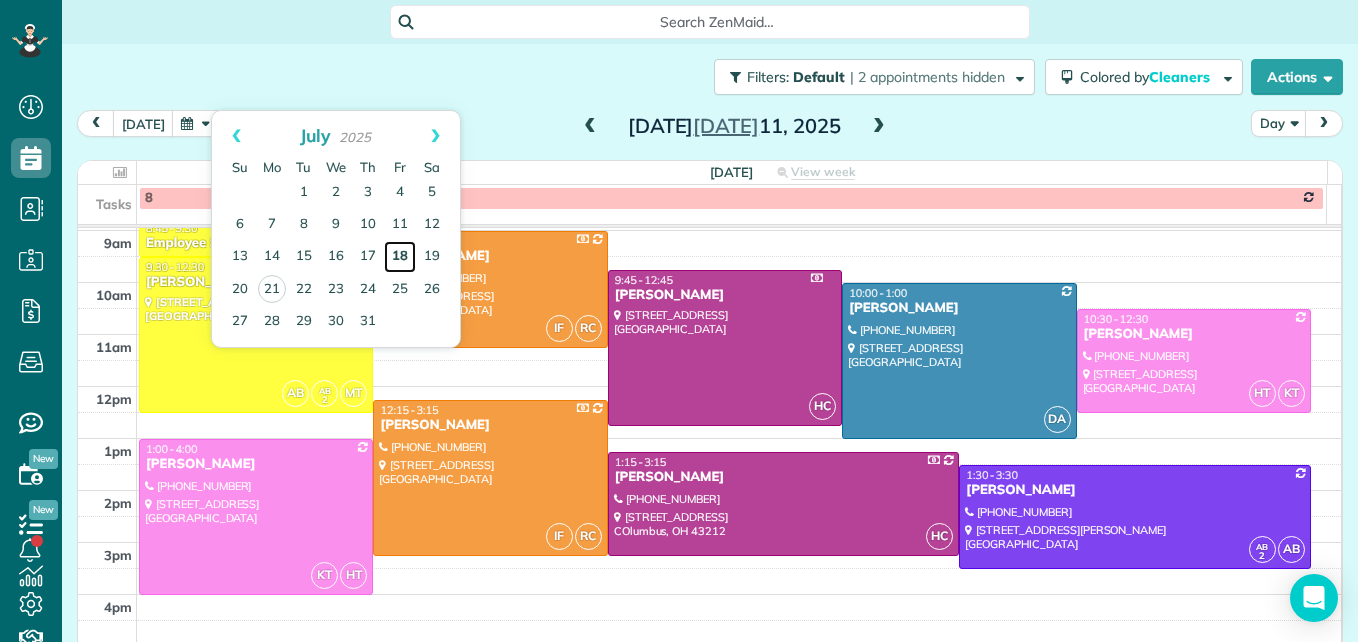 click on "18" at bounding box center [400, 257] 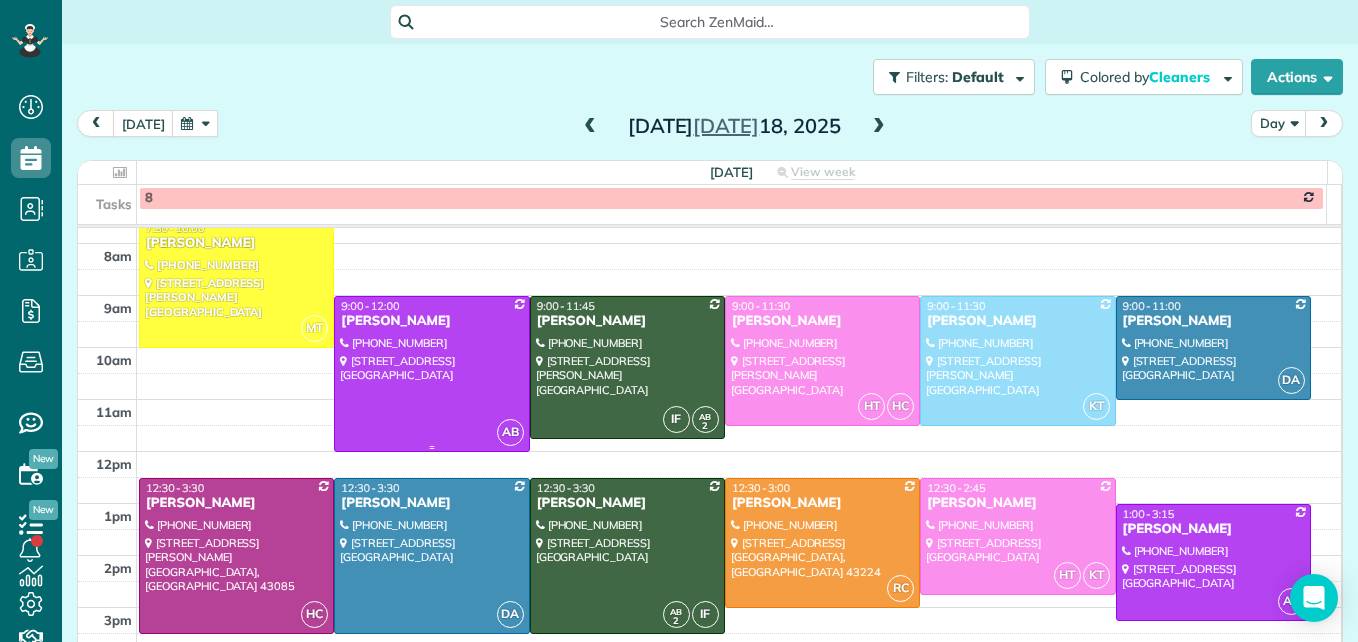 scroll, scrollTop: 209, scrollLeft: 0, axis: vertical 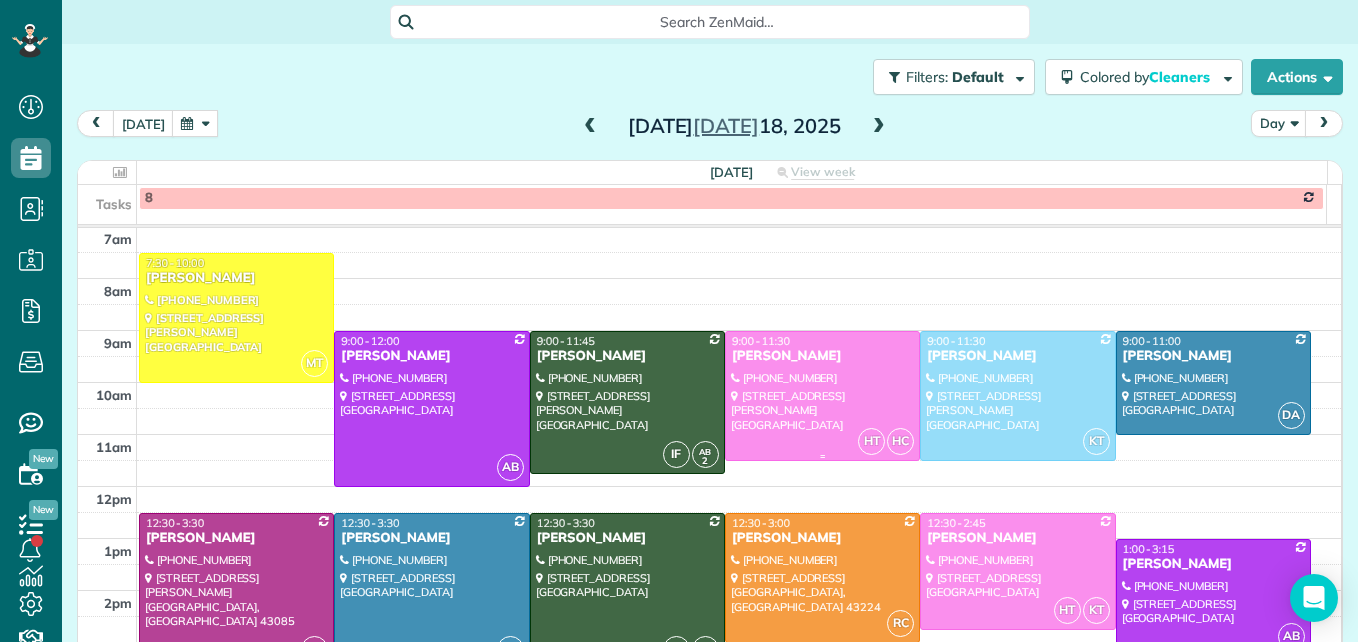 click at bounding box center (822, 396) 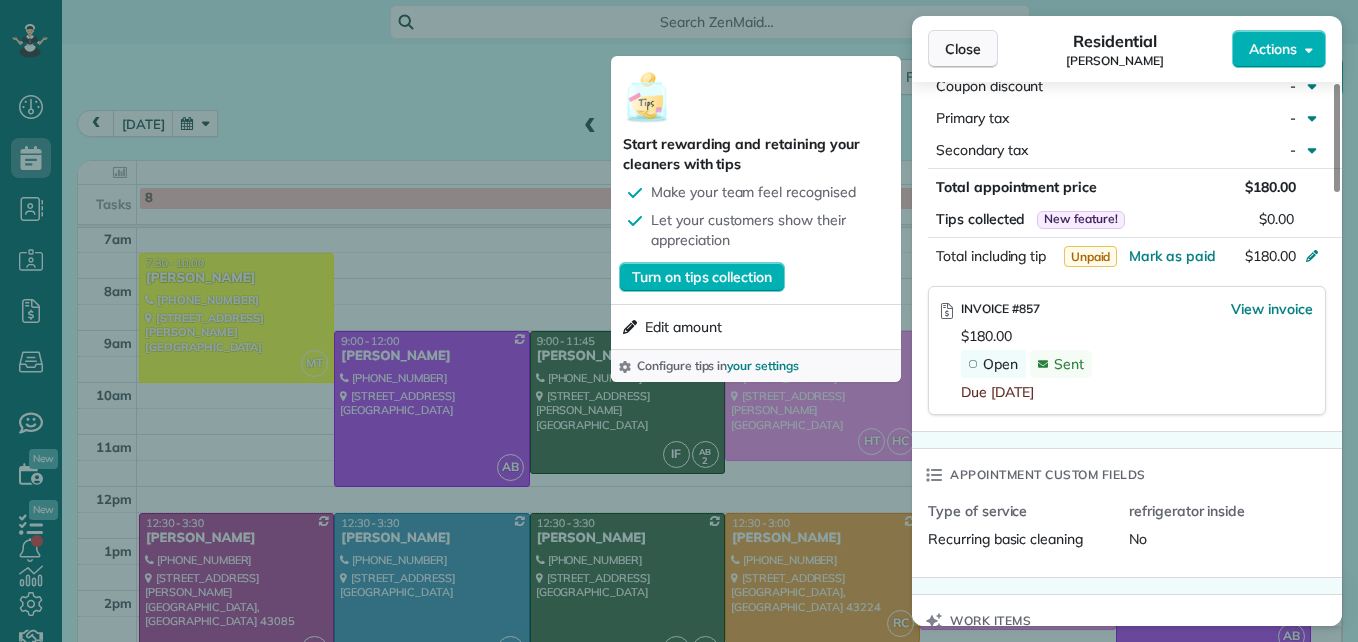 scroll, scrollTop: 1090, scrollLeft: 0, axis: vertical 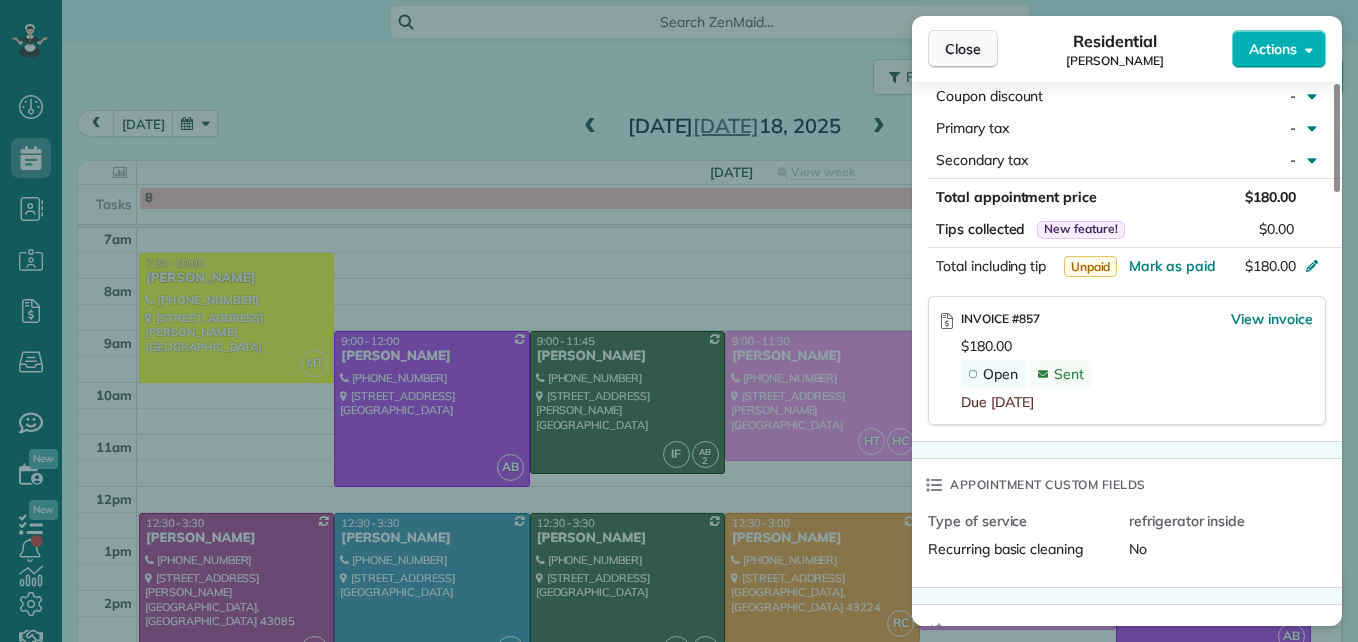 click on "Close" at bounding box center (963, 49) 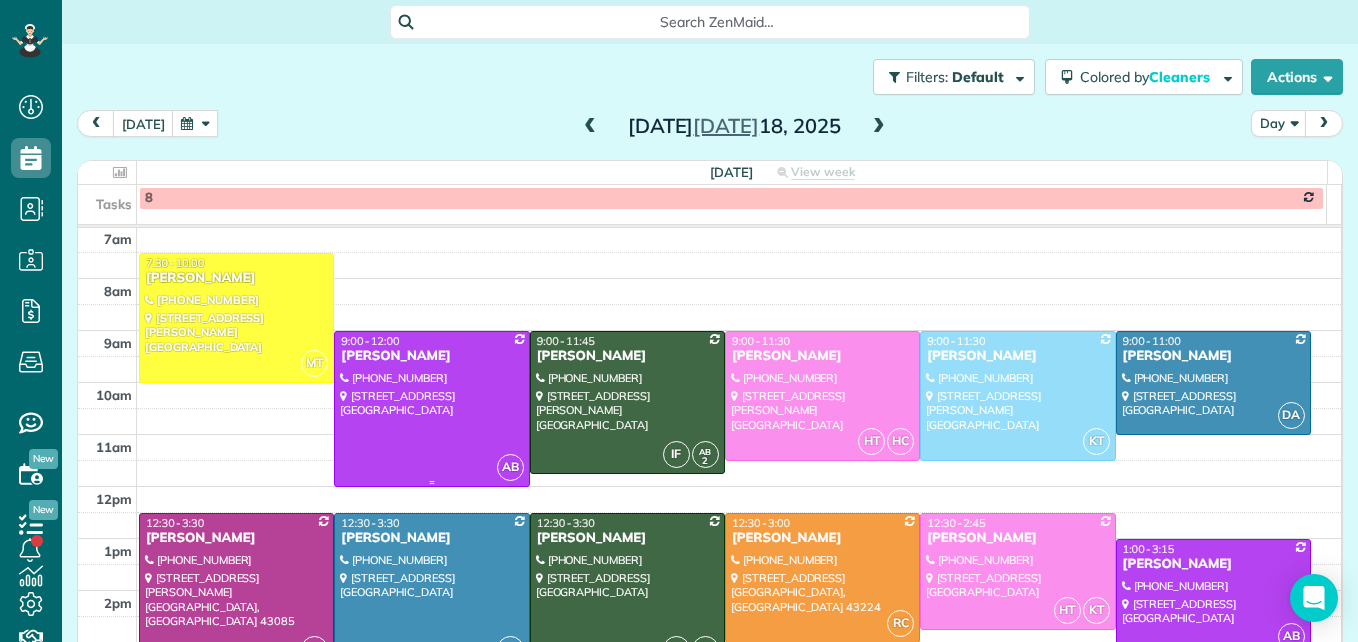 click at bounding box center [431, 409] 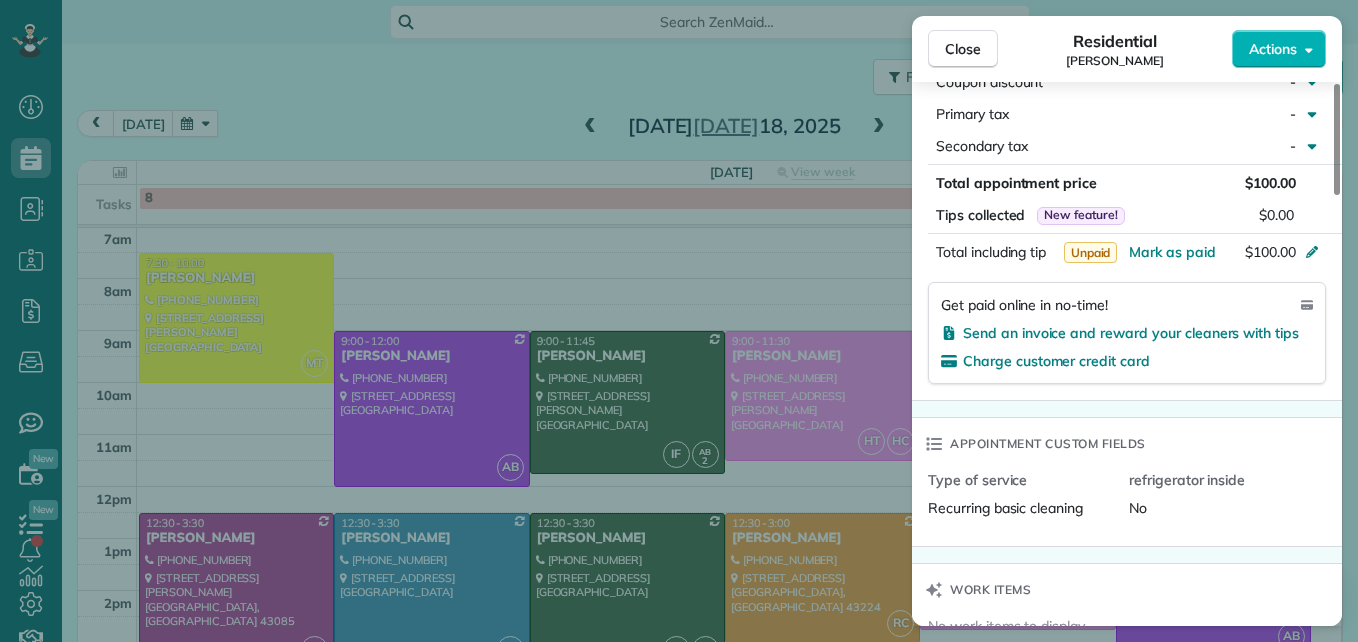 scroll, scrollTop: 1200, scrollLeft: 0, axis: vertical 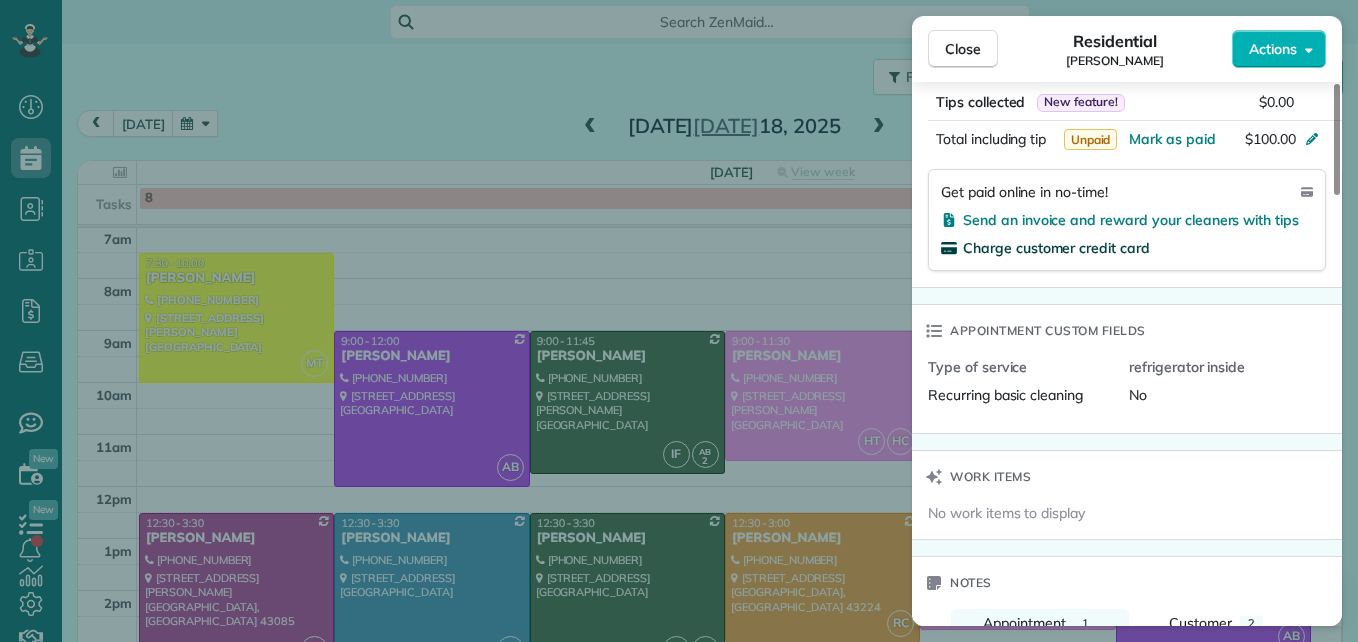 click on "Charge customer credit card" at bounding box center (1056, 248) 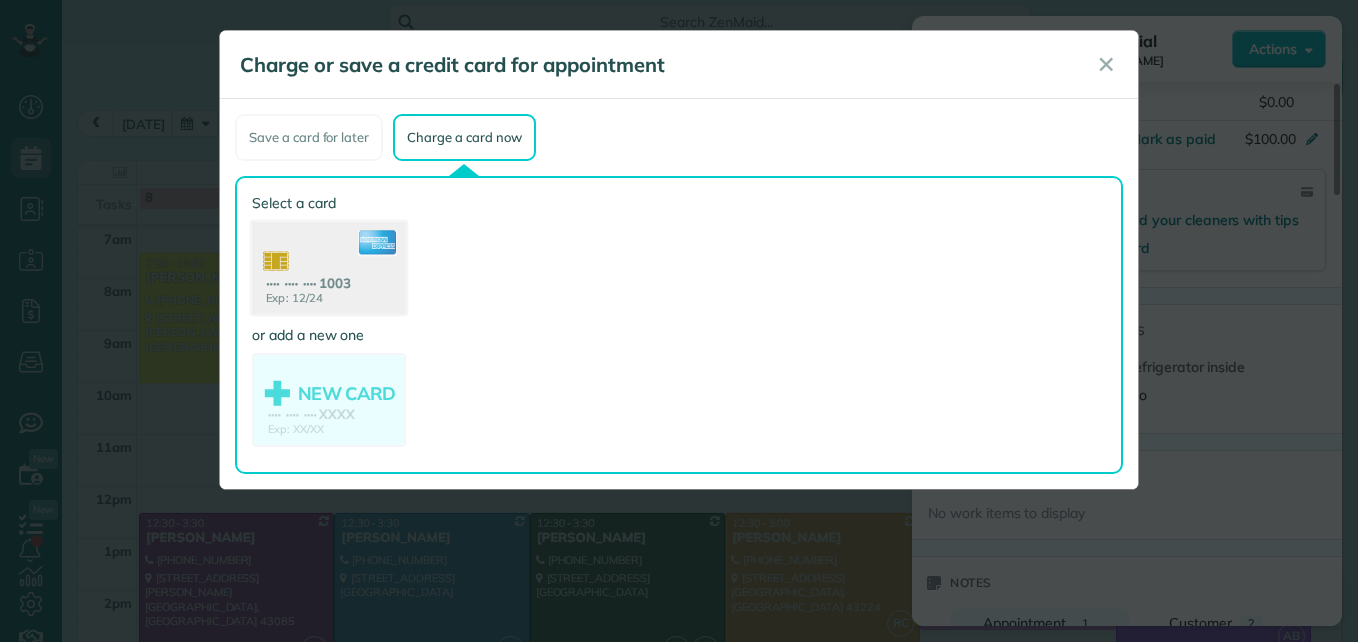 click 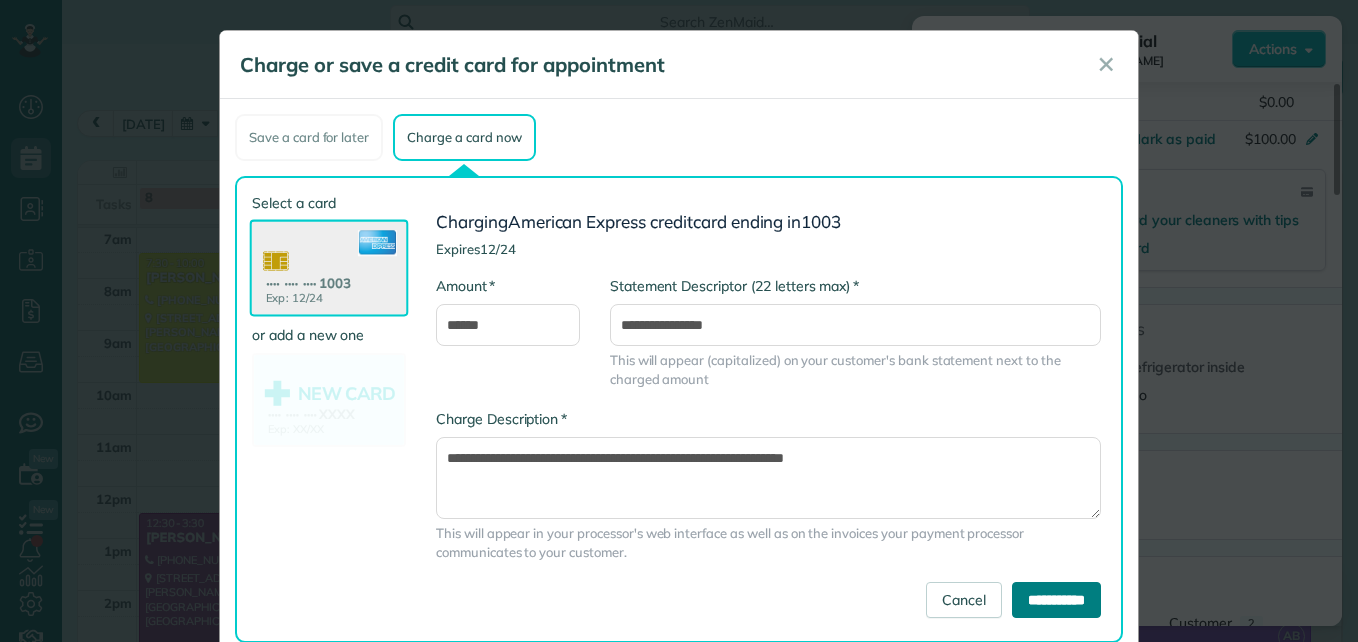 click on "**********" at bounding box center (1056, 600) 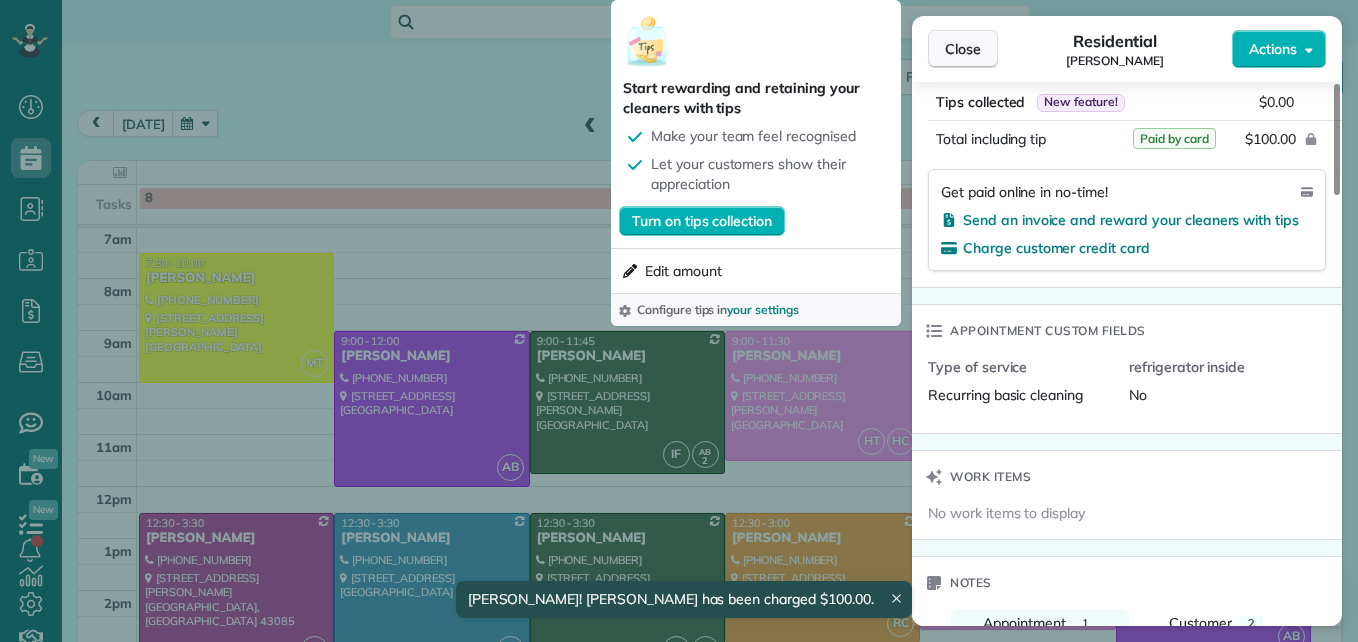 click on "Close" at bounding box center (963, 49) 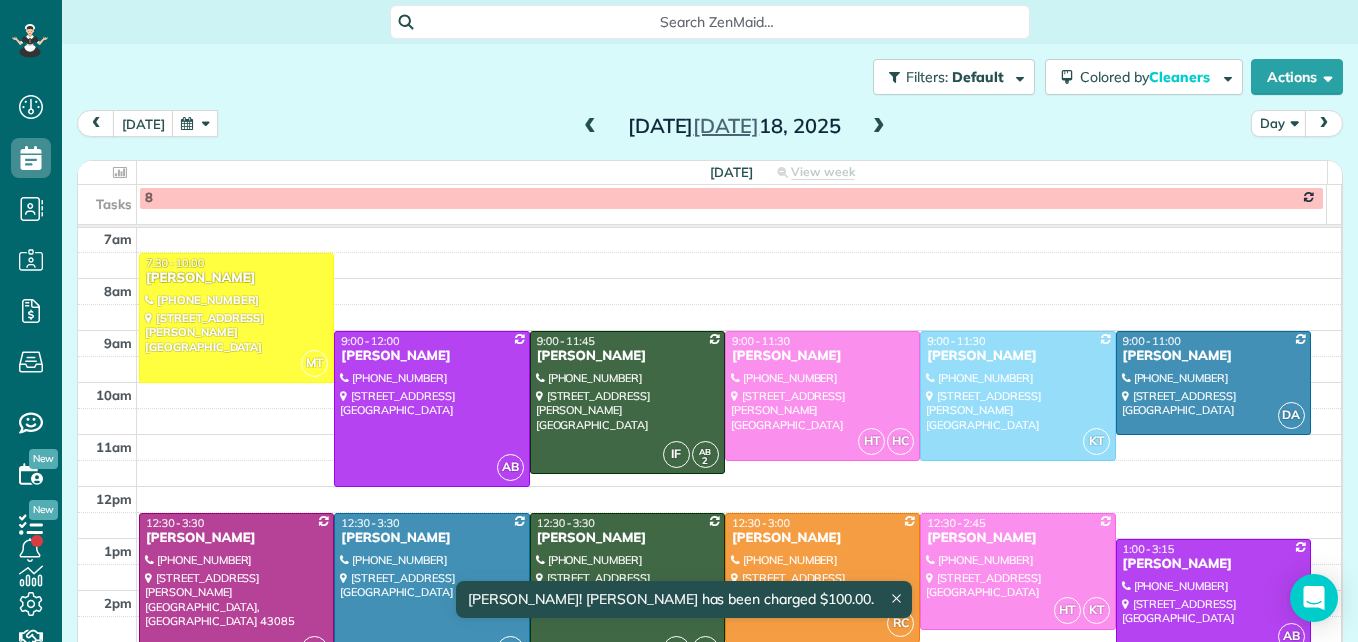 click at bounding box center (590, 127) 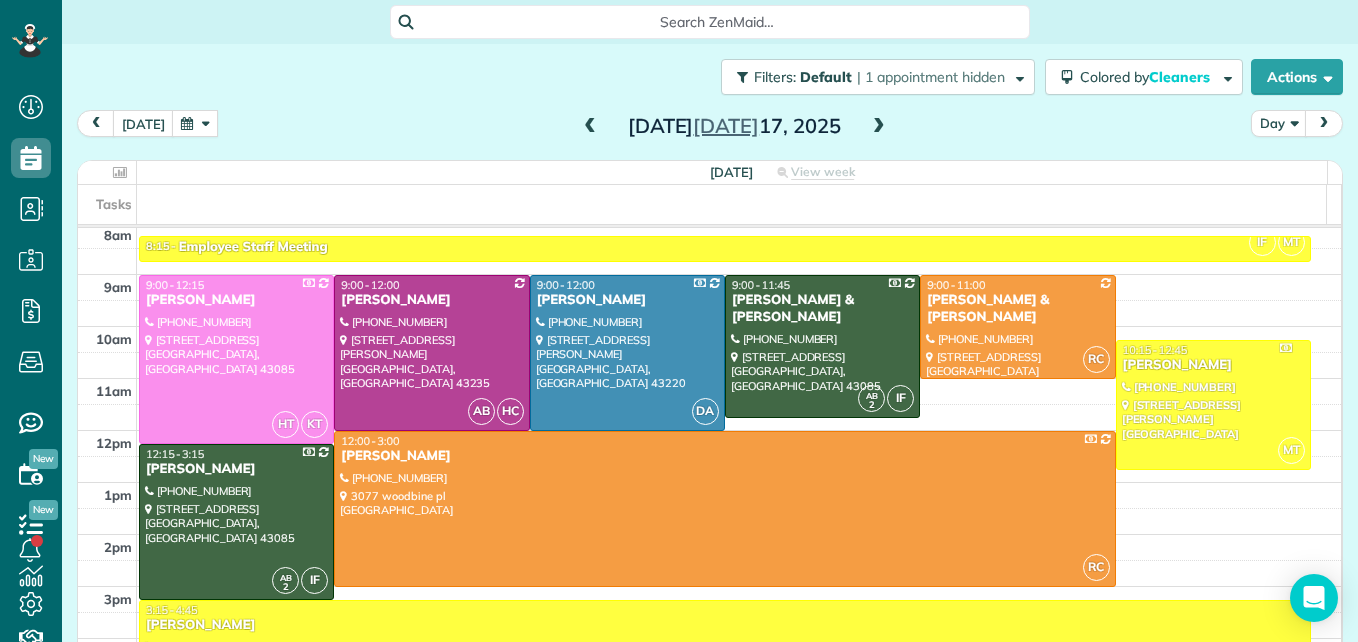 scroll, scrollTop: 309, scrollLeft: 0, axis: vertical 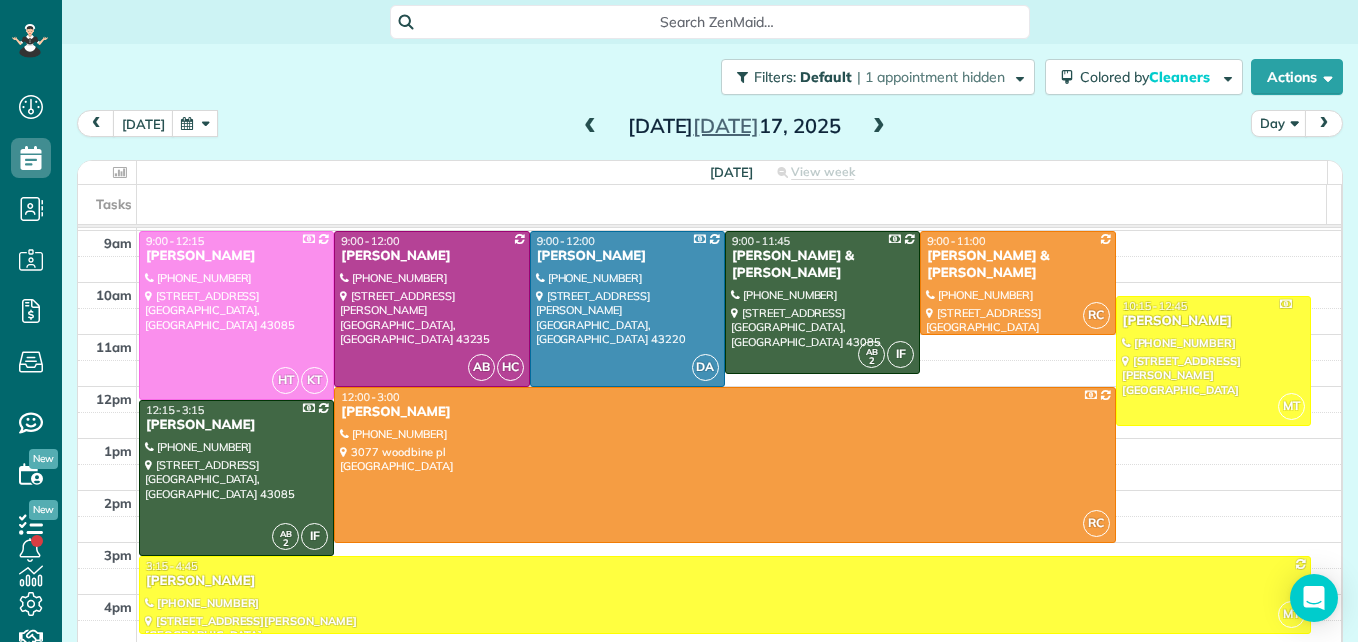 click at bounding box center (879, 127) 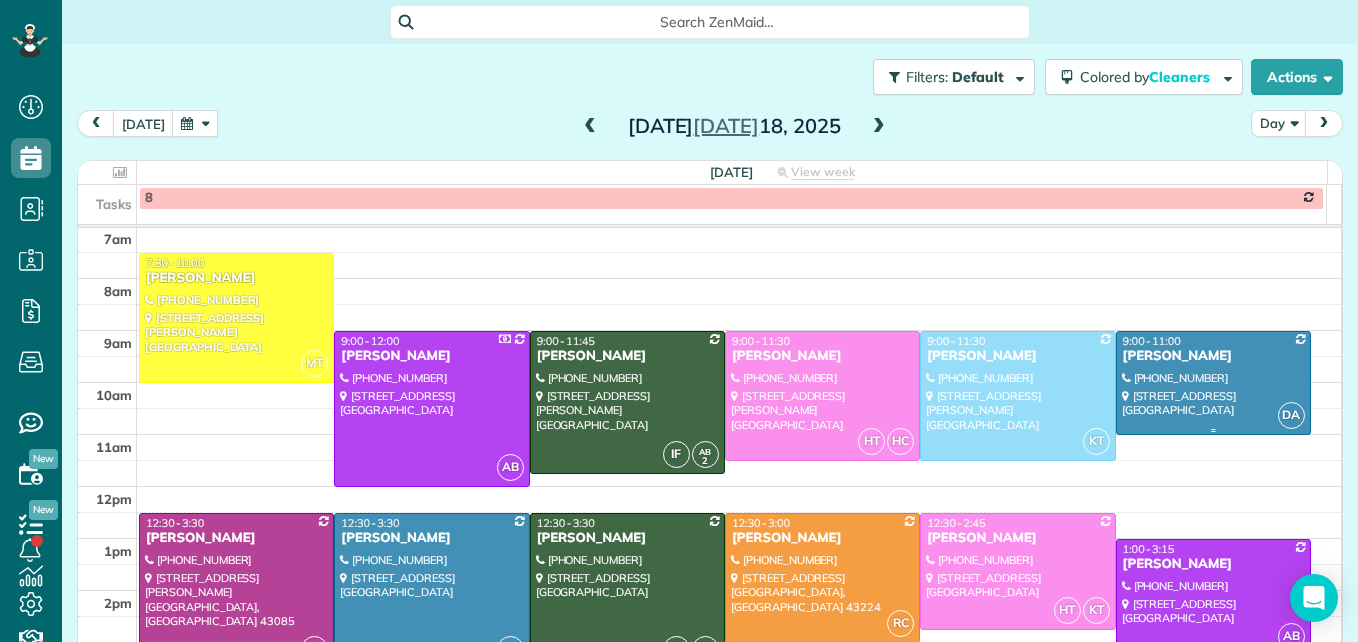 click at bounding box center [1213, 383] 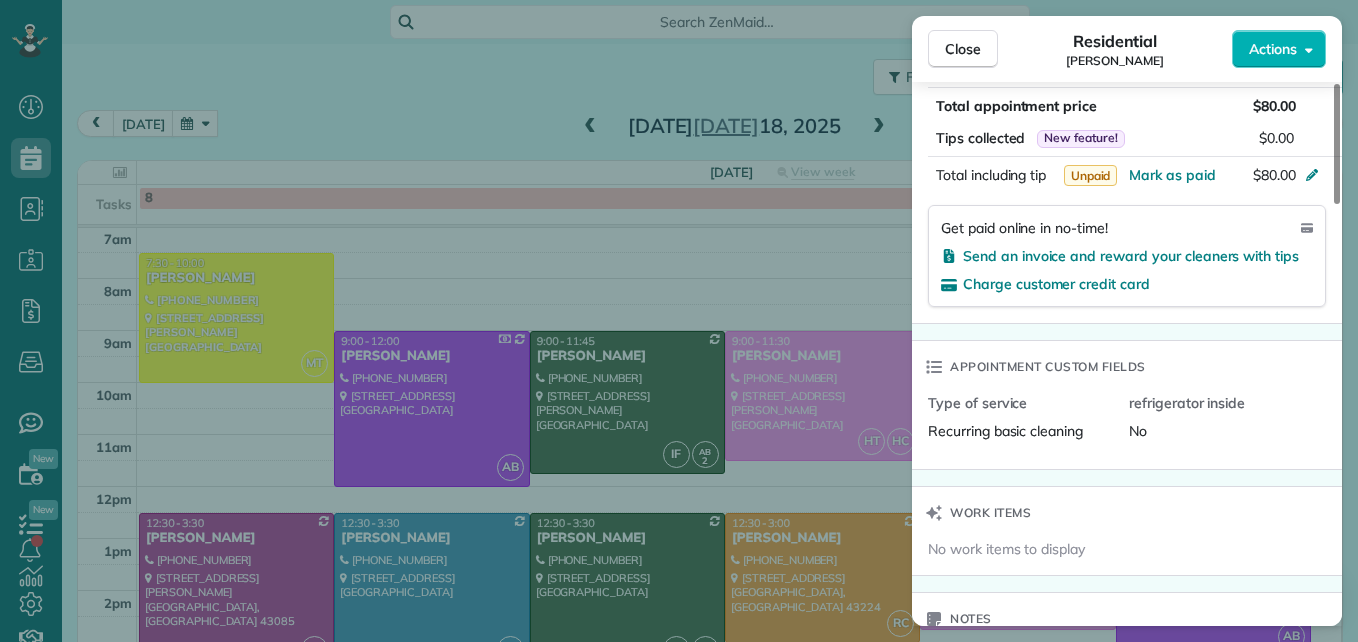 scroll, scrollTop: 1200, scrollLeft: 0, axis: vertical 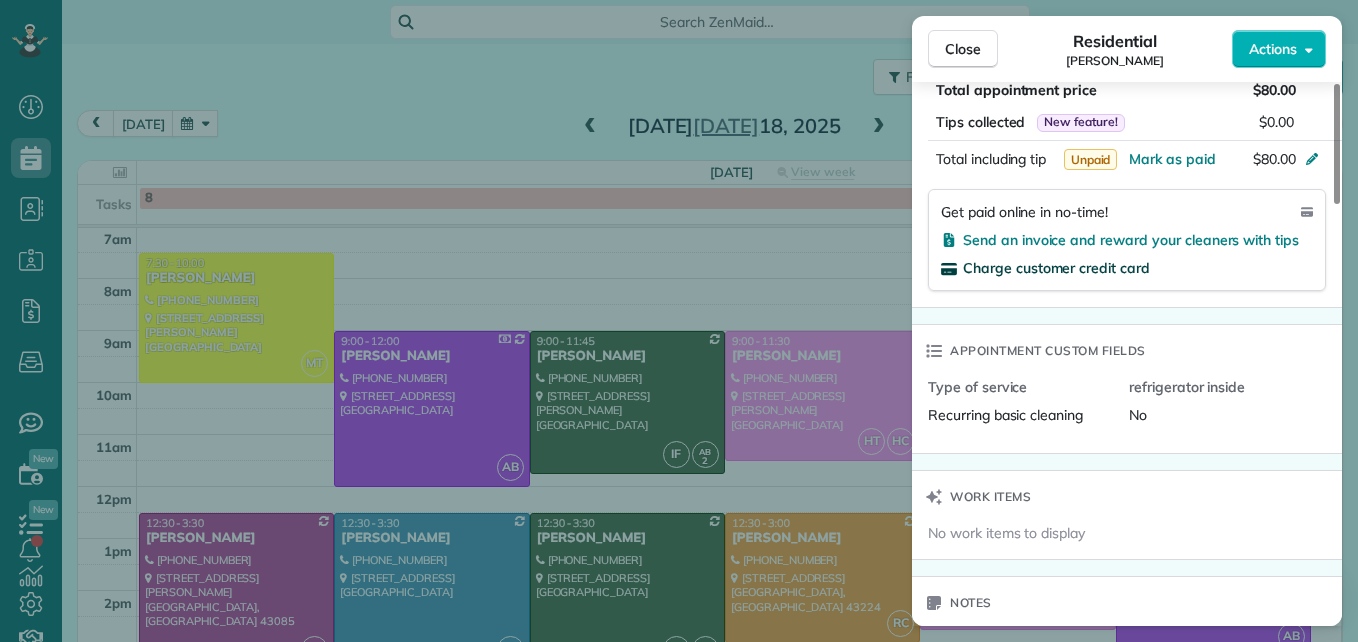 click on "Charge customer credit card" at bounding box center [1056, 268] 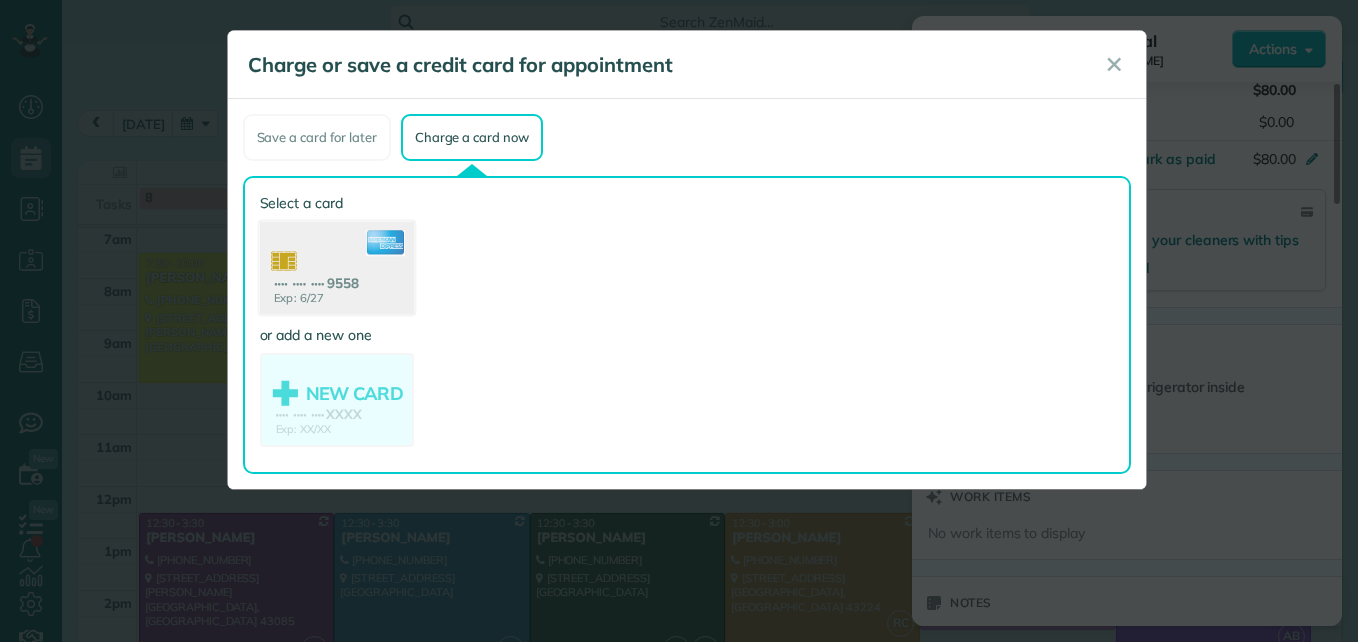 click 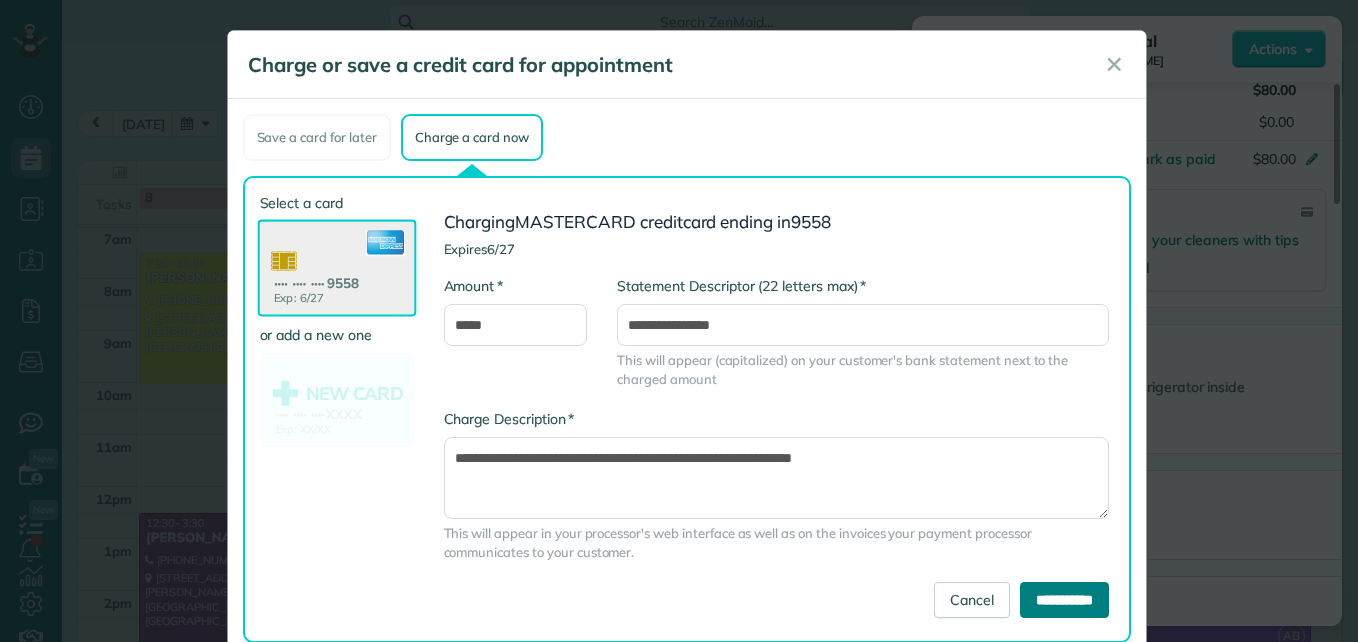 click on "**********" at bounding box center [1064, 600] 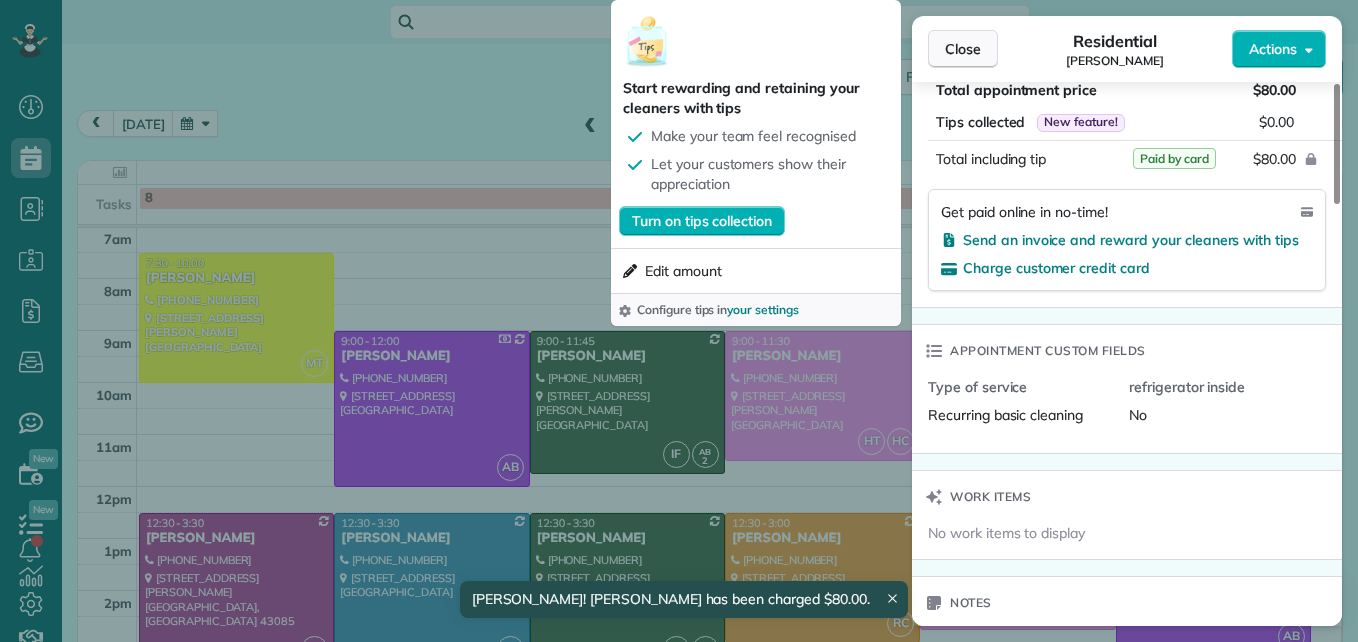 click on "Close" at bounding box center [963, 49] 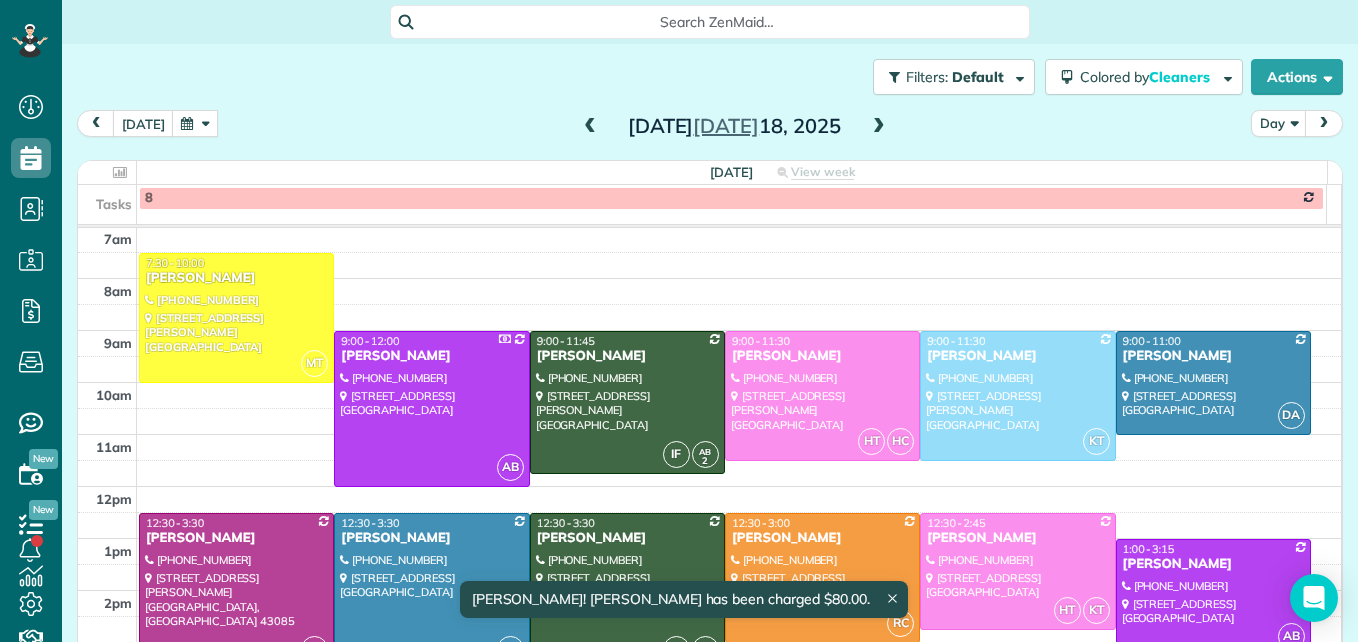 click at bounding box center (236, 591) 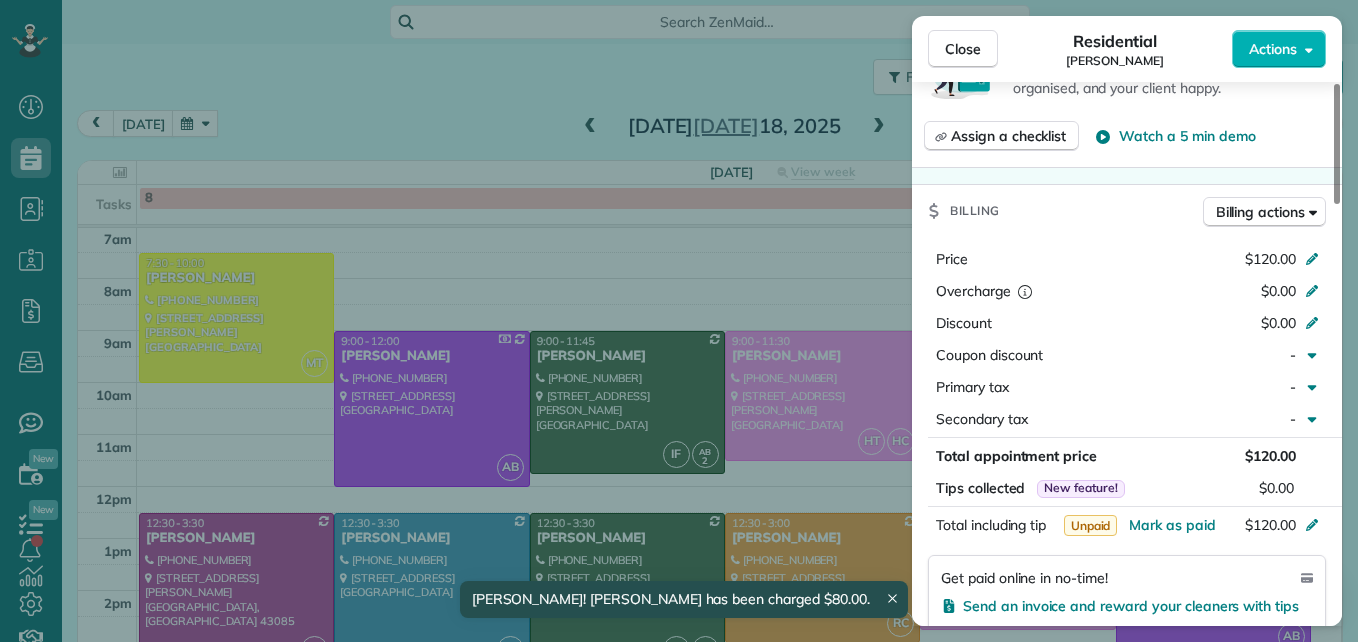 scroll, scrollTop: 1000, scrollLeft: 0, axis: vertical 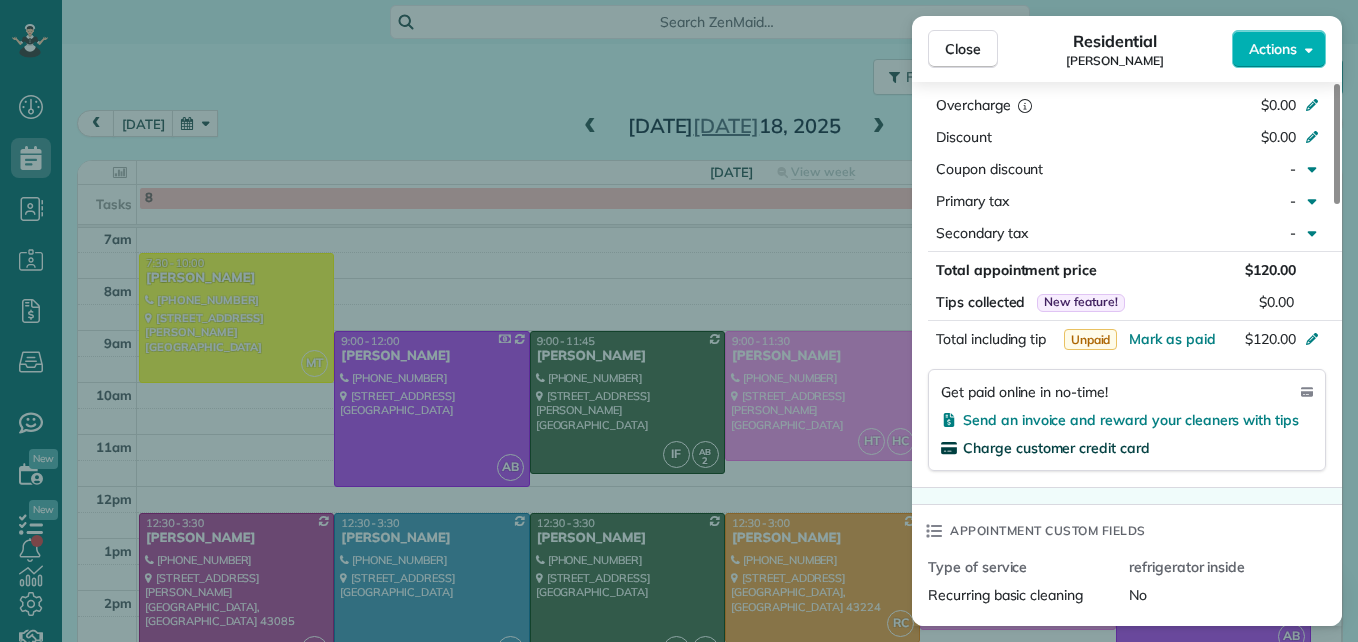 click on "Charge customer credit card" at bounding box center (1056, 448) 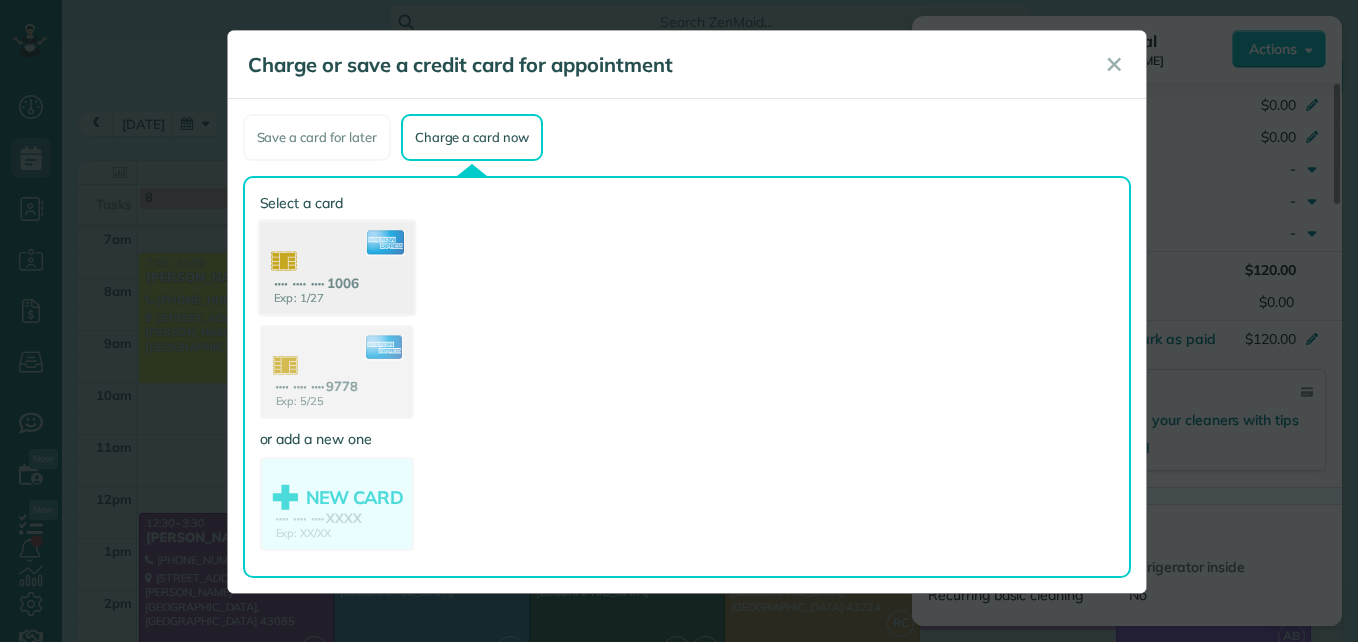 click 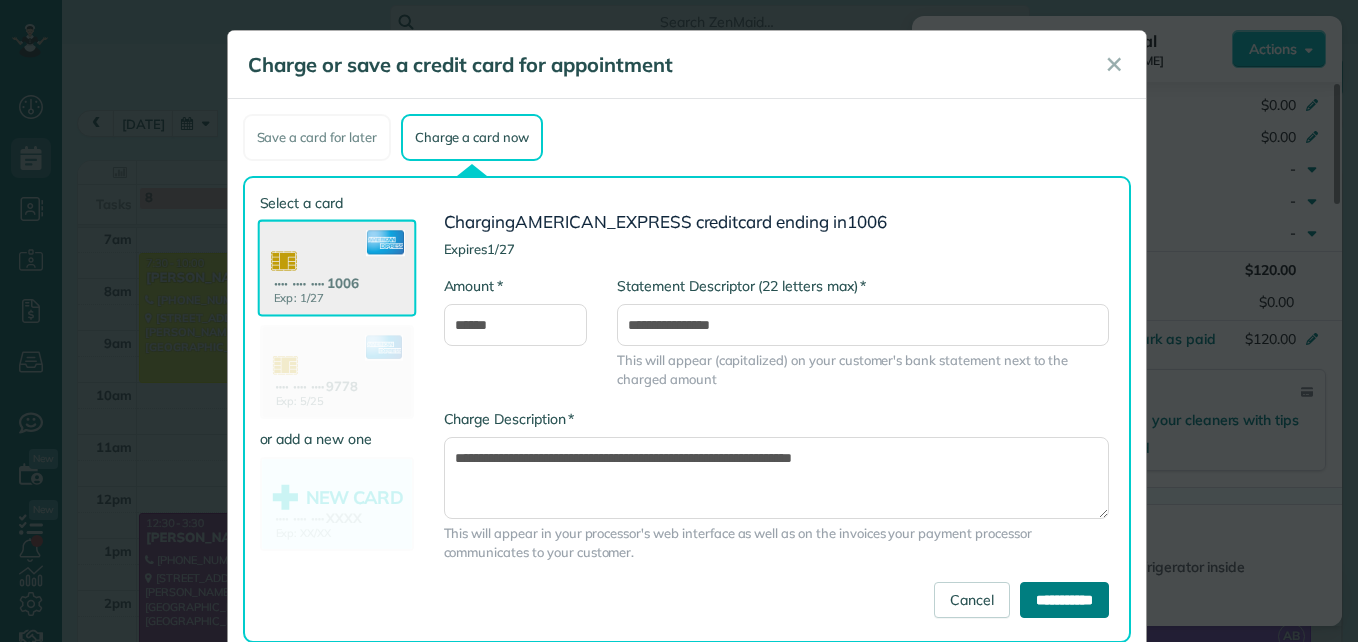 click on "**********" at bounding box center (1064, 600) 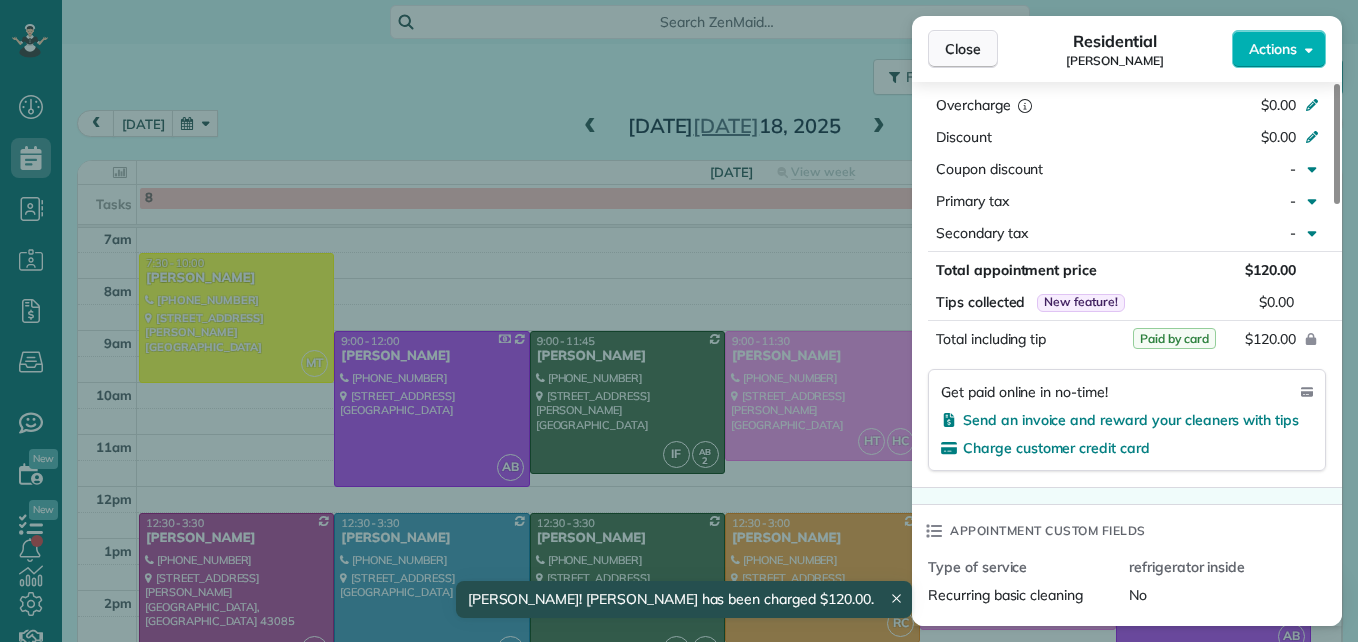 click on "Close" at bounding box center [963, 49] 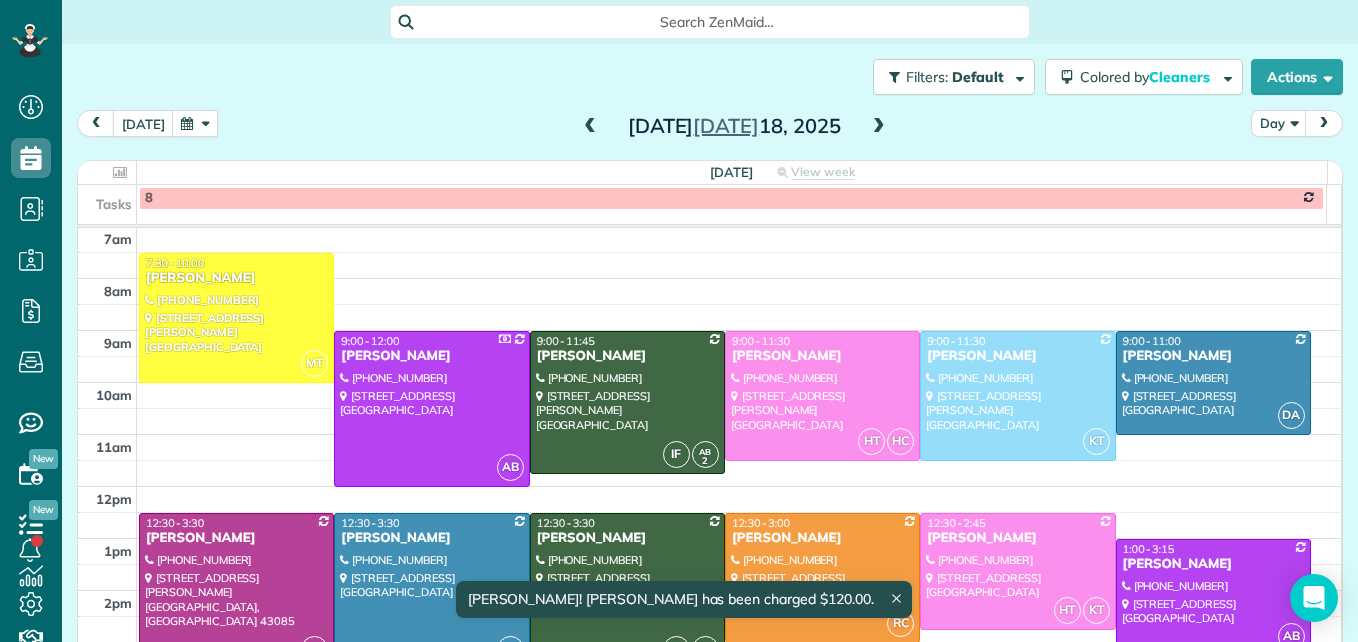 click at bounding box center [431, 591] 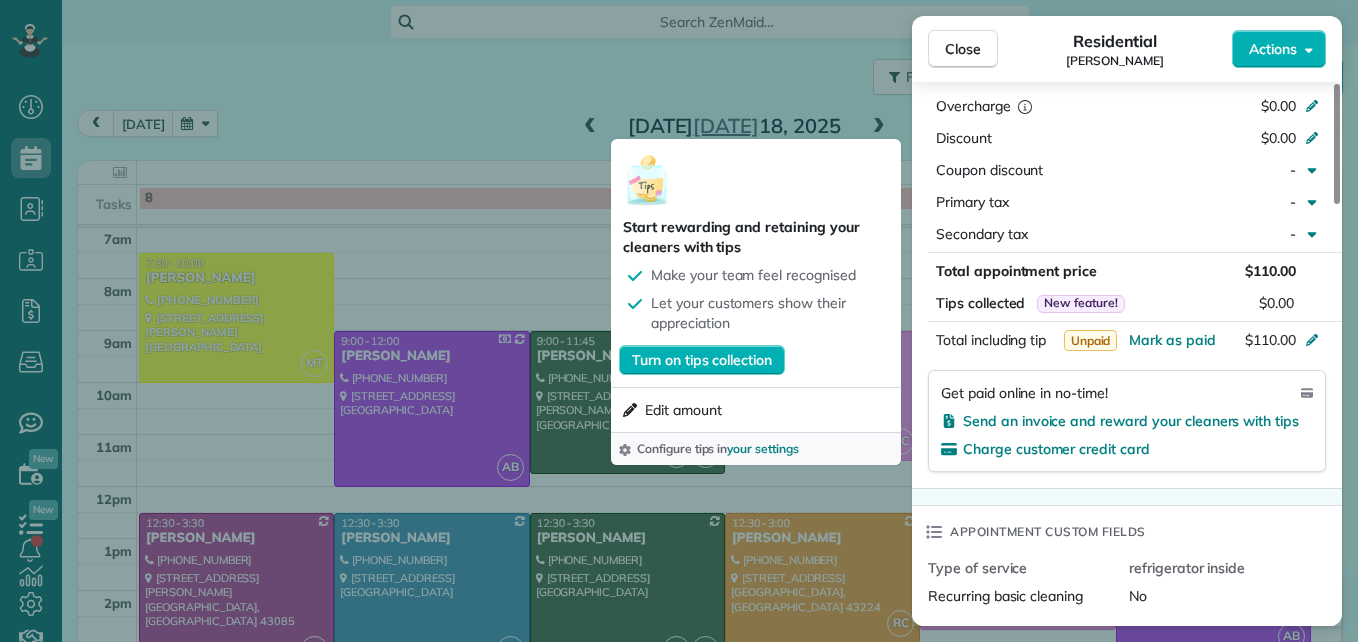 scroll, scrollTop: 1000, scrollLeft: 0, axis: vertical 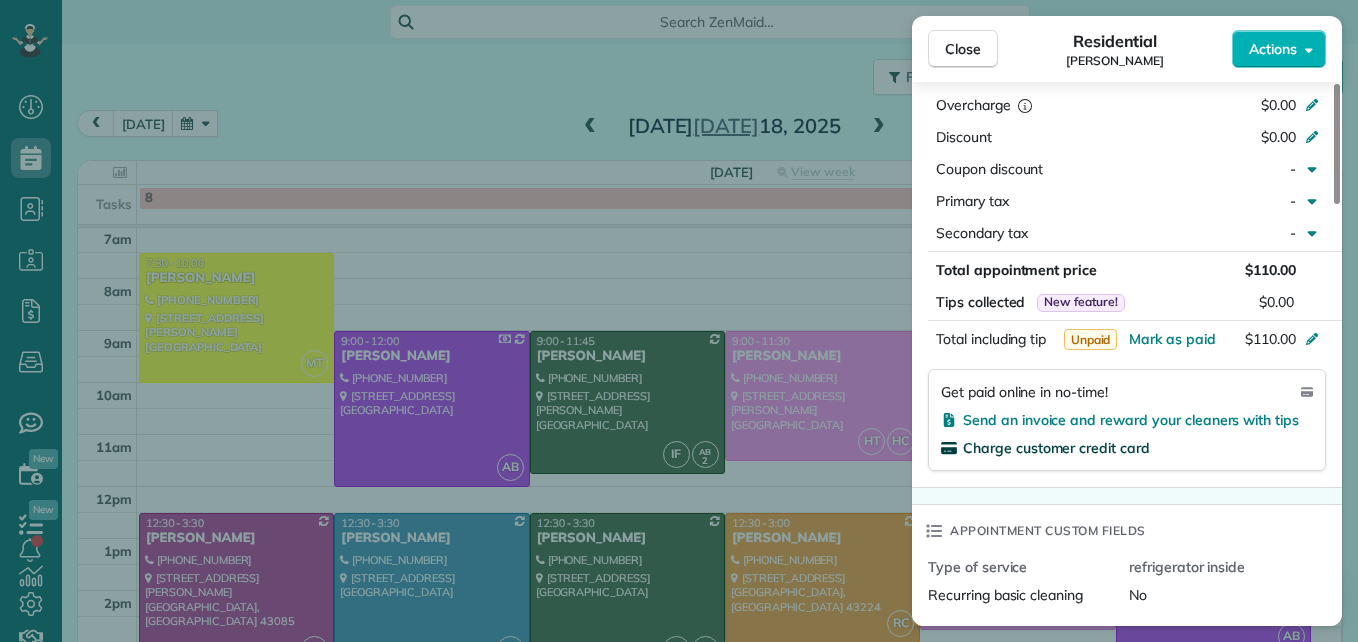click on "Charge customer credit card" at bounding box center (1056, 448) 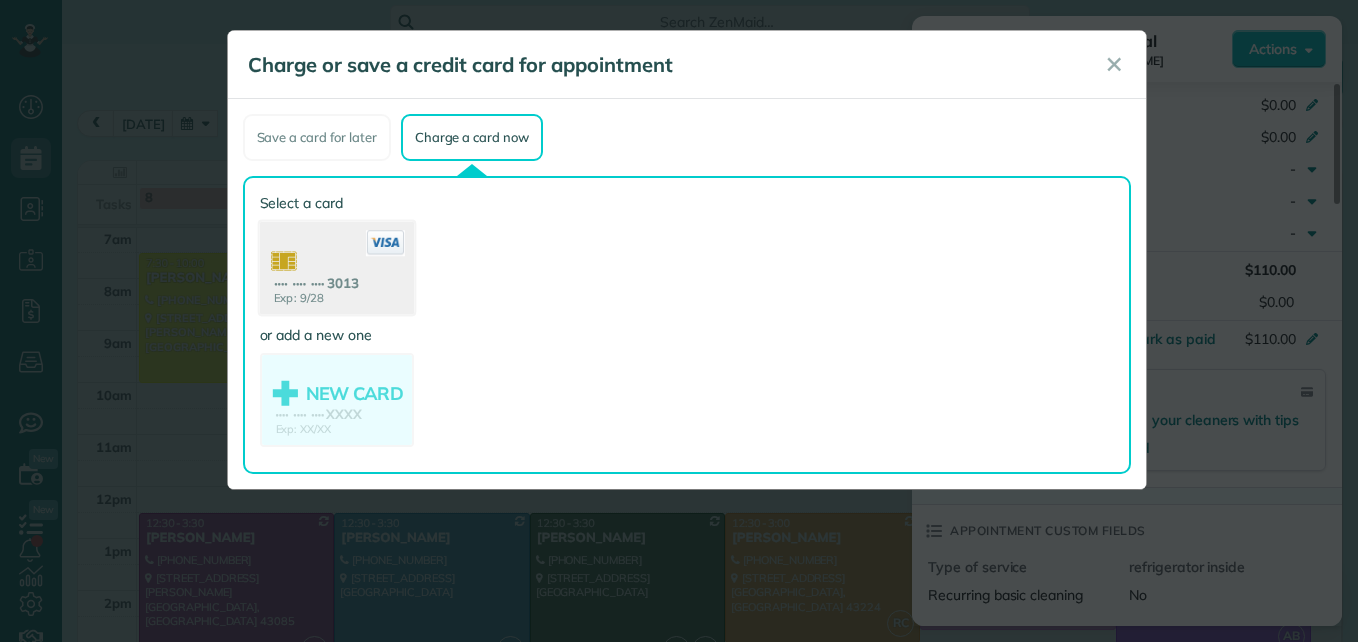 click 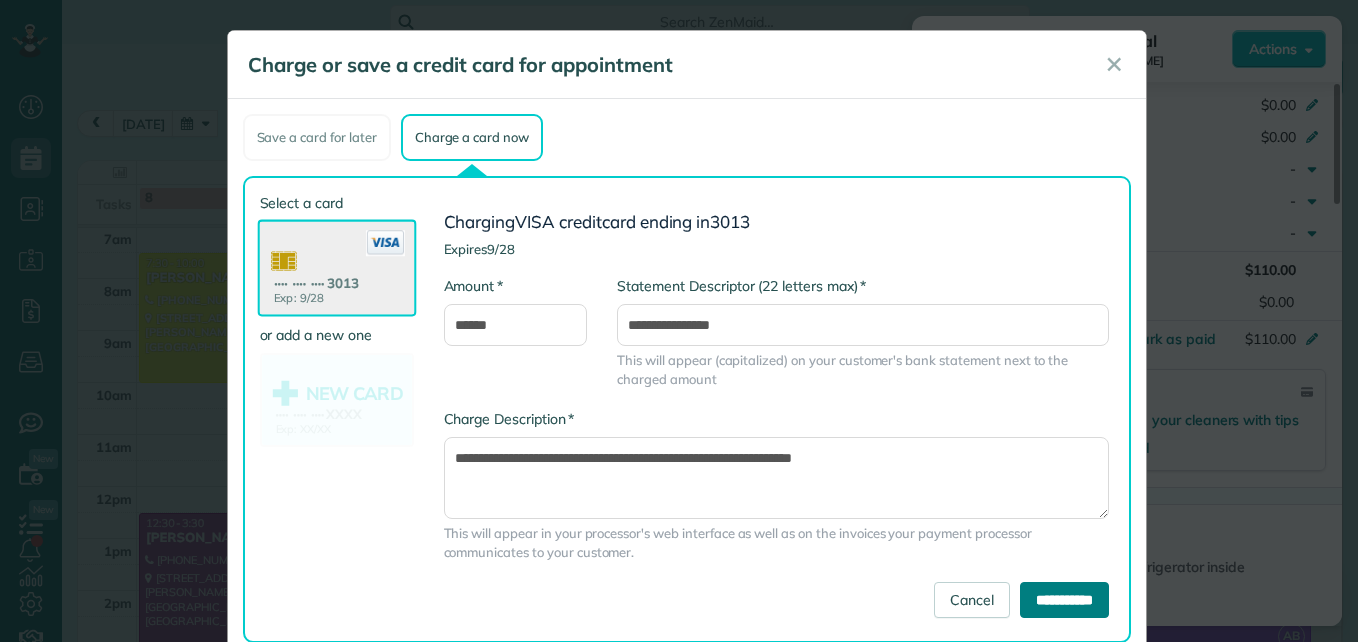 click on "**********" at bounding box center (1064, 600) 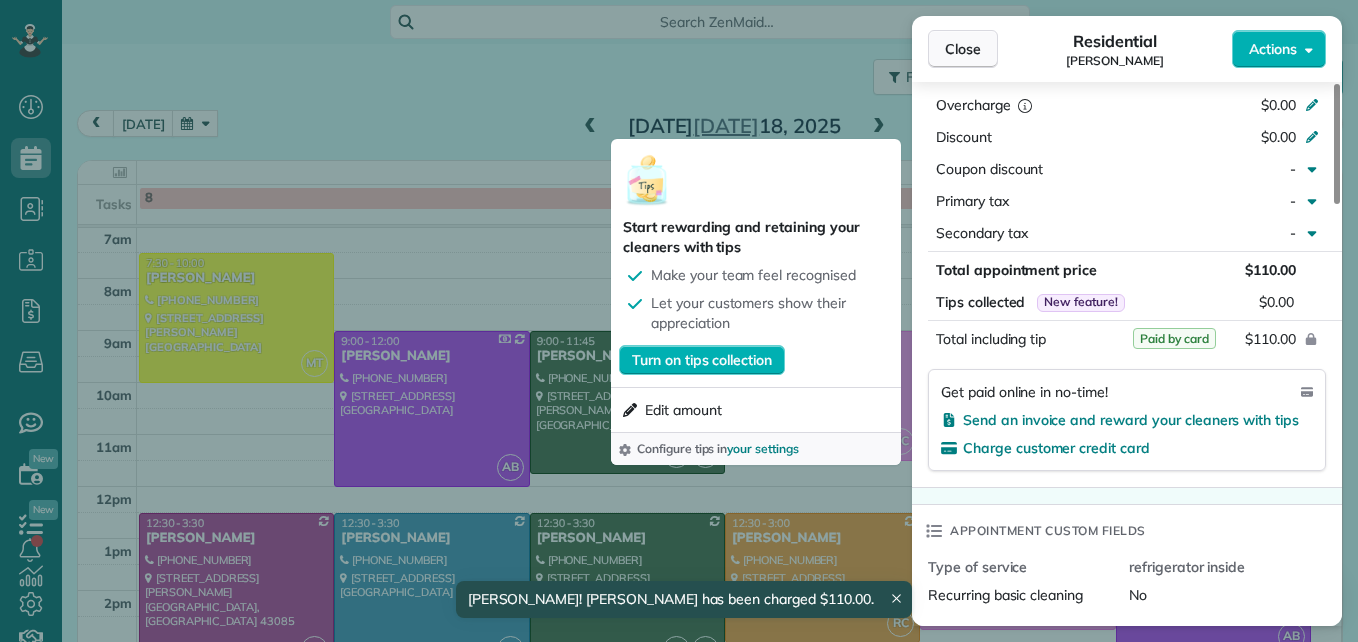click on "Close" at bounding box center [963, 49] 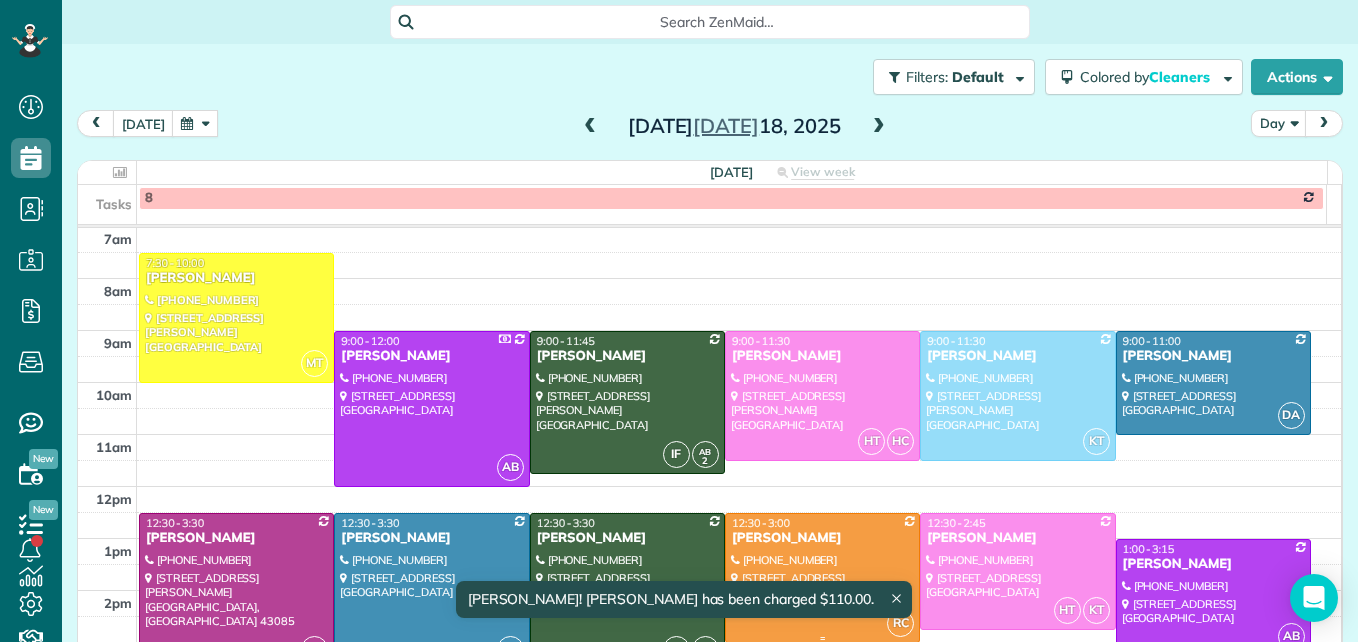 click on "Anna Rosselet" at bounding box center [822, 538] 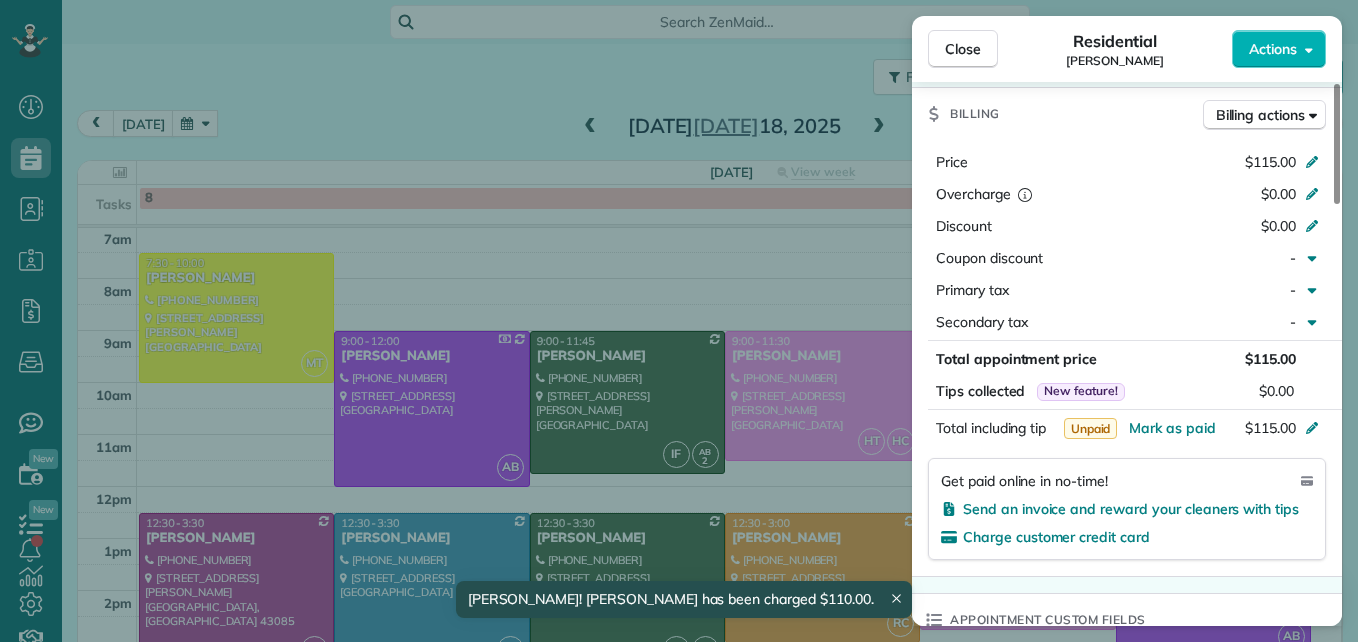 scroll, scrollTop: 1000, scrollLeft: 0, axis: vertical 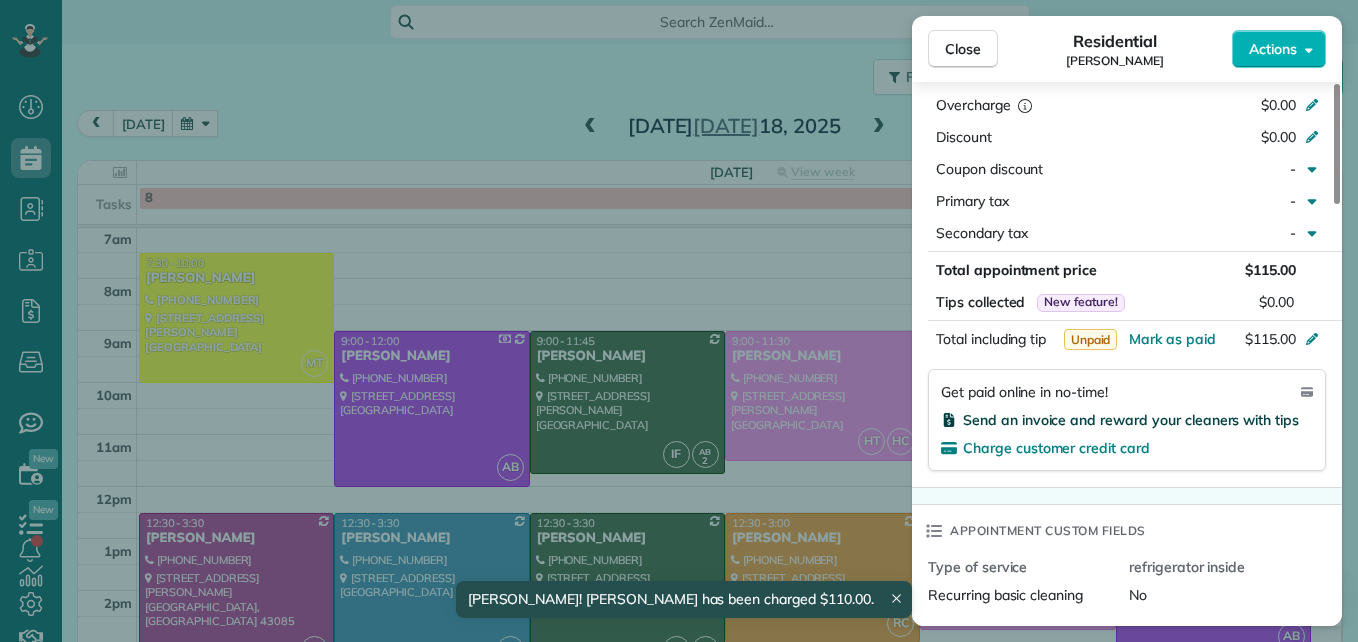 click on "Send an invoice and reward your cleaners with tips" at bounding box center [1131, 420] 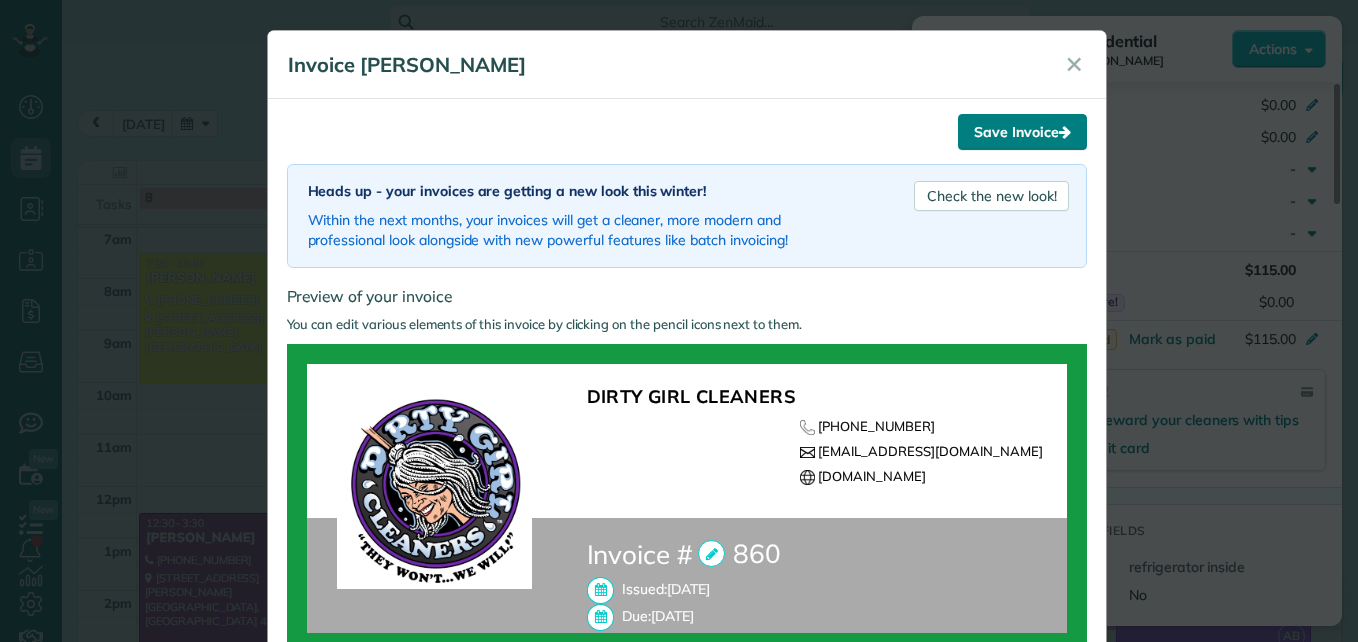 click on "Save Invoice" at bounding box center [1022, 132] 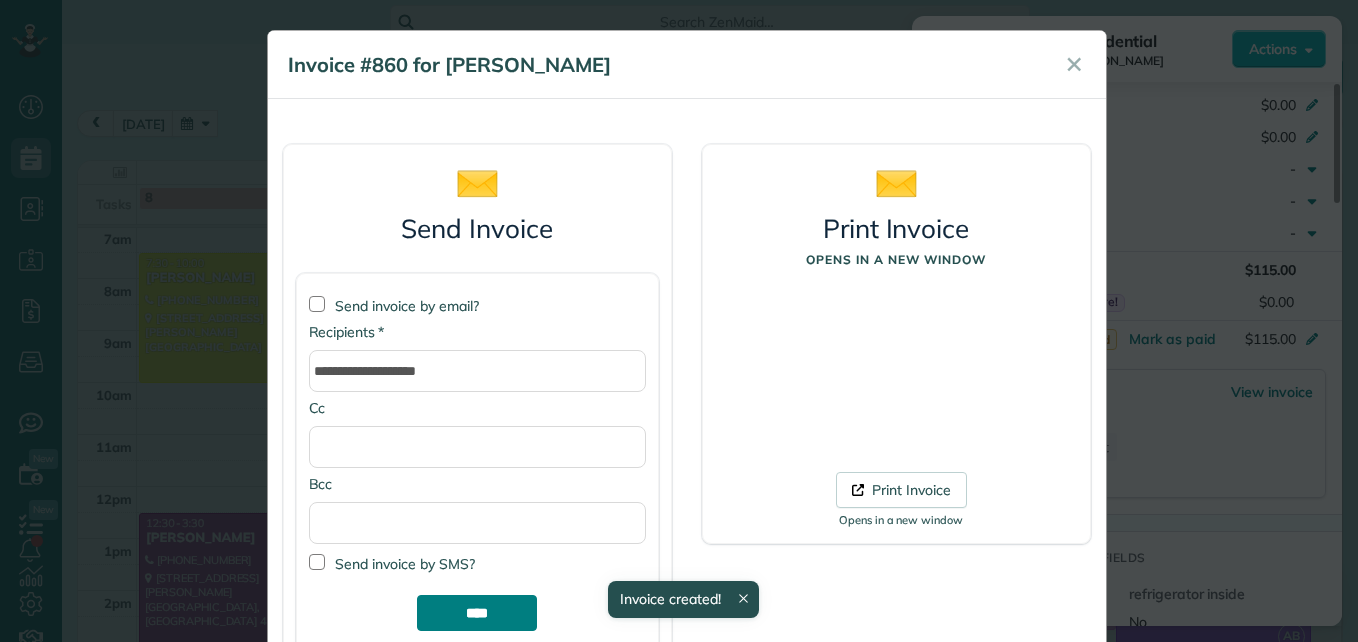 click on "****" at bounding box center [477, 613] 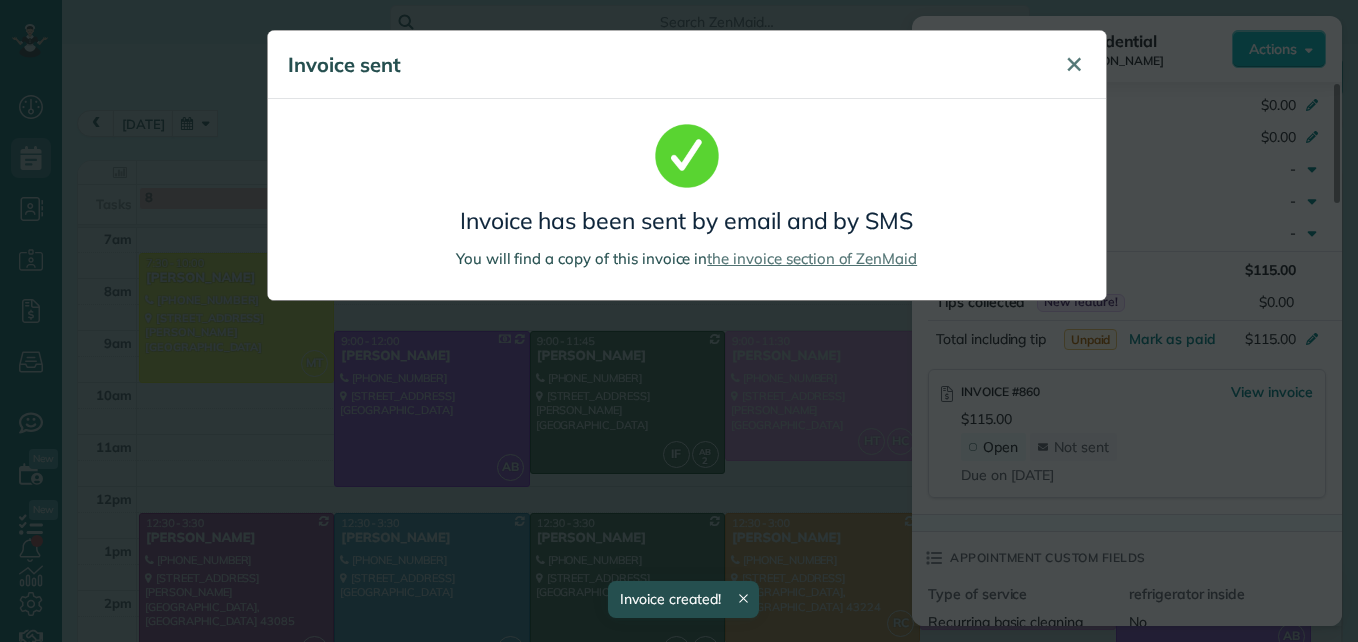 click on "✕" at bounding box center [1074, 64] 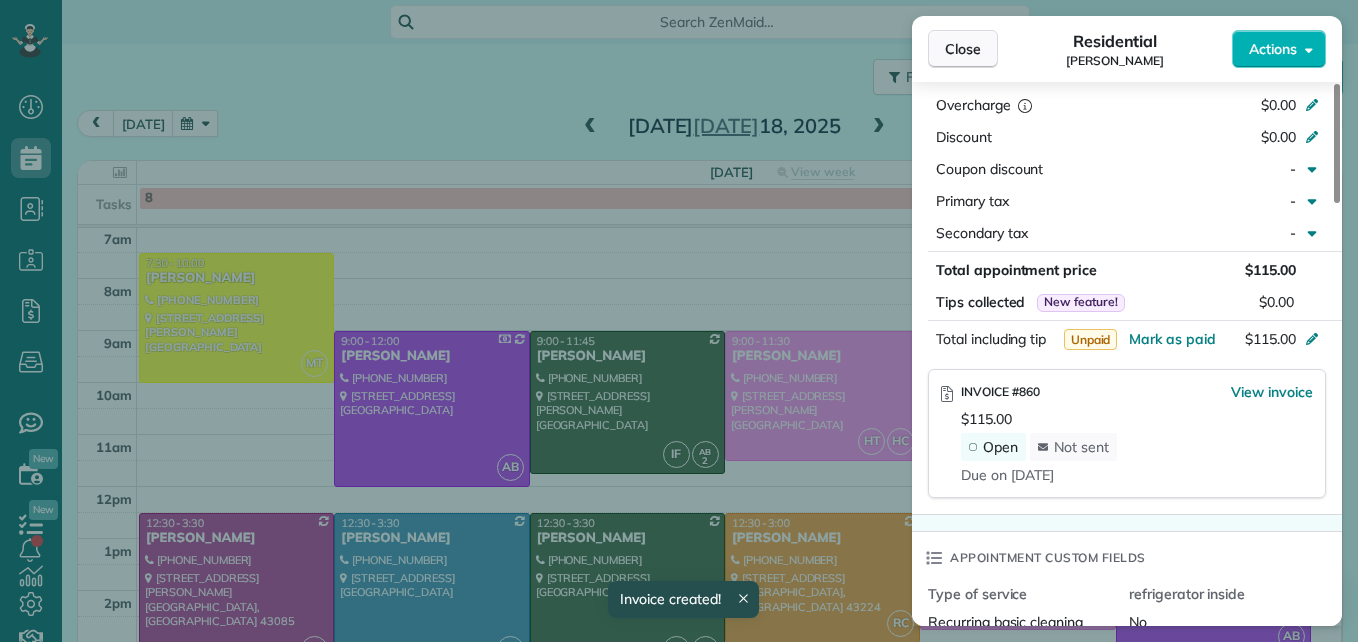 click on "Close" at bounding box center [963, 49] 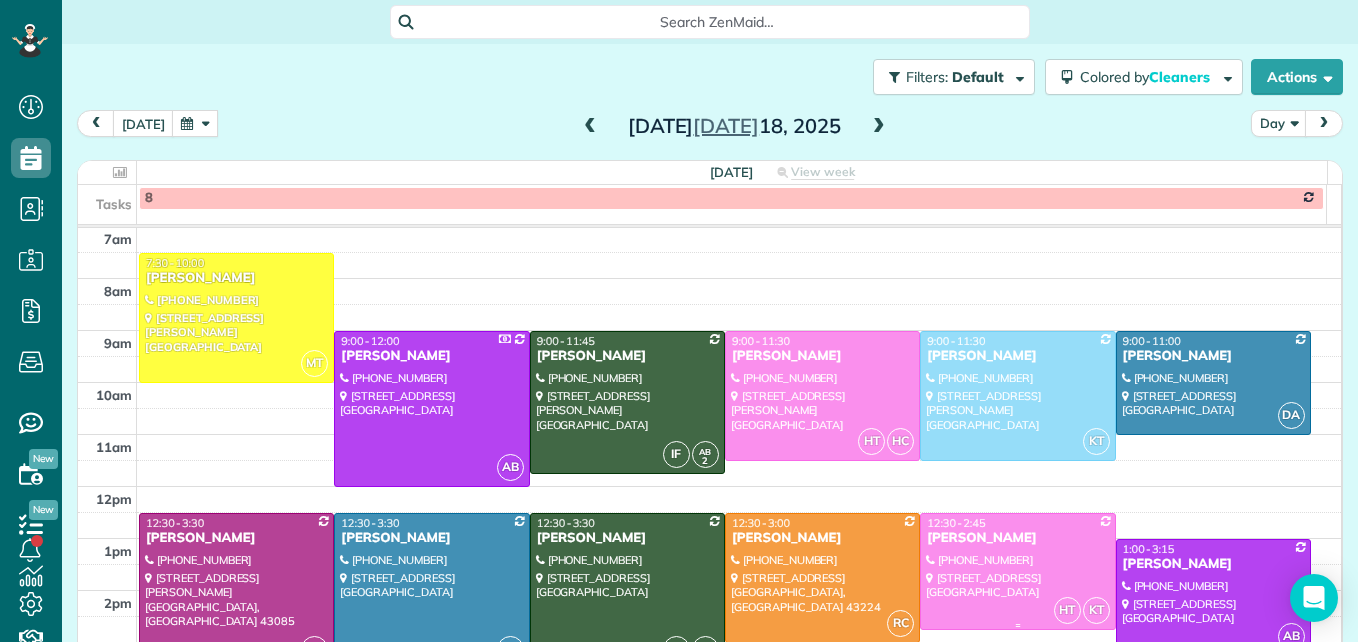 click at bounding box center [1017, 571] 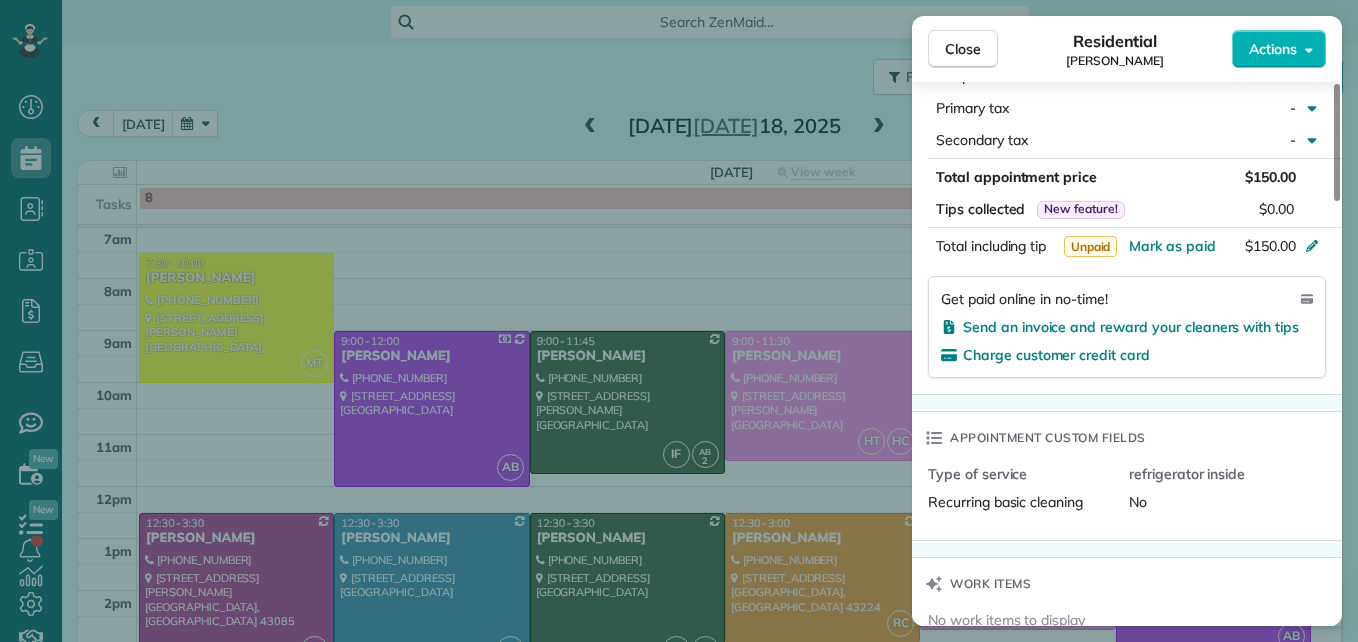 scroll, scrollTop: 1200, scrollLeft: 0, axis: vertical 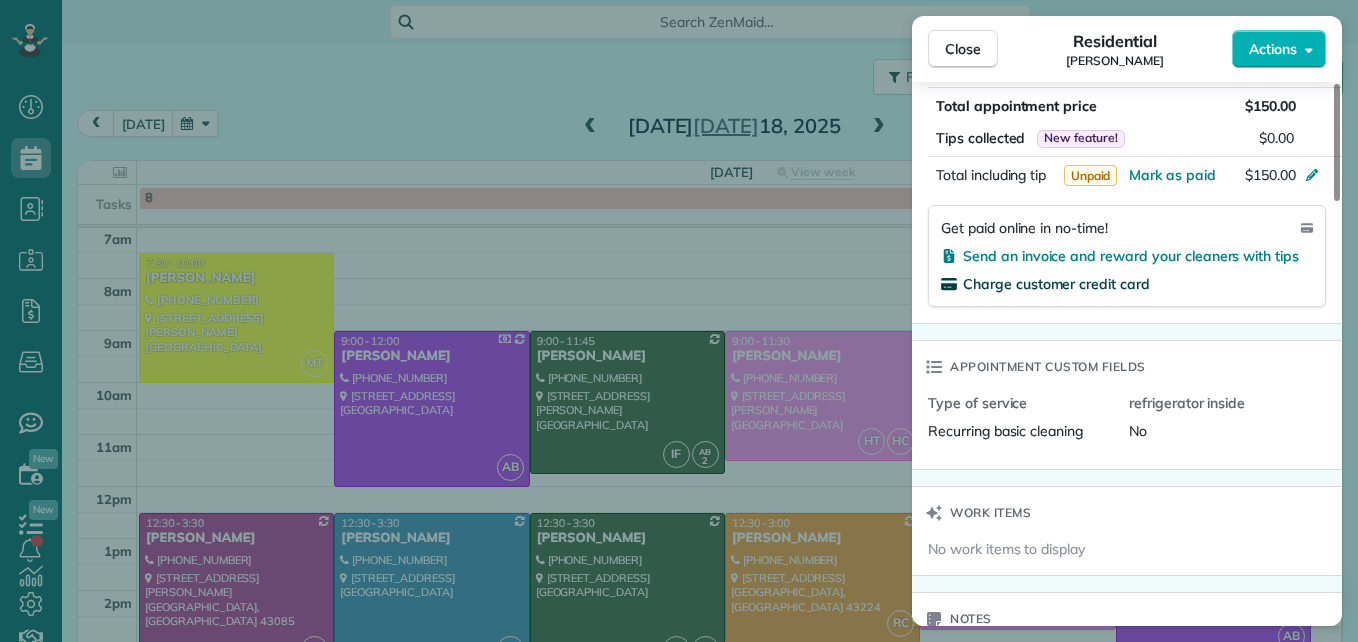click on "Charge customer credit card" at bounding box center [1056, 284] 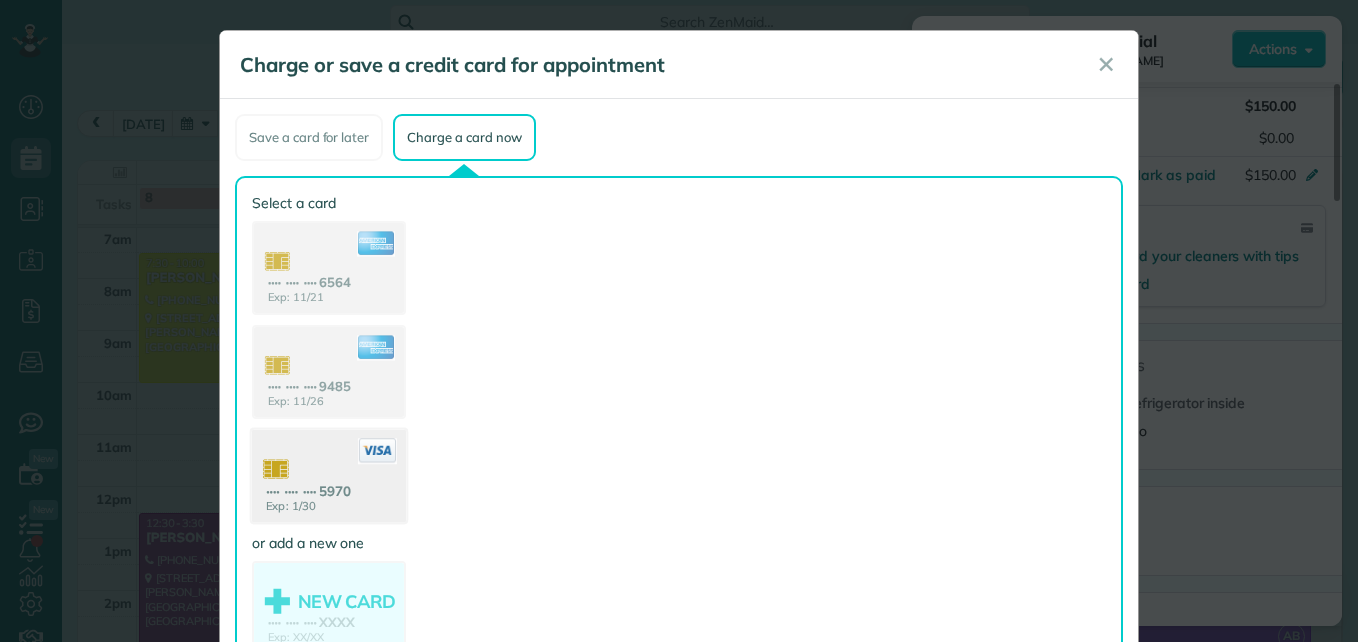 click 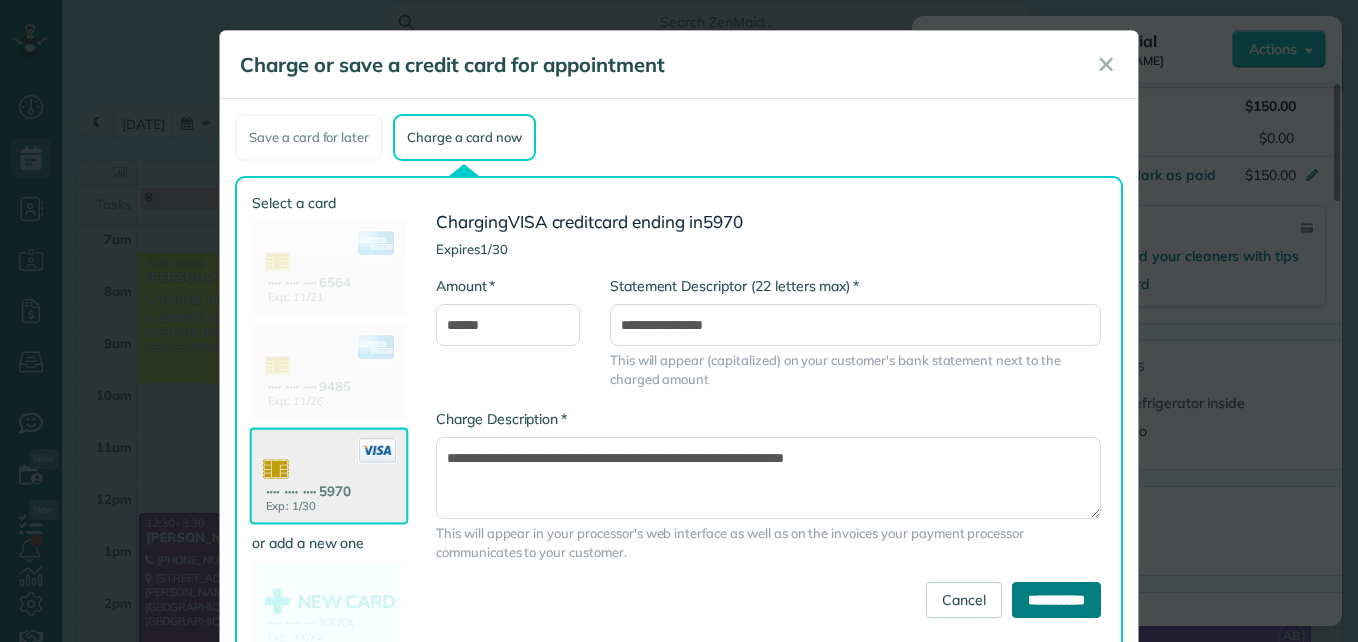 click on "**********" at bounding box center [1056, 600] 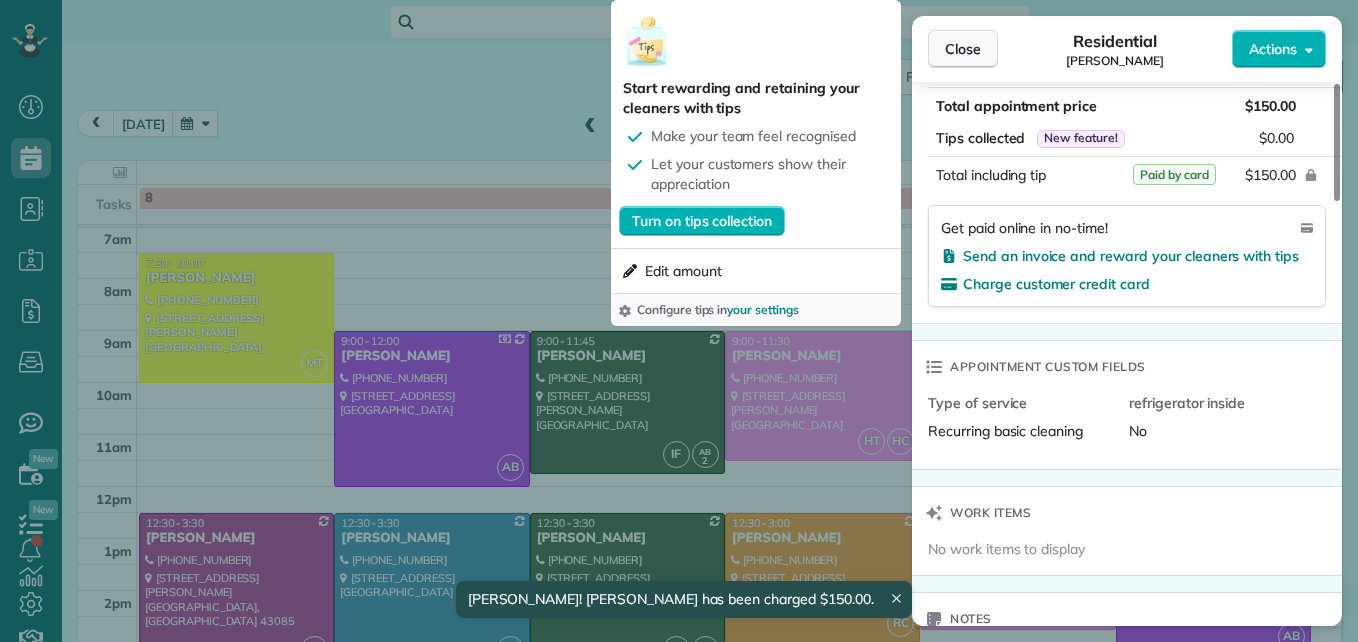 click on "Close" at bounding box center [963, 49] 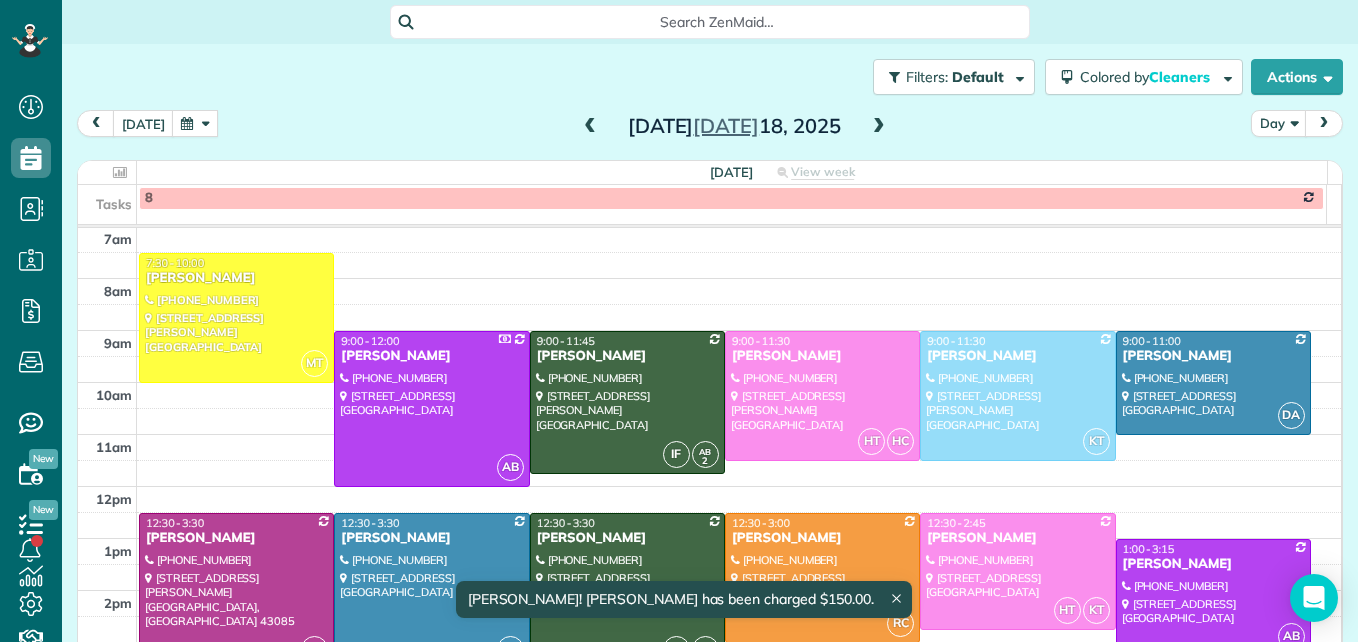 click on "Kathy Signorino" at bounding box center (1213, 564) 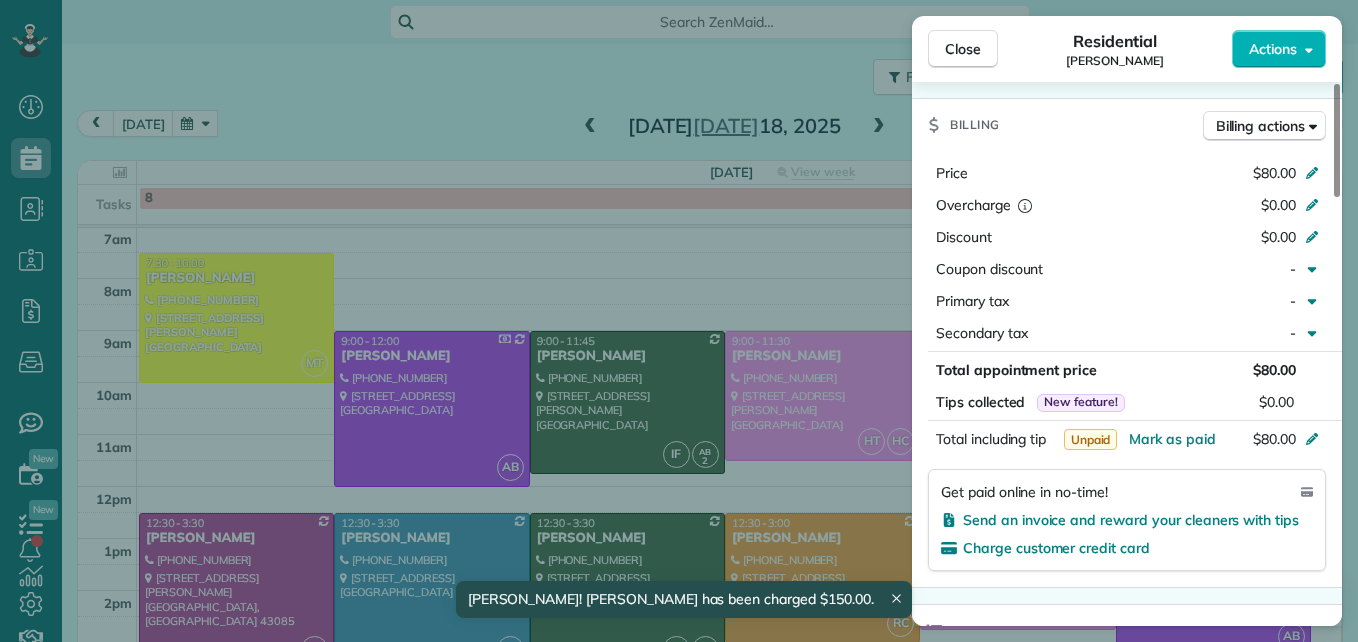 scroll, scrollTop: 1000, scrollLeft: 0, axis: vertical 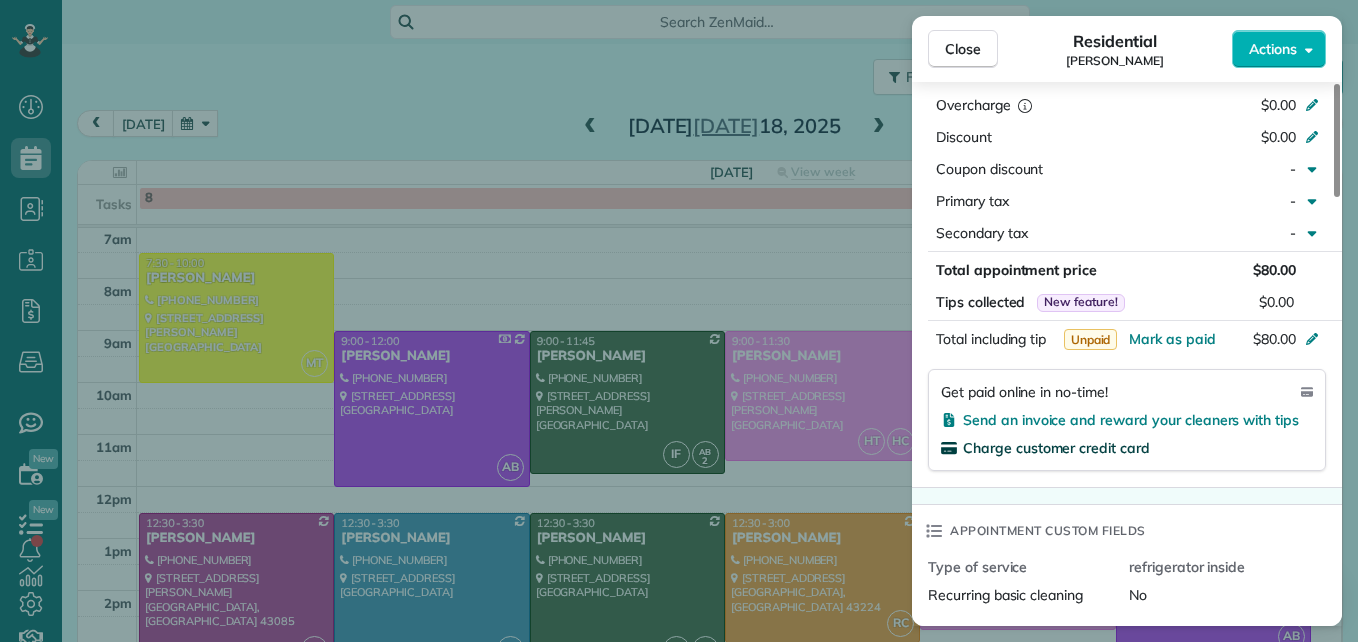 click on "Charge customer credit card" at bounding box center [1056, 448] 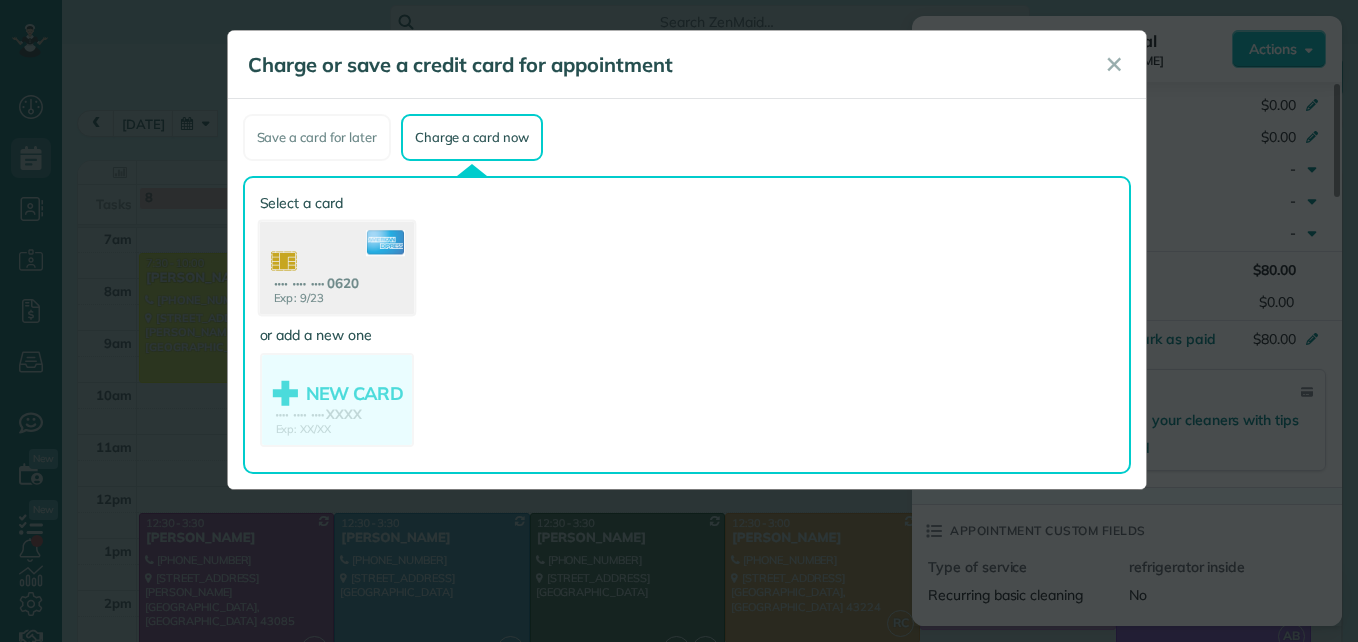 click 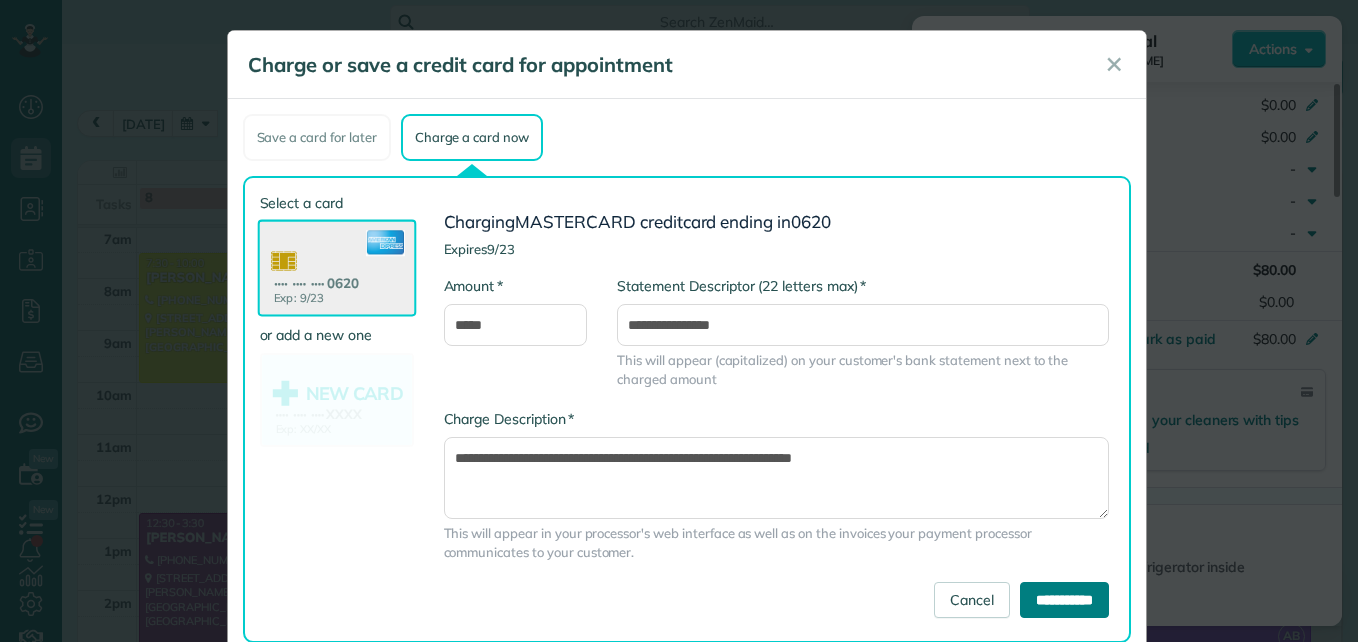 click on "**********" at bounding box center (1064, 600) 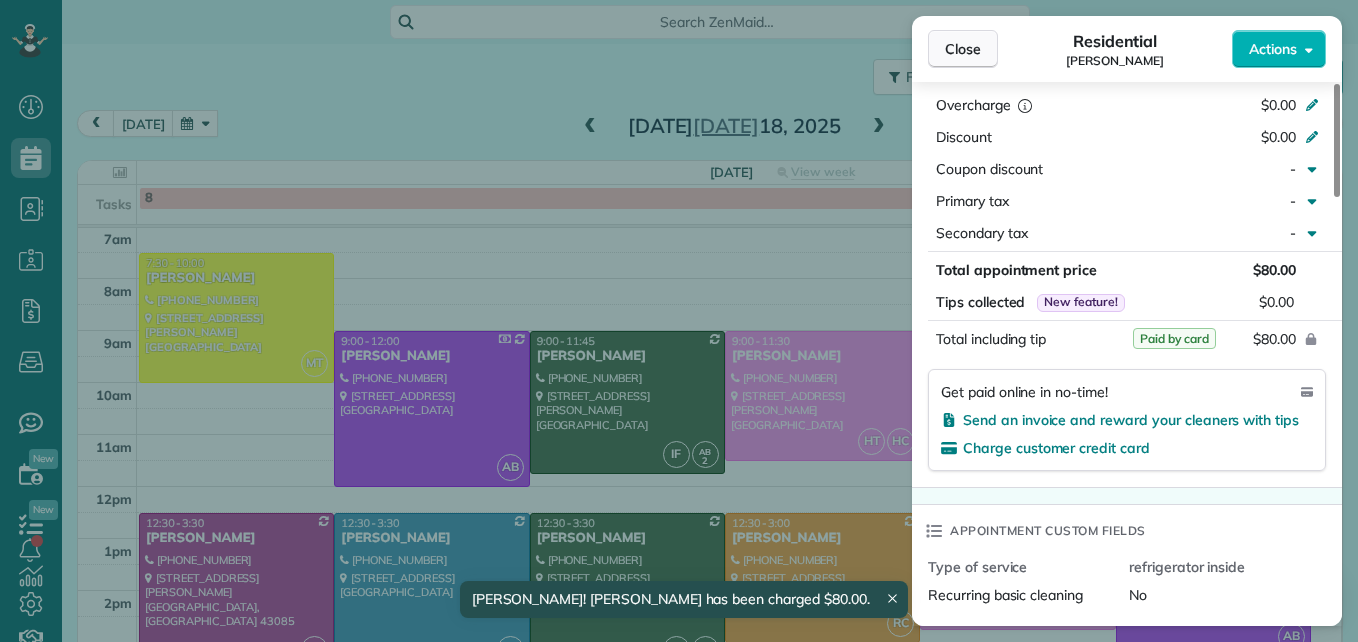 click on "Close" at bounding box center (963, 49) 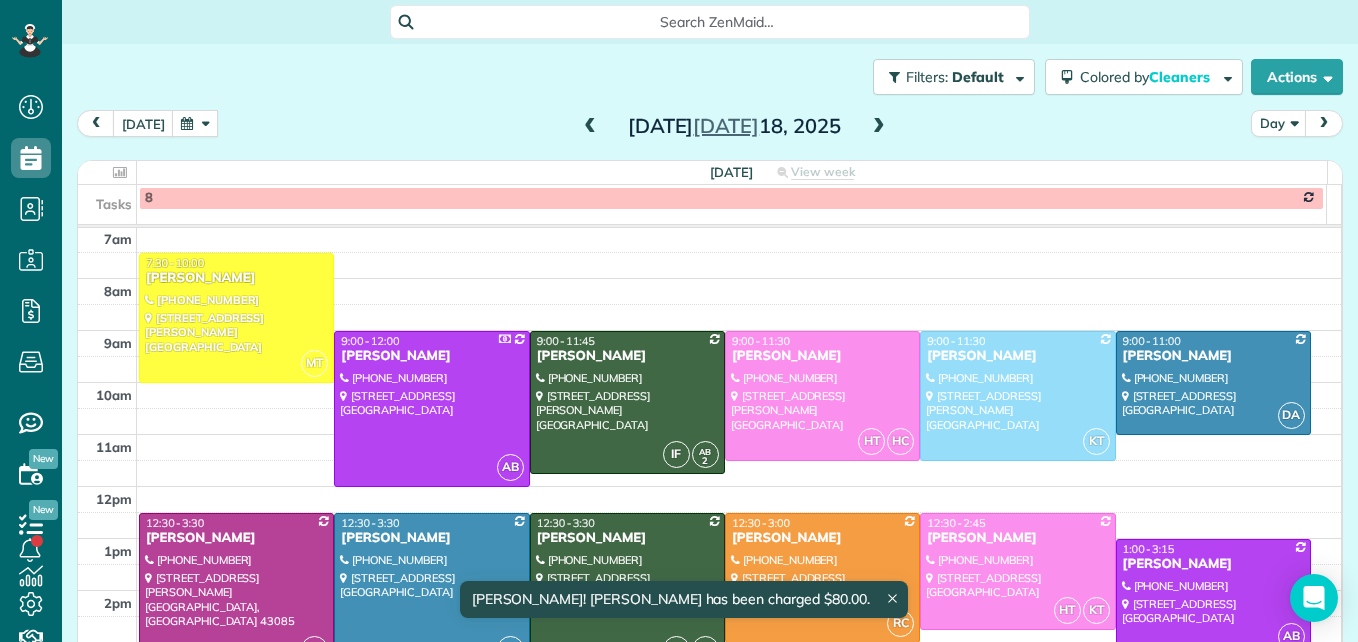 click on "12:30 - 3:30" at bounding box center [627, 523] 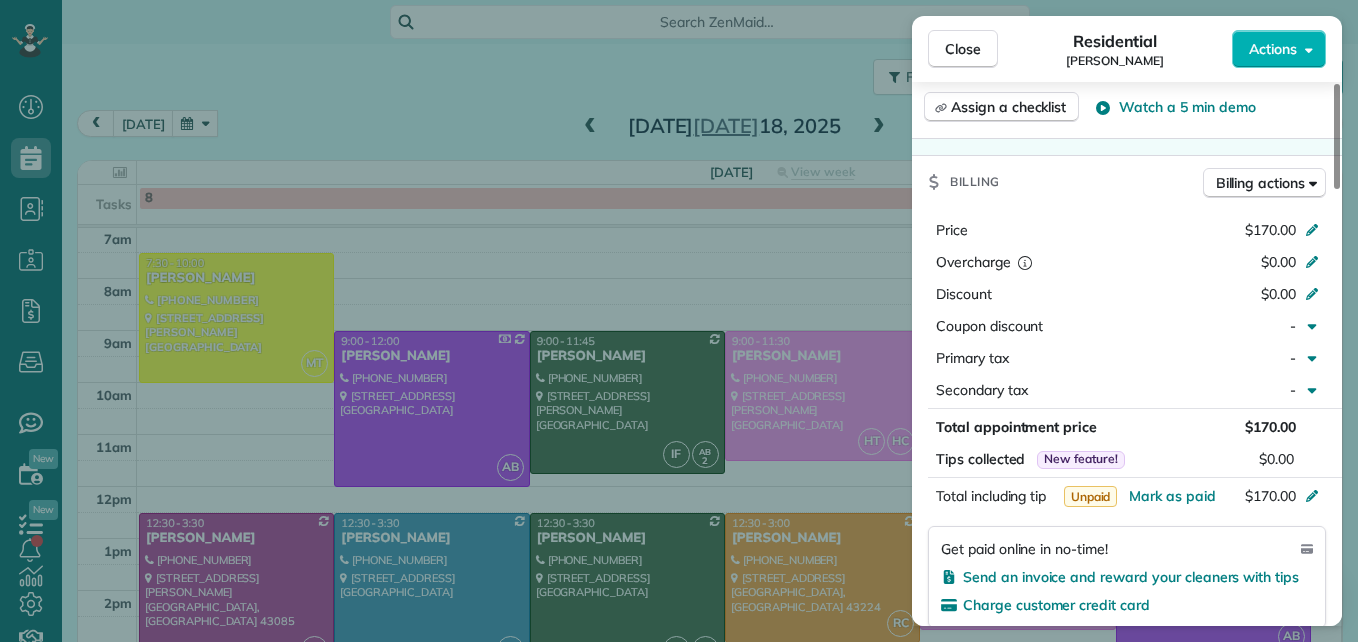 scroll, scrollTop: 900, scrollLeft: 0, axis: vertical 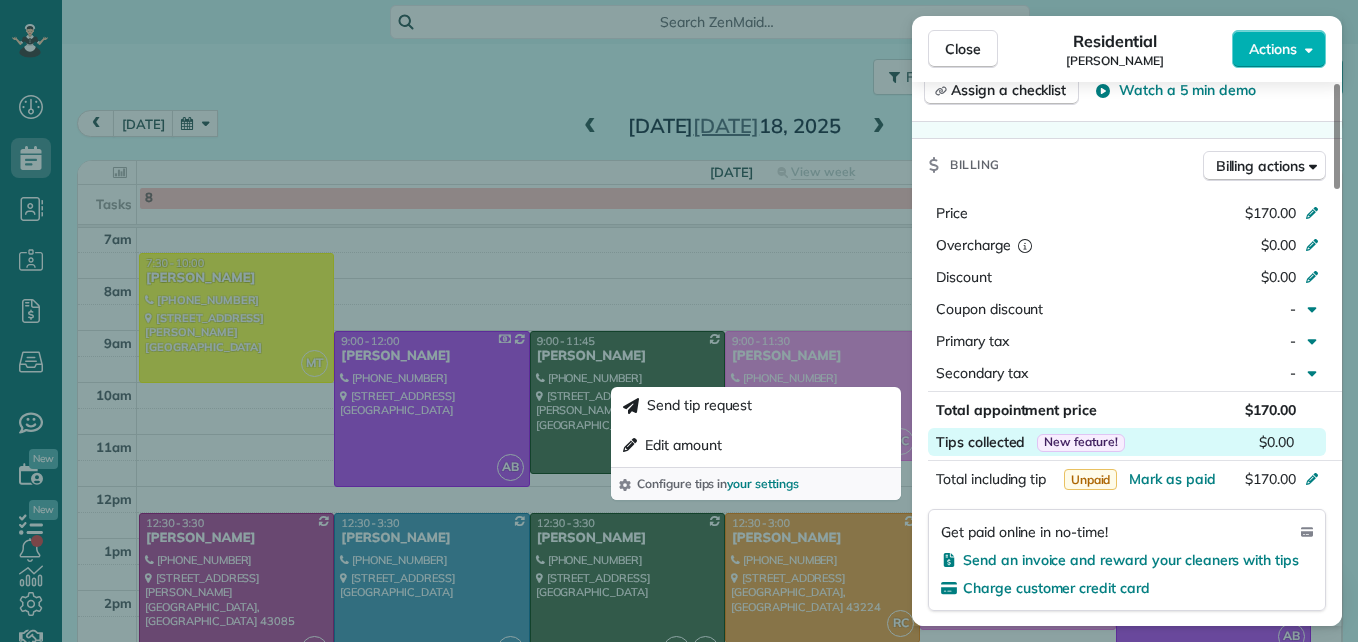 click on "$0.00" at bounding box center (1276, 442) 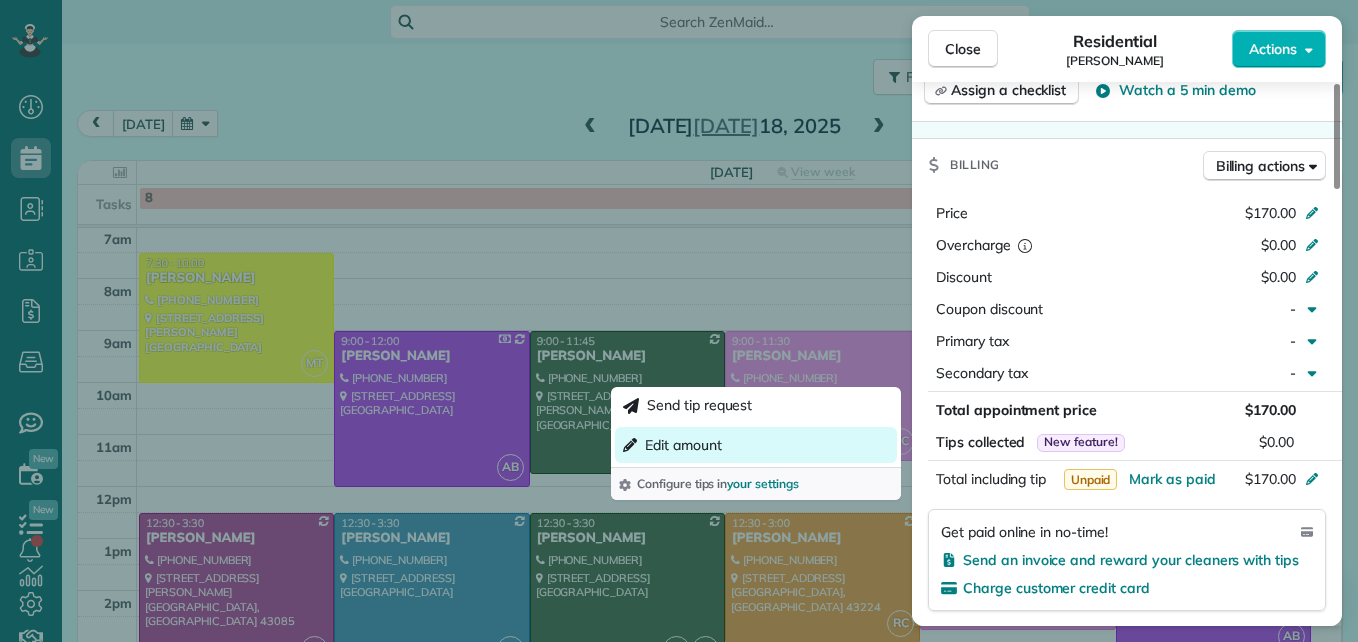 click on "Edit amount" at bounding box center (683, 445) 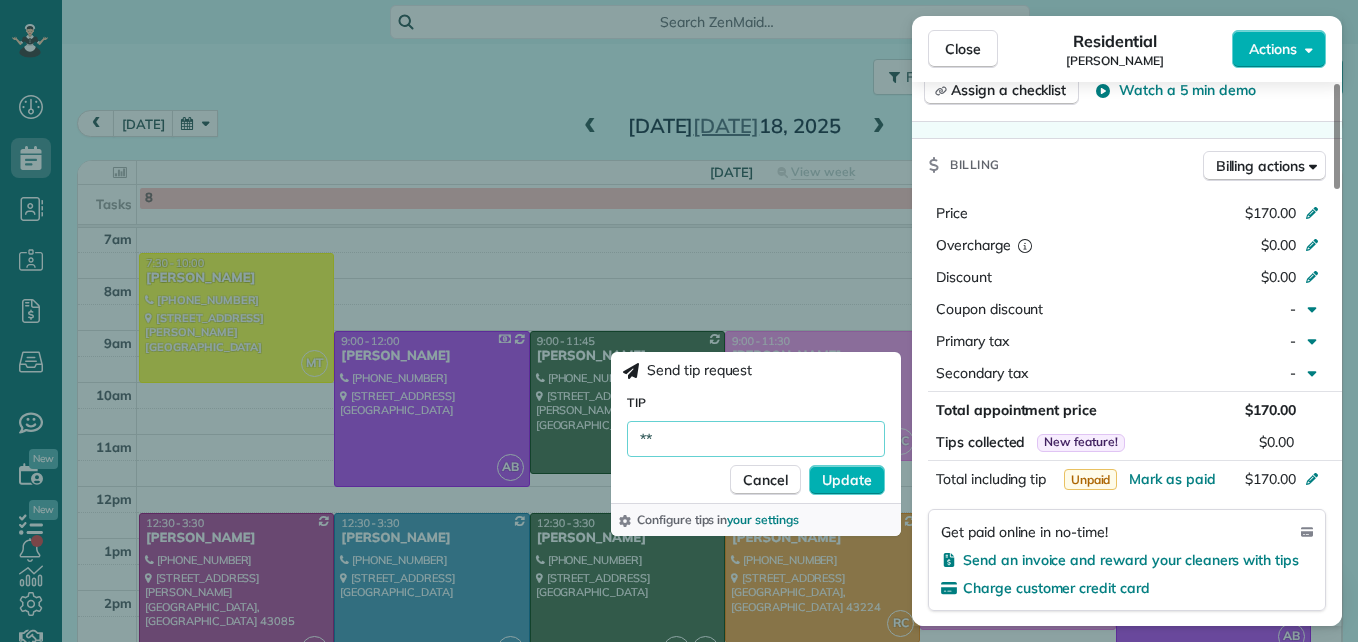 click on "**" at bounding box center (756, 439) 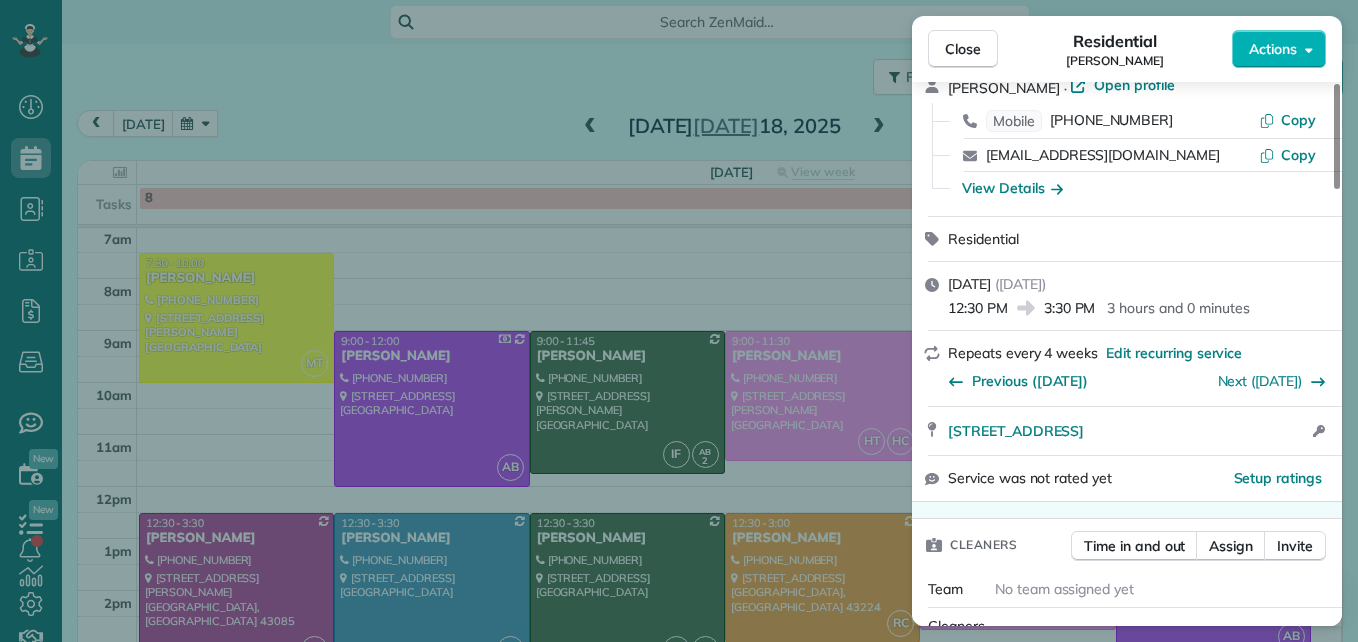 scroll, scrollTop: 0, scrollLeft: 0, axis: both 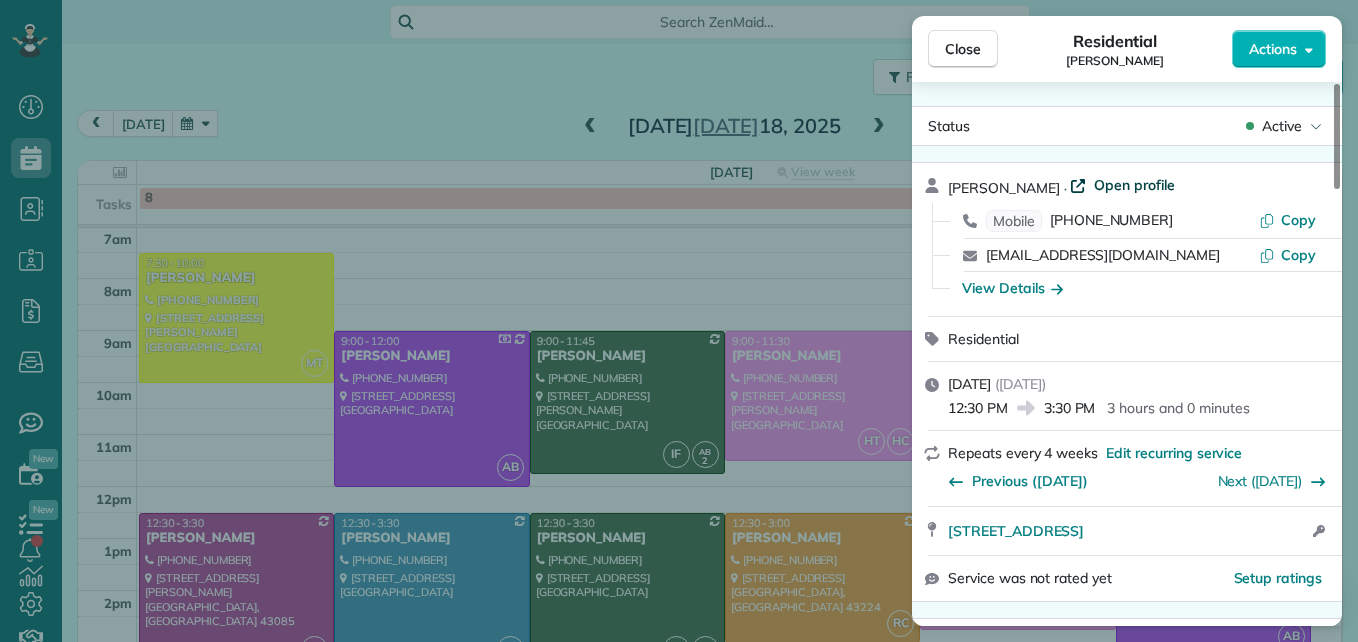 drag, startPoint x: 1115, startPoint y: 180, endPoint x: 1103, endPoint y: 185, distance: 13 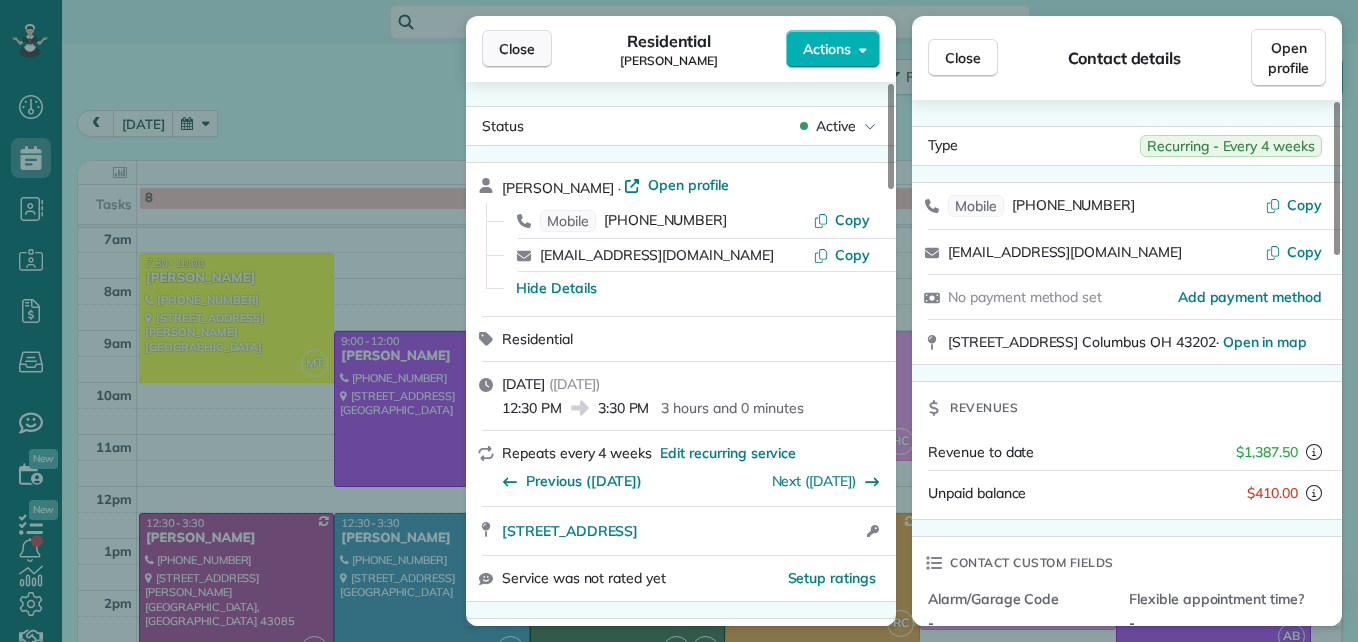click on "Close" at bounding box center (517, 49) 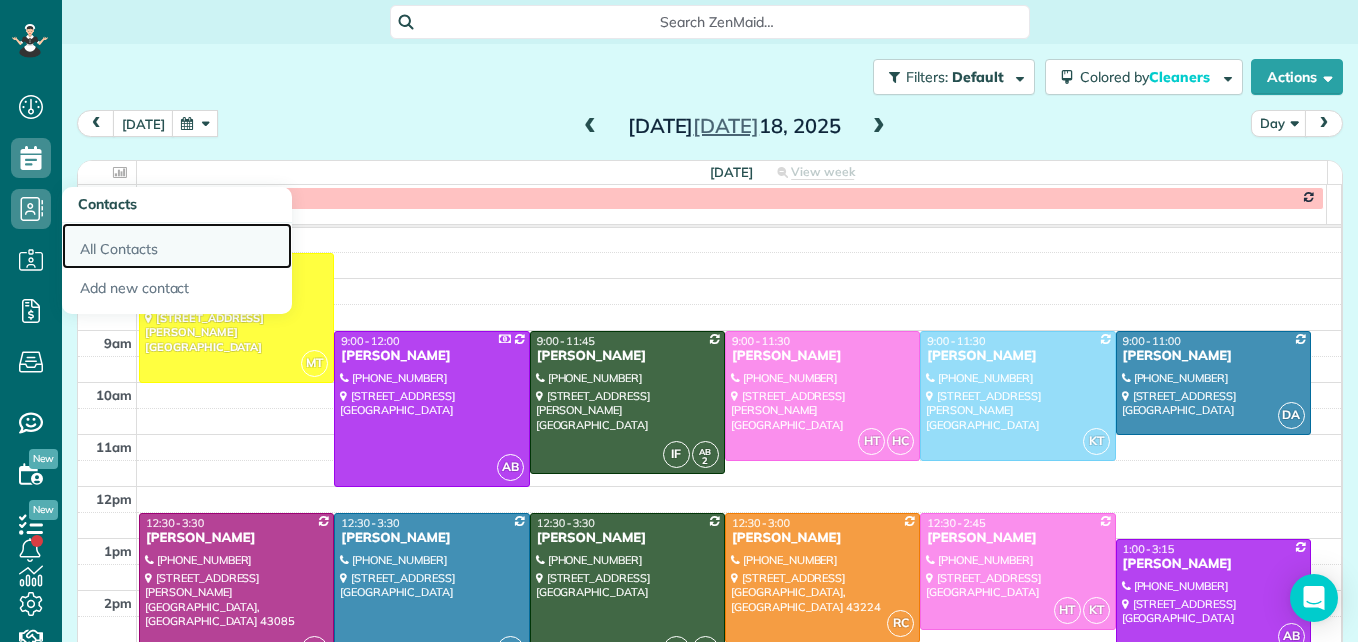 click on "All Contacts" at bounding box center [177, 246] 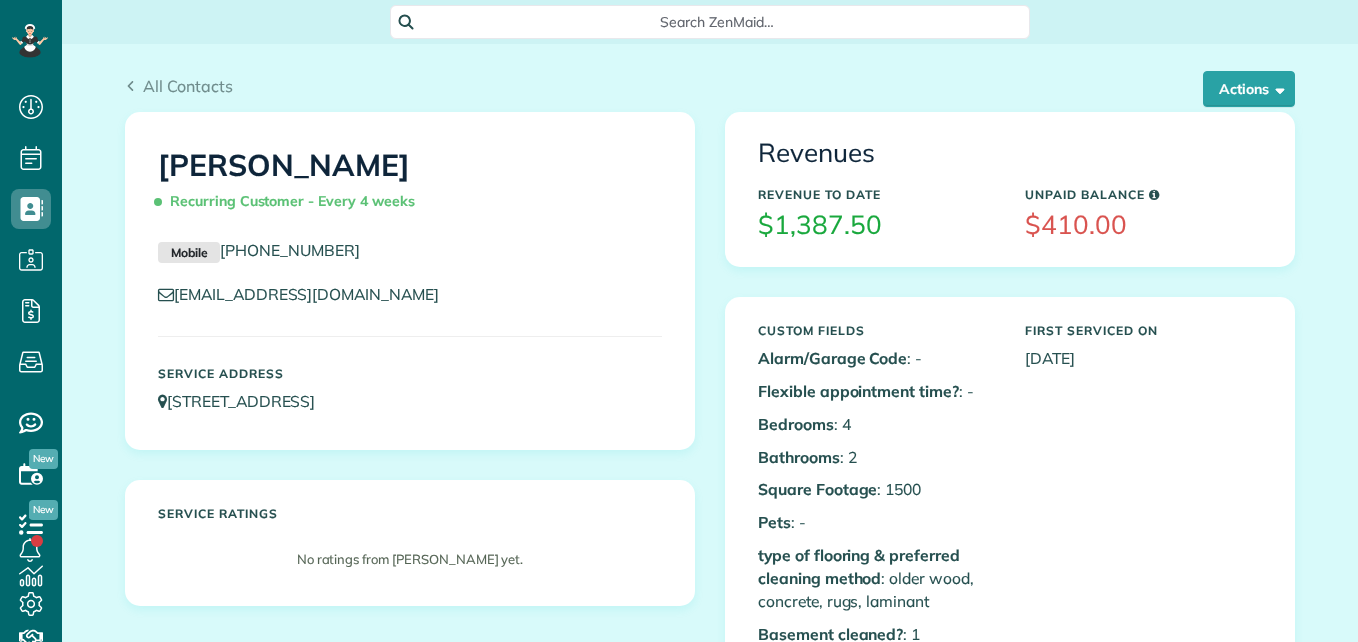 scroll, scrollTop: 0, scrollLeft: 0, axis: both 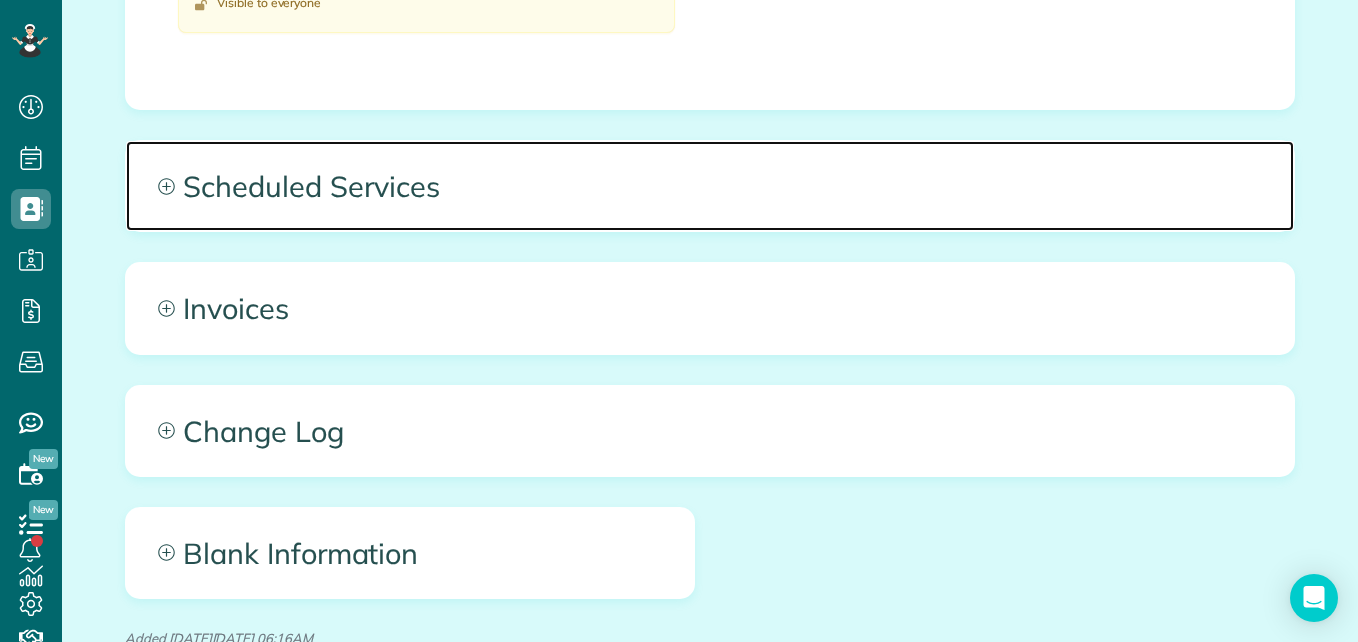 click 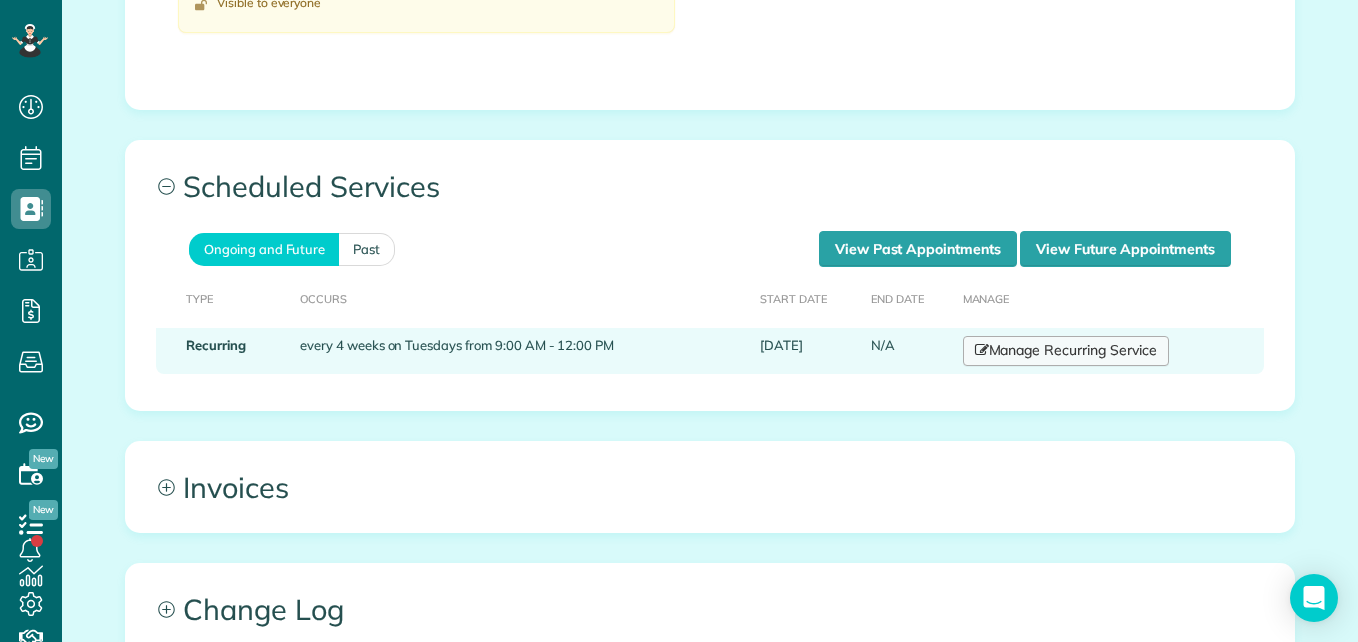 click on "Manage Recurring Service" at bounding box center (1066, 351) 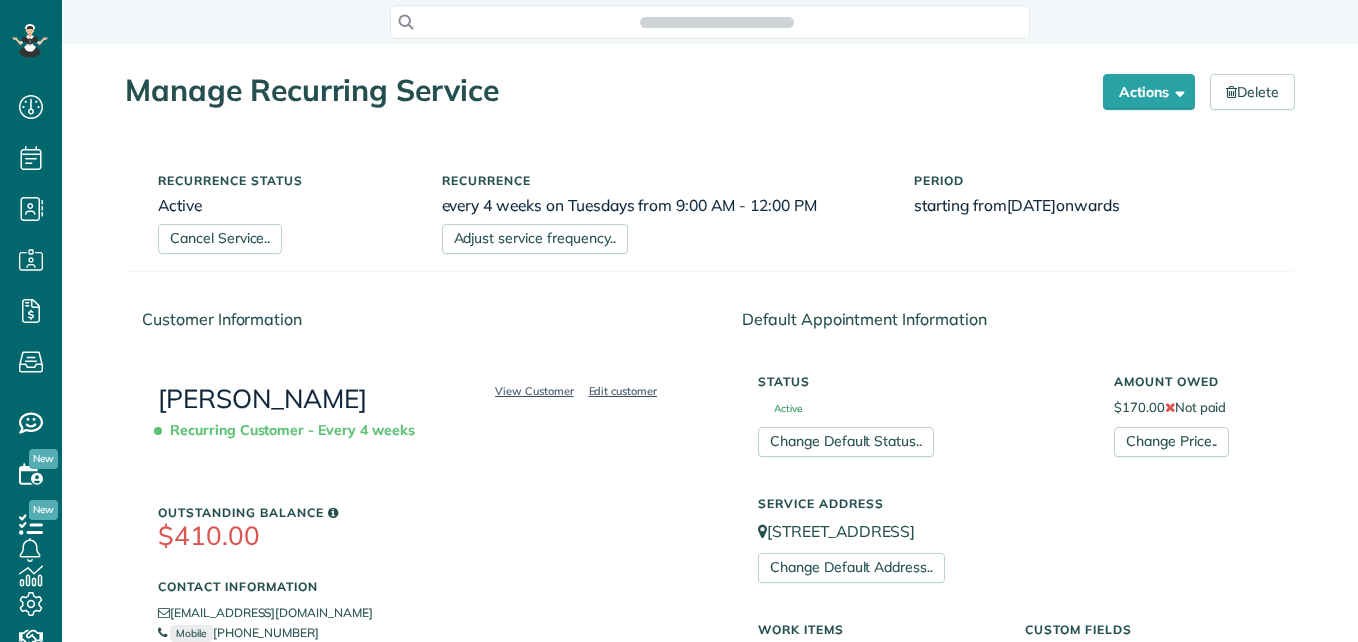 scroll, scrollTop: 0, scrollLeft: 0, axis: both 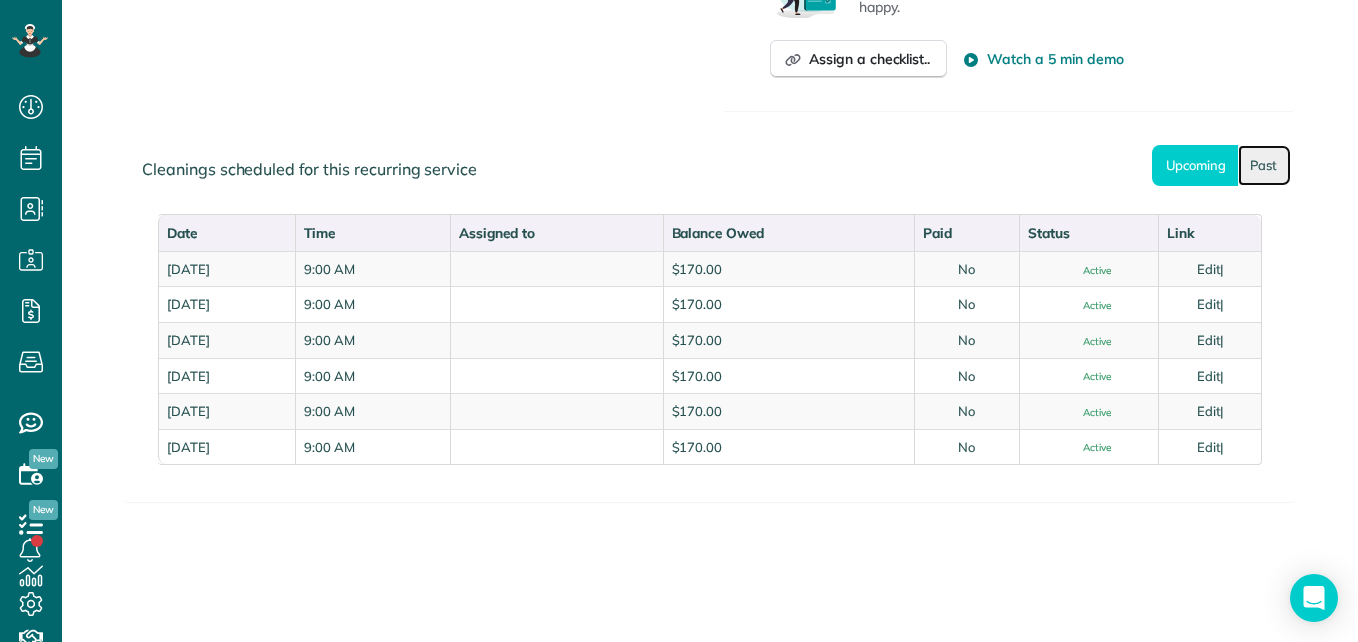 click on "Past" at bounding box center [1264, 165] 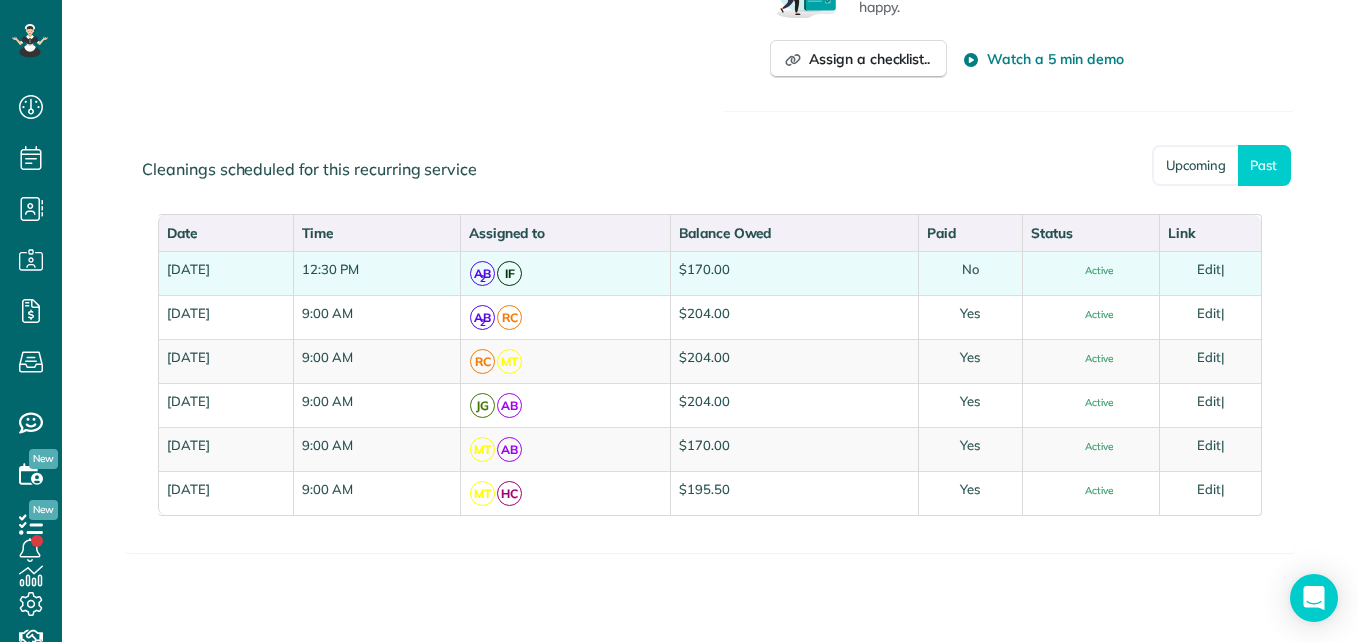 click on "$170.00" at bounding box center (794, 273) 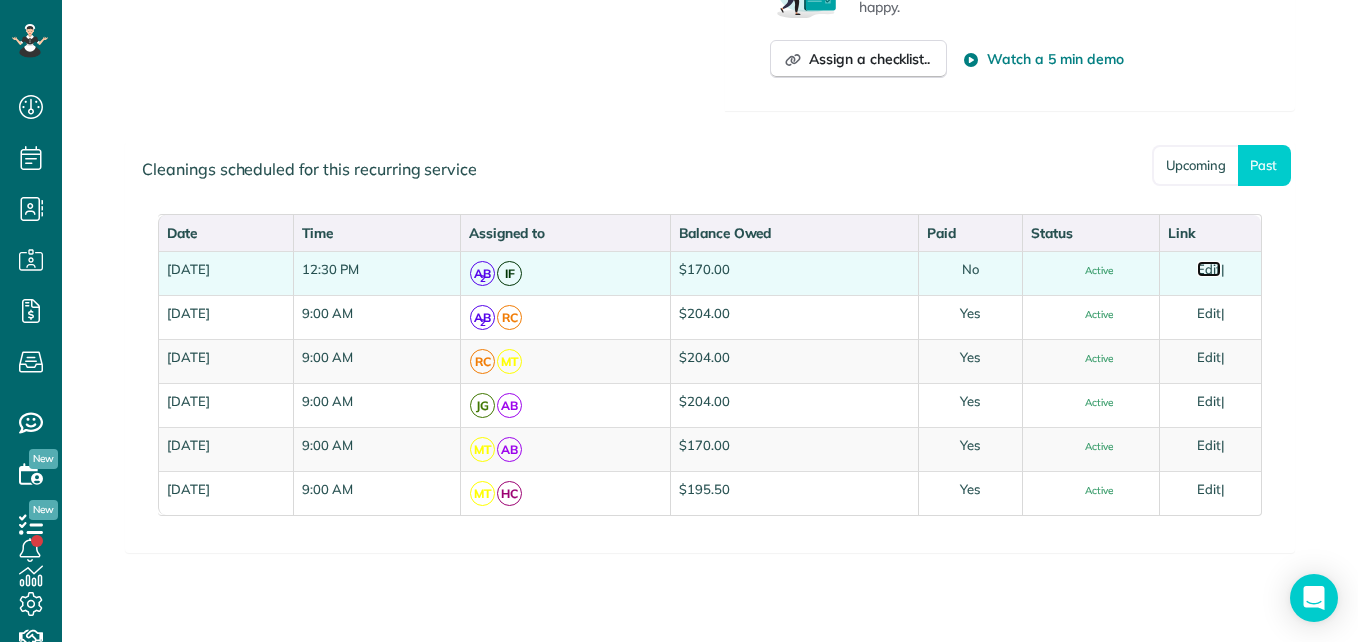 click on "Edit" at bounding box center (1209, 269) 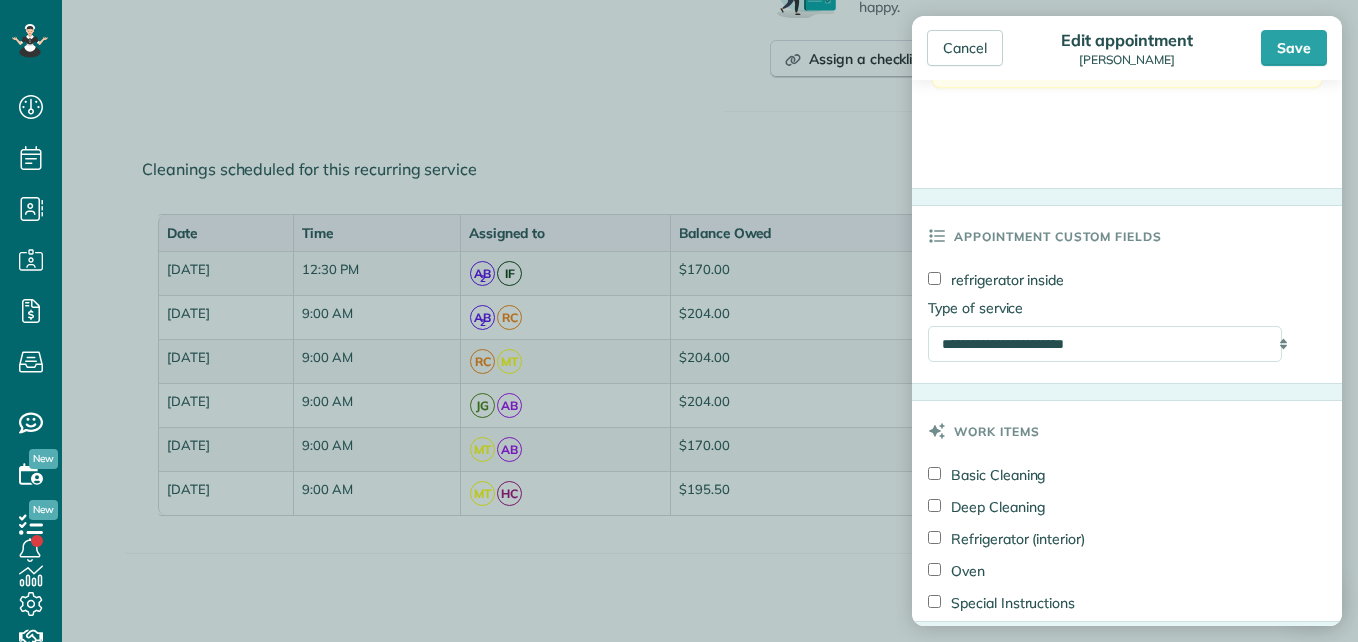 scroll, scrollTop: 829, scrollLeft: 0, axis: vertical 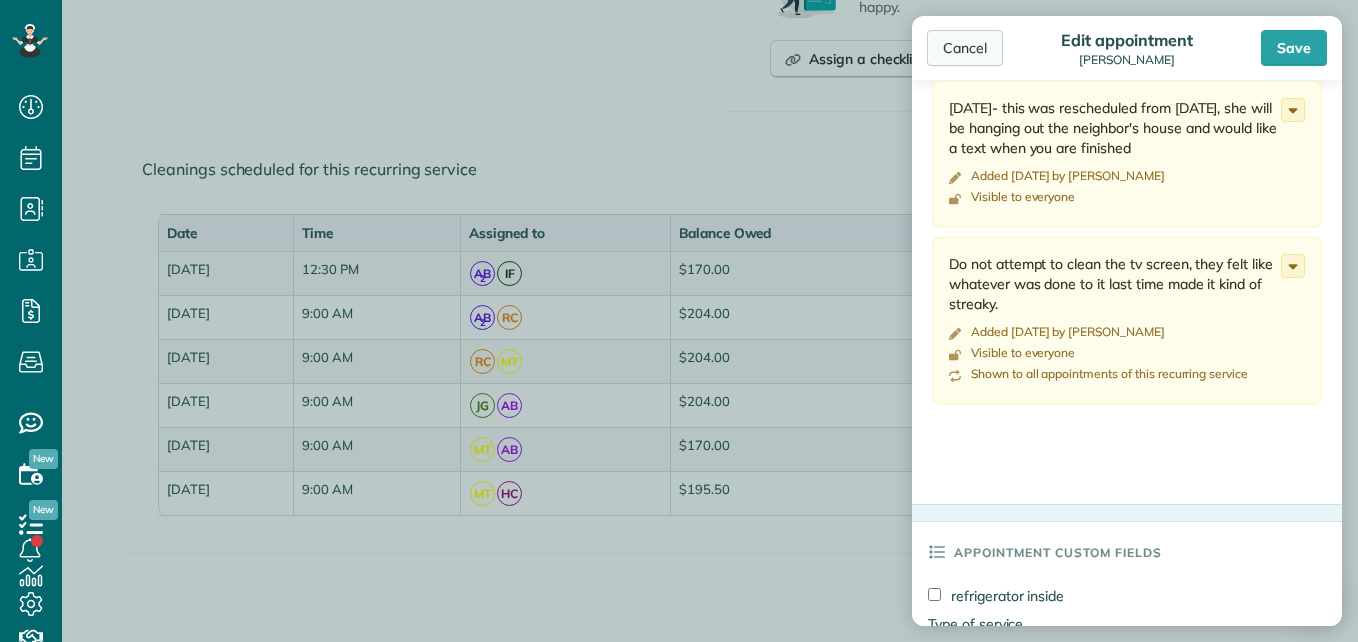 click on "Cancel" at bounding box center [965, 48] 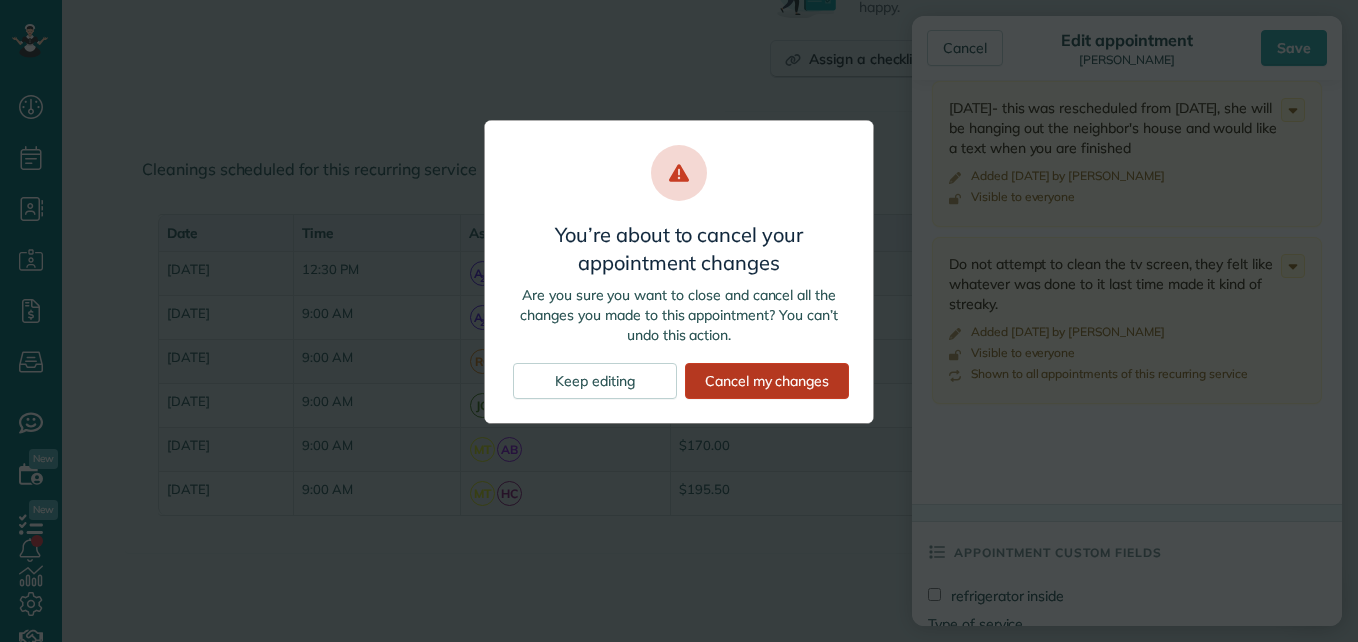 click on "Cancel my changes" at bounding box center [767, 381] 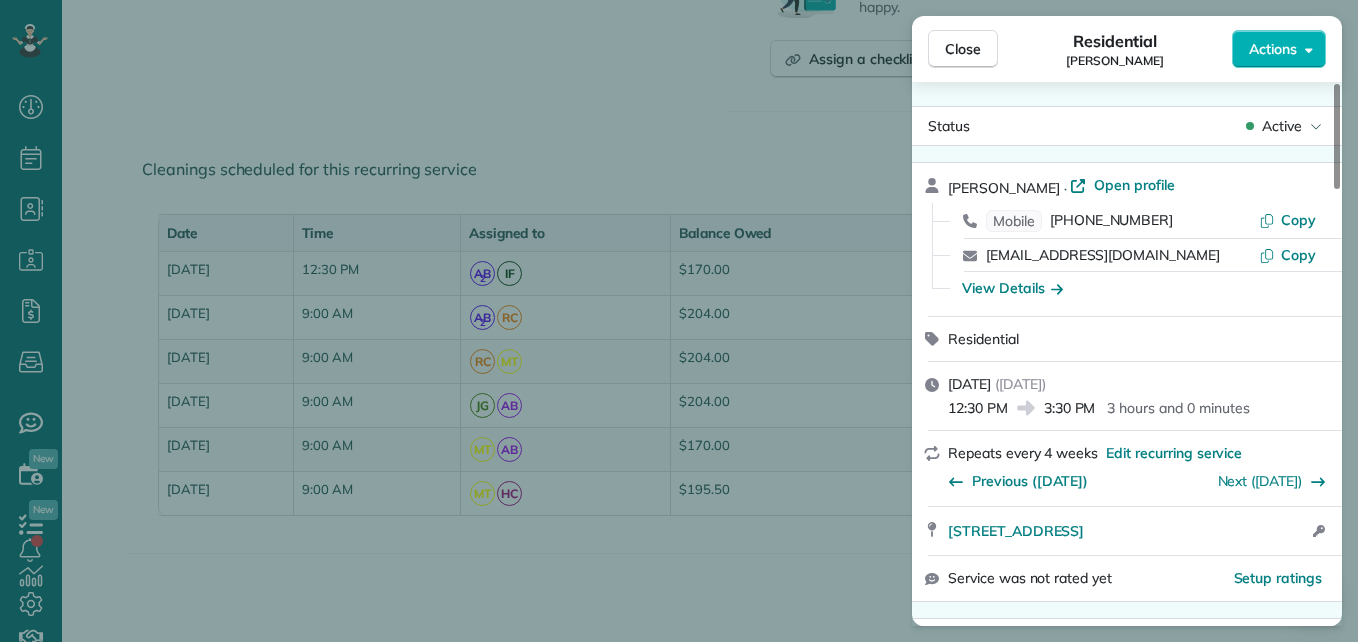 click on "Close Residential Brandi Allen Actions Status Active Brandi Allen · Open profile Mobile (614) 260-0298 Copy brandiallen454@gmail.com Copy View Details Residential Friday, July 18, 2025 ( 3 days ago ) 12:30 PM 3:30 PM 3 hours and 0 minutes Repeats every 4 weeks Edit recurring service Previous (Jun 17) Next (Aug 12) 252 East Lakeview Avenue Columbus OH 43202 Open access information Service was not rated yet Setup ratings Cleaners Time in and out Assign Invite Team No team assigned yet Cleaners Andrea   Bailey 12:30 PM 3:30 PM Ione   Fuzzell 12:30 PM 3:30 PM Checklist Try Now Keep this appointment up to your standards. Stay on top of every detail, keep your cleaners organised, and your client happy. Assign a checklist Watch a 5 min demo Billing Billing actions Price $170.00 Overcharge $0.00 Discount $0.00 Coupon discount - Primary tax - Secondary tax - Total appointment price $170.00 Tips collected New feature! $0.00 Unpaid Mark as paid Total including tip $170.00 Get paid online in no-time! Type of service No" at bounding box center (679, 321) 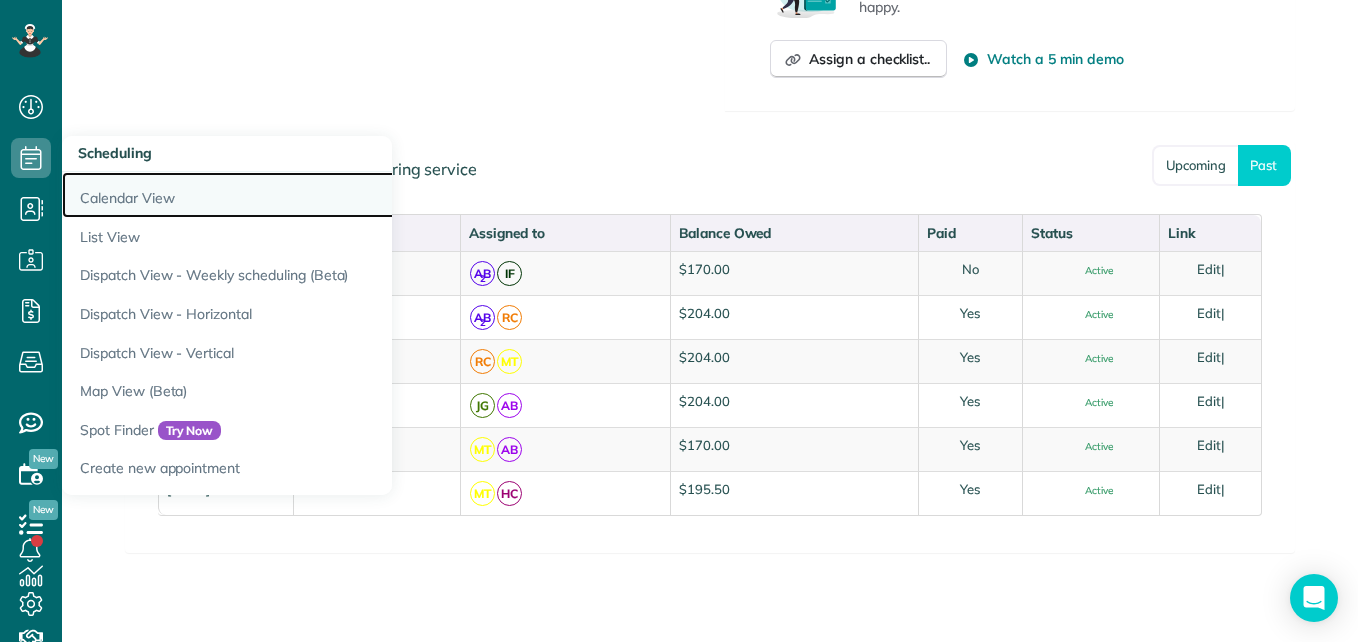 click on "Calendar View" at bounding box center [312, 195] 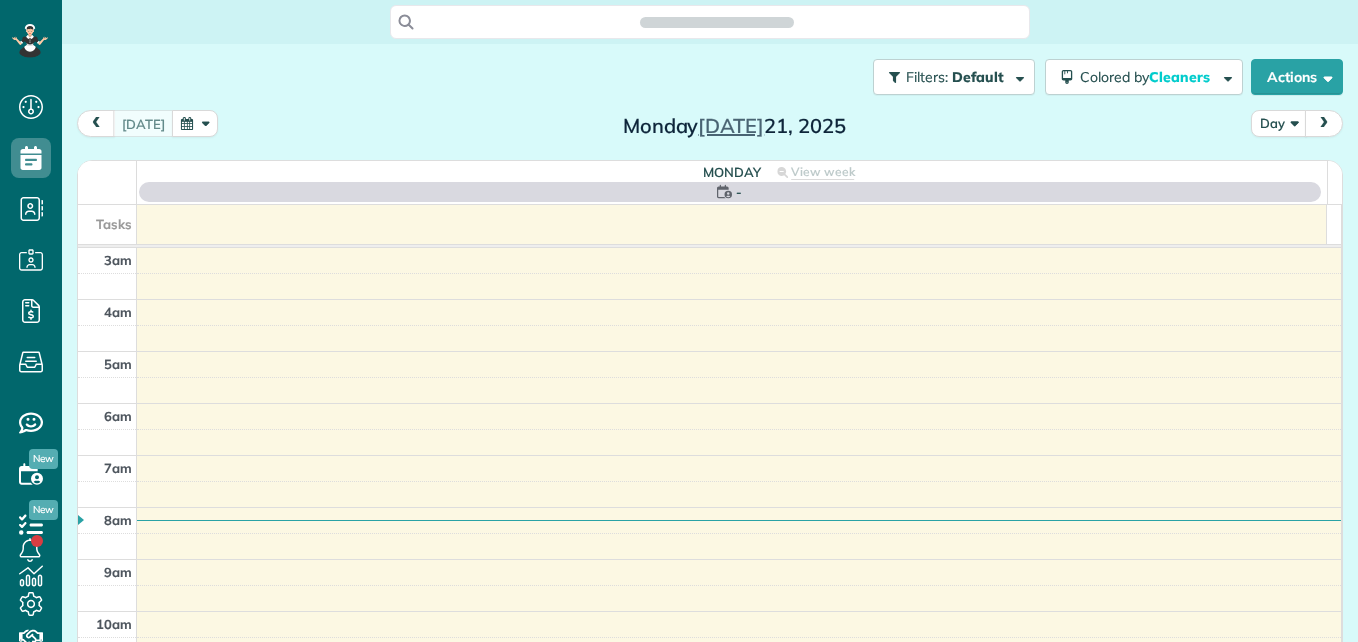 scroll, scrollTop: 0, scrollLeft: 0, axis: both 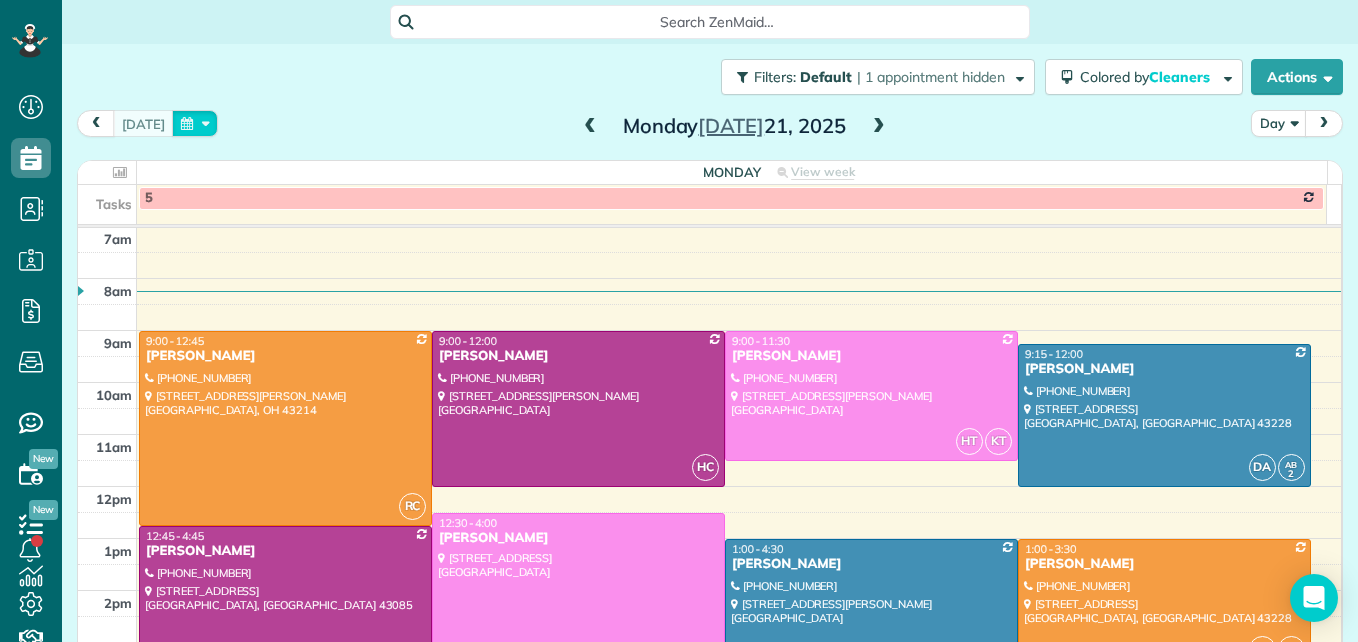 click at bounding box center [195, 123] 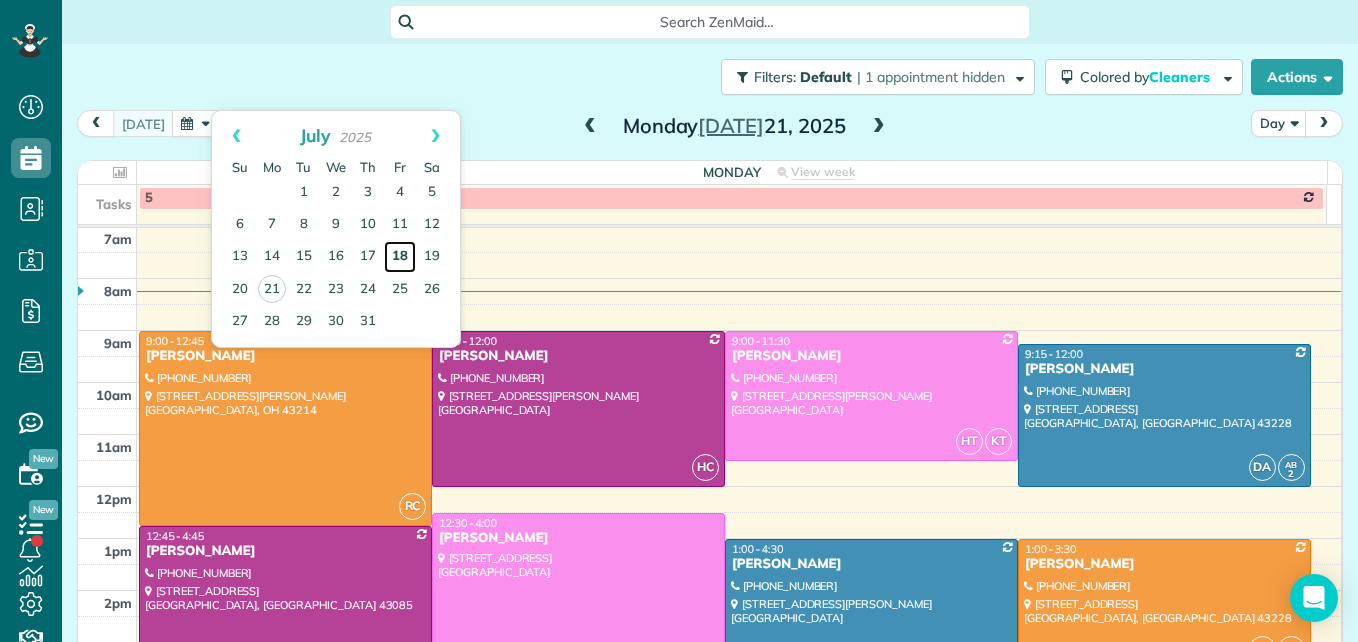 click on "18" at bounding box center [400, 257] 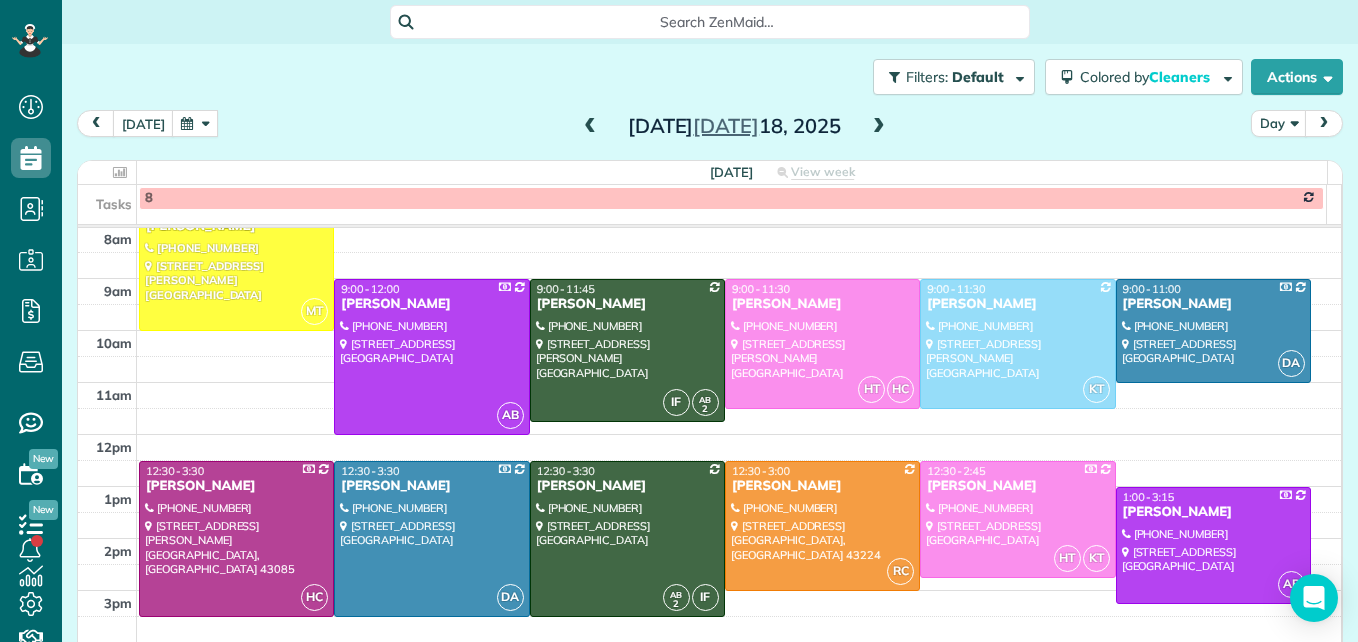 scroll, scrollTop: 309, scrollLeft: 0, axis: vertical 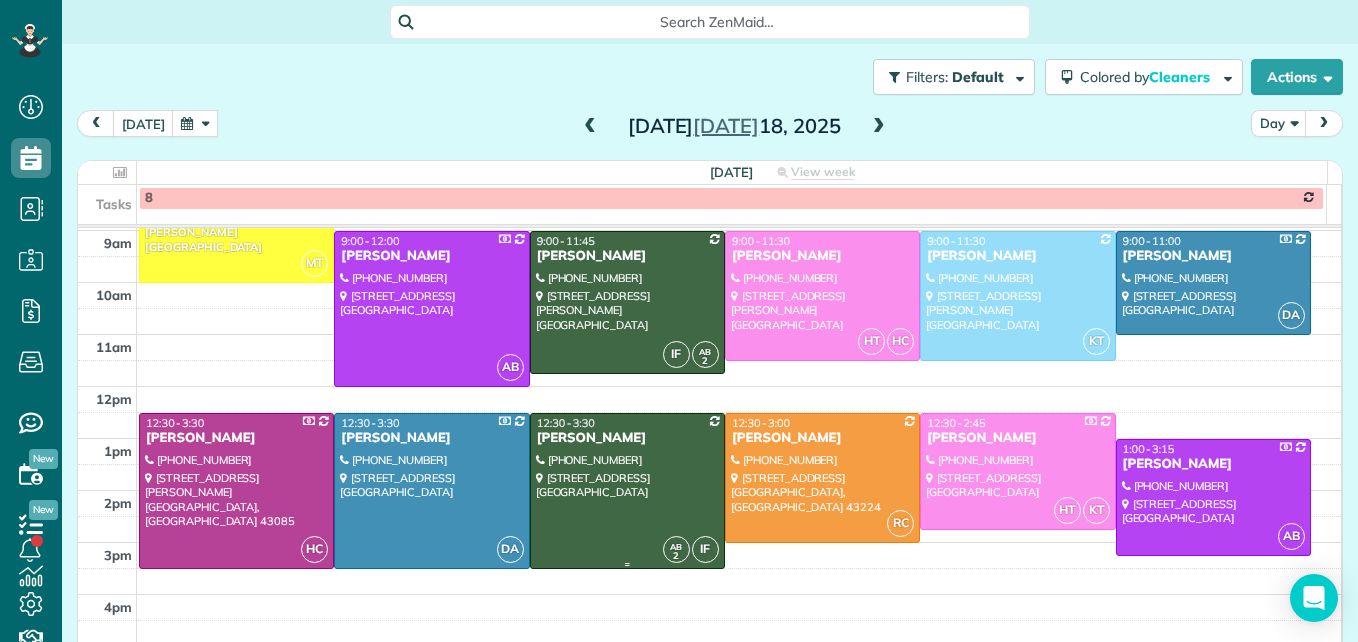 click at bounding box center [627, 491] 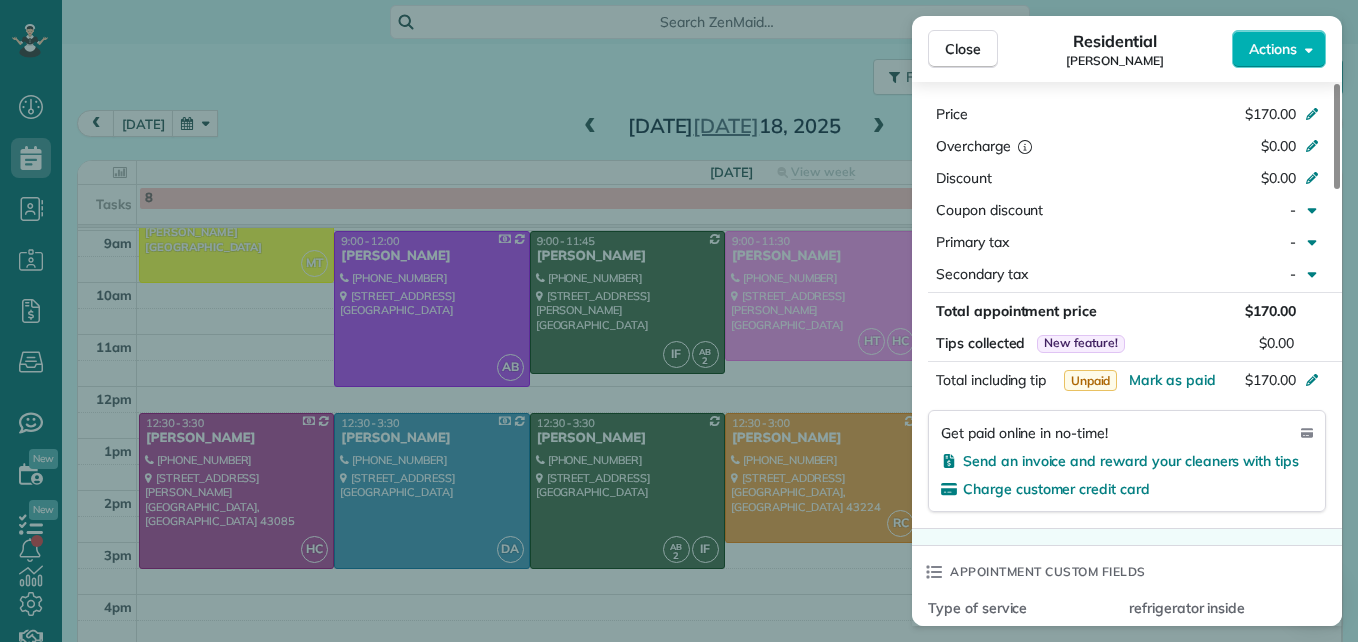 scroll, scrollTop: 1100, scrollLeft: 0, axis: vertical 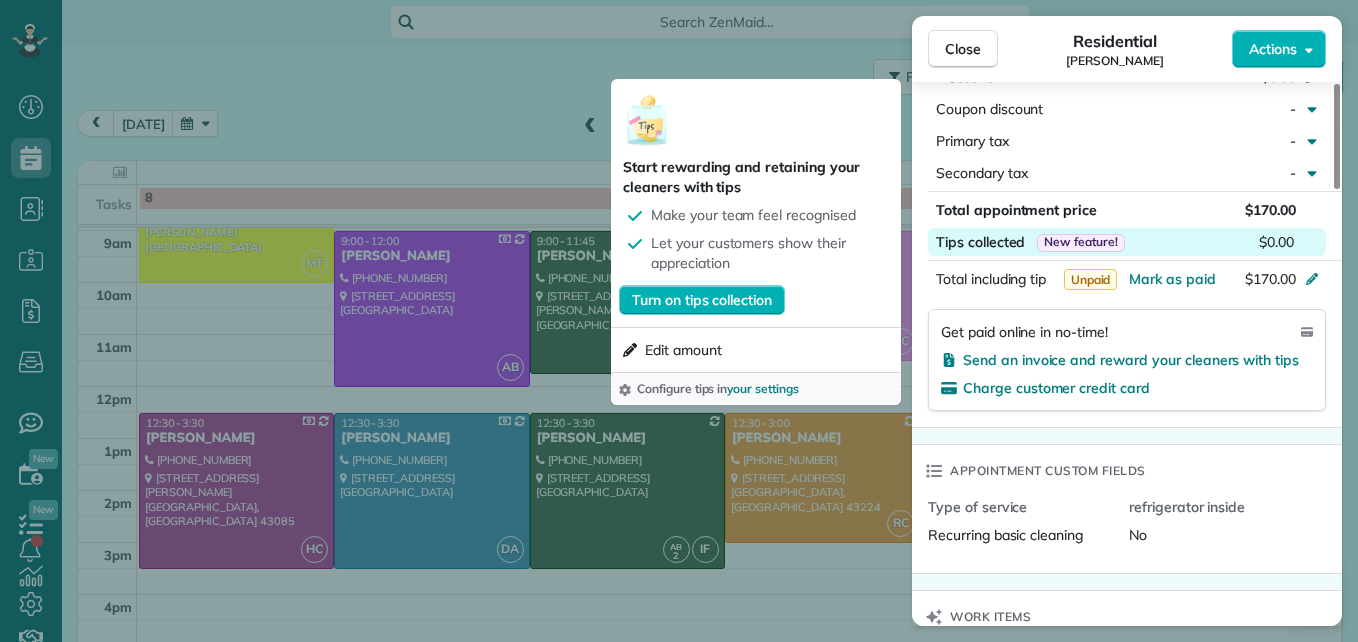 click on "$0.00" at bounding box center [1276, 242] 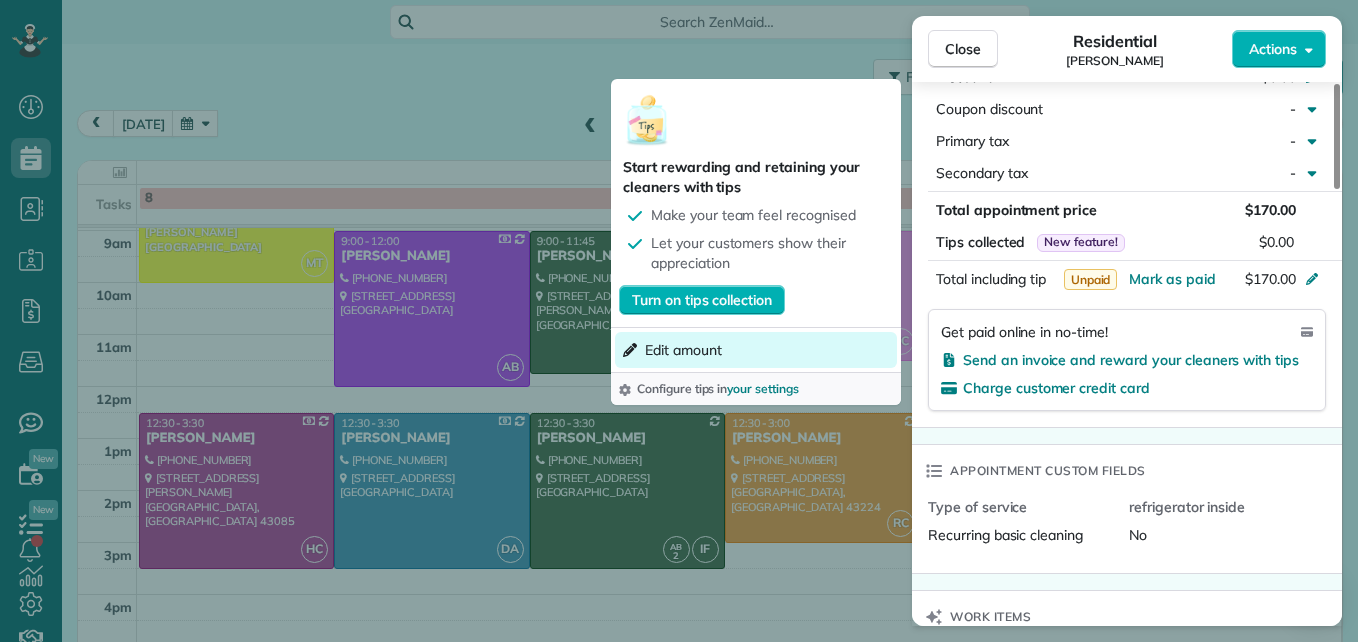 click on "Edit amount" at bounding box center (683, 350) 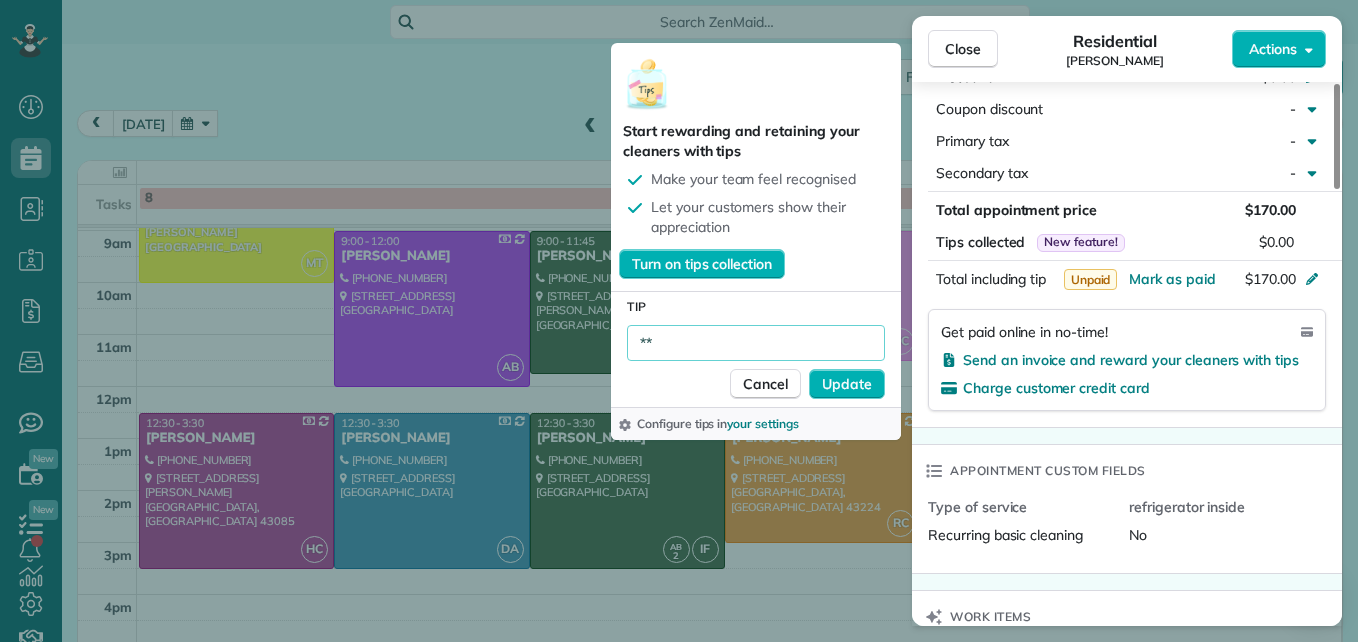 click on "**" at bounding box center [756, 343] 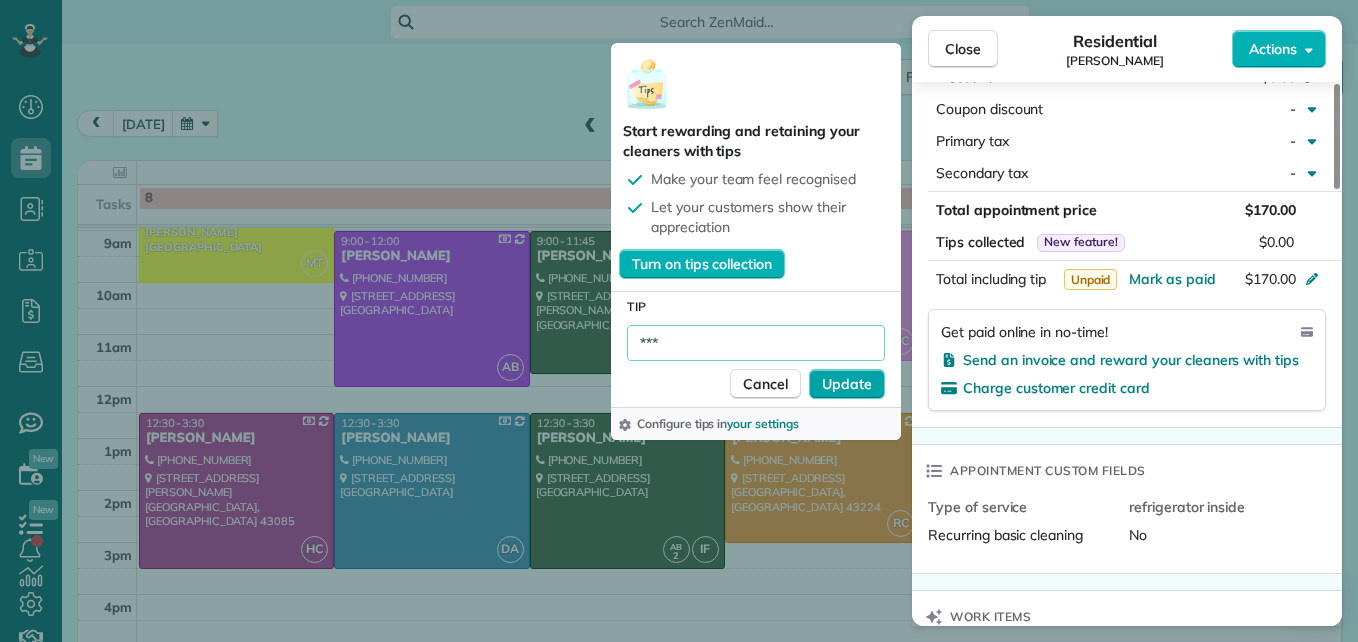 type on "***" 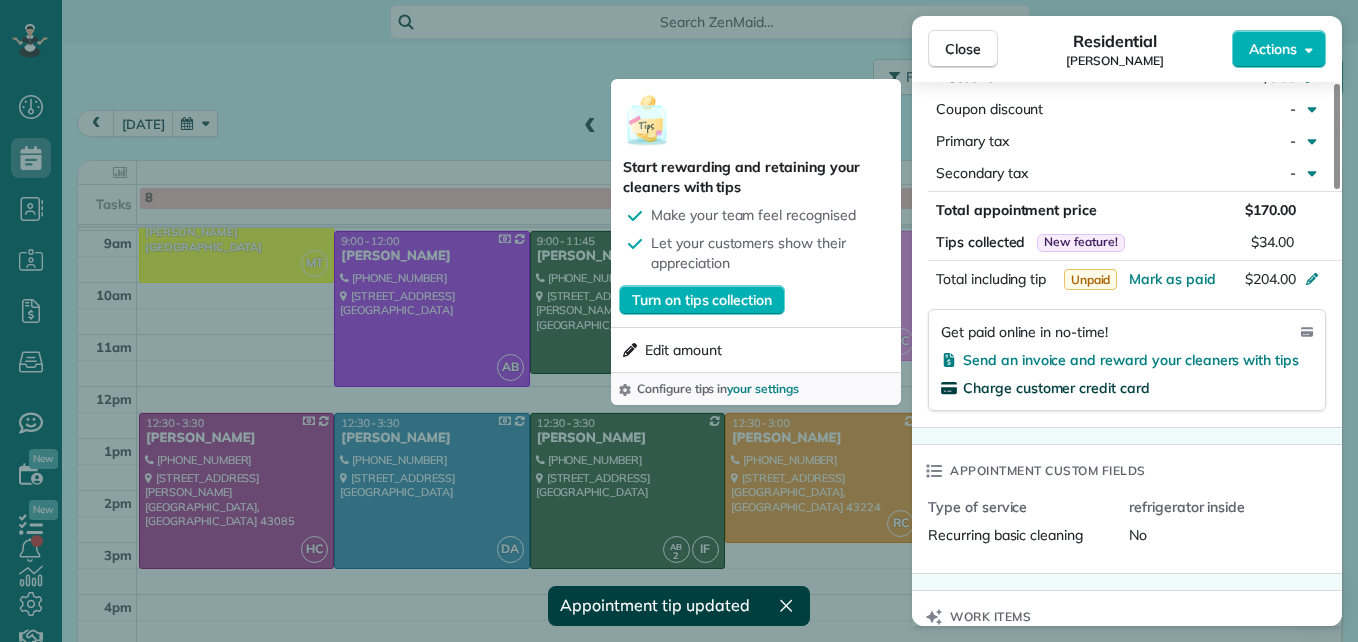 click on "Charge customer credit card" at bounding box center [1056, 388] 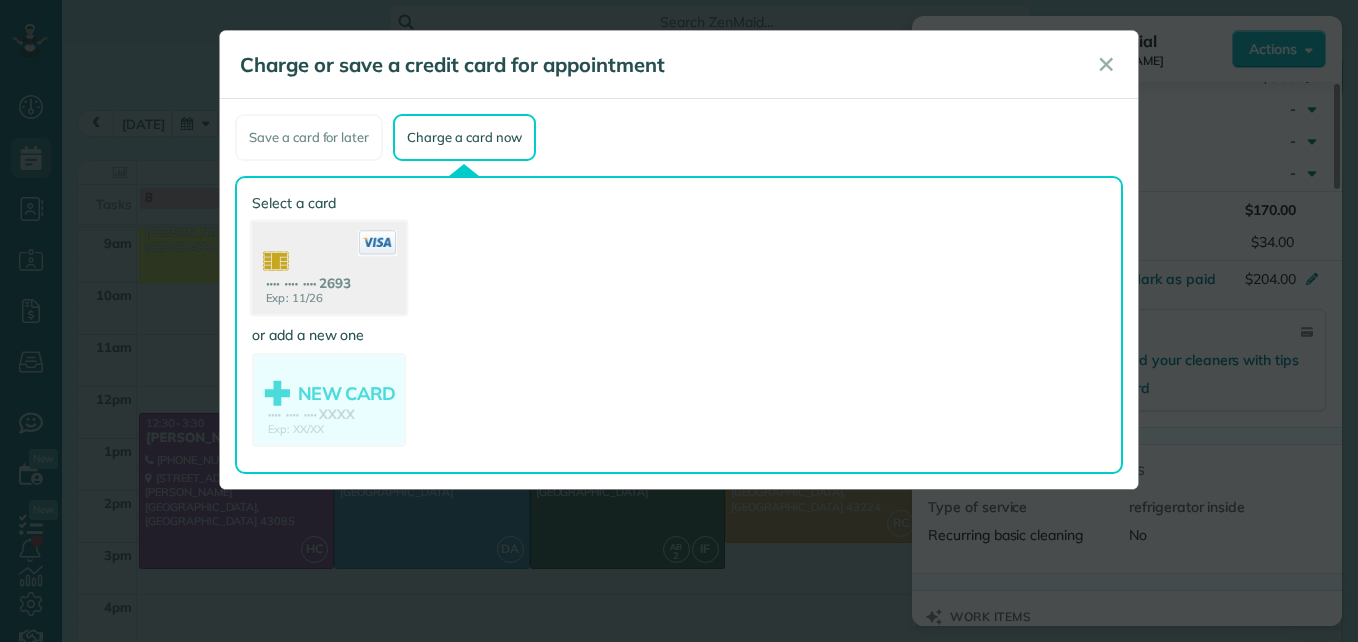 click 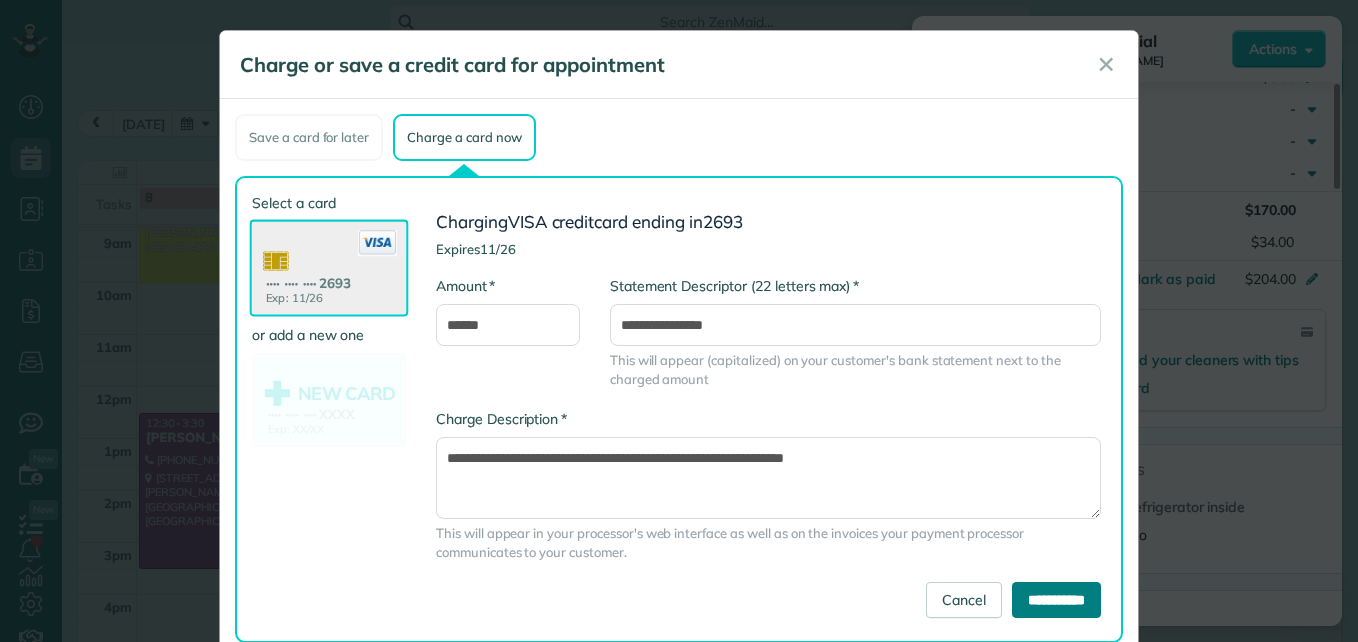 click on "**********" at bounding box center (1056, 600) 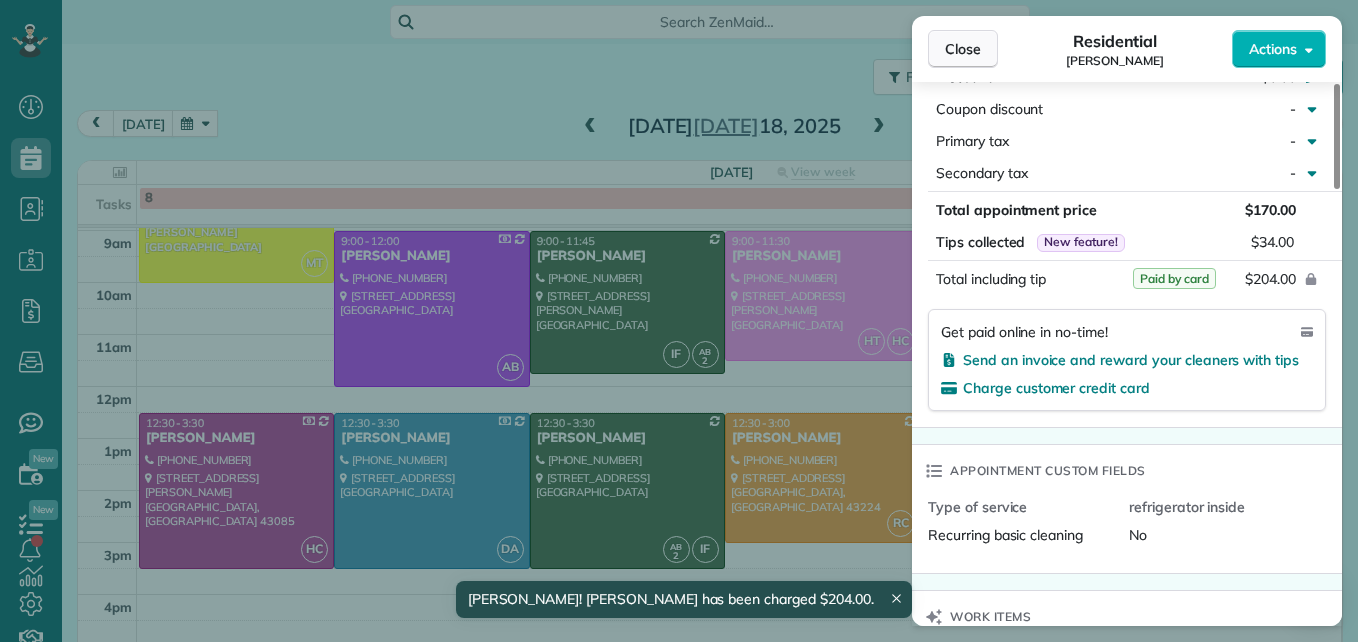 click on "Close" at bounding box center [963, 49] 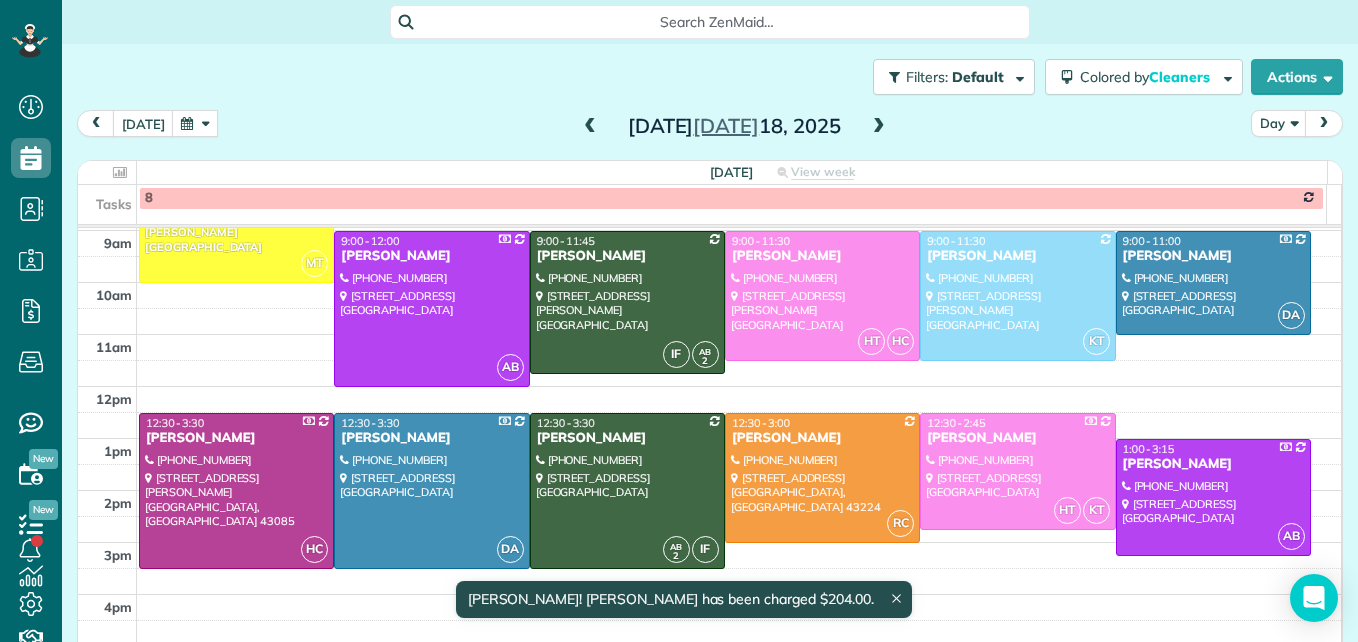 click at bounding box center [590, 127] 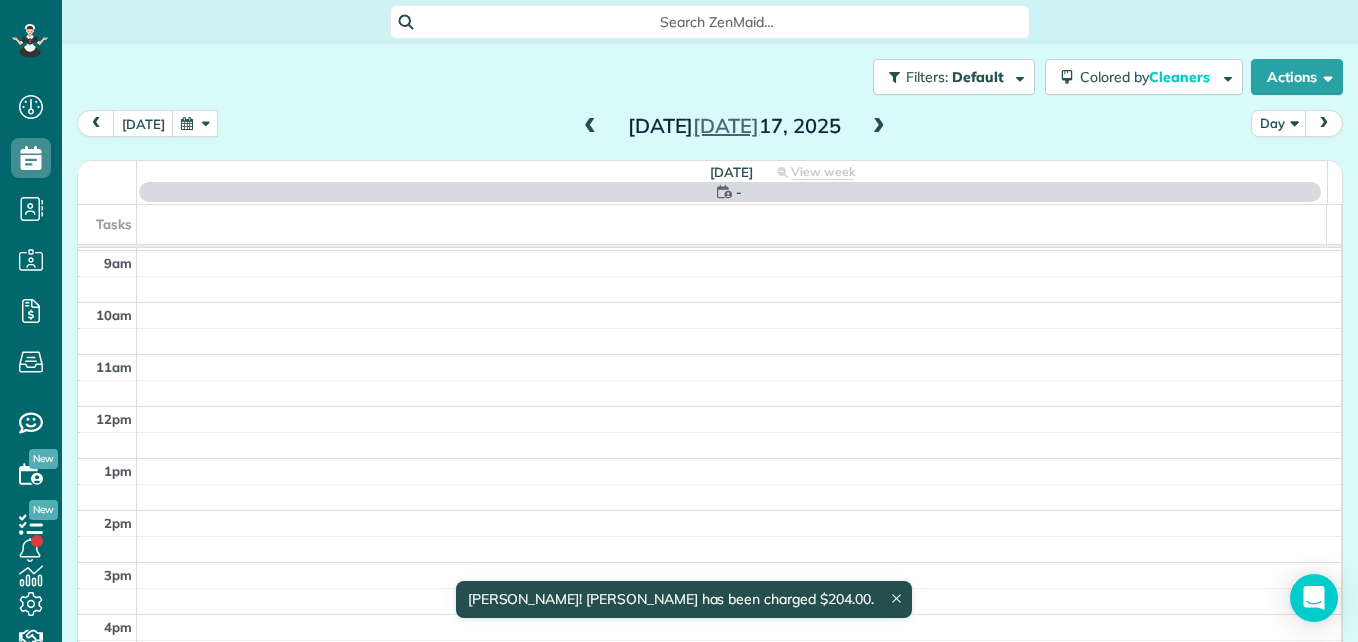 scroll, scrollTop: 209, scrollLeft: 0, axis: vertical 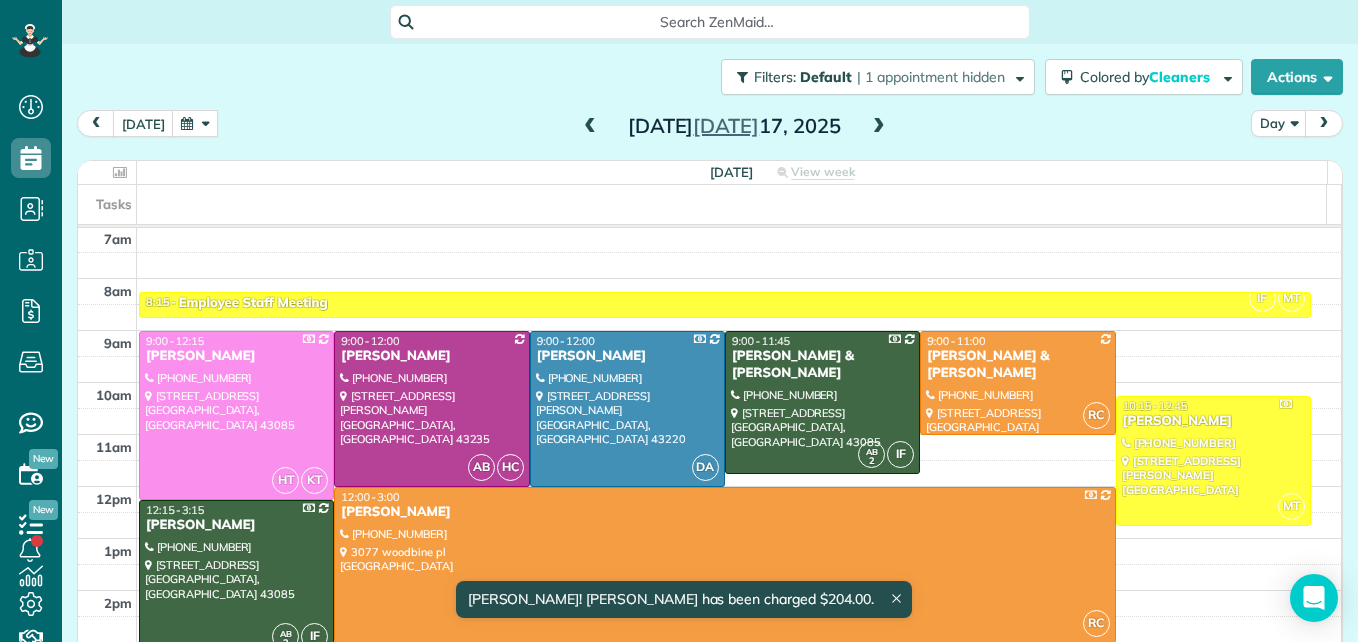 click at bounding box center (590, 127) 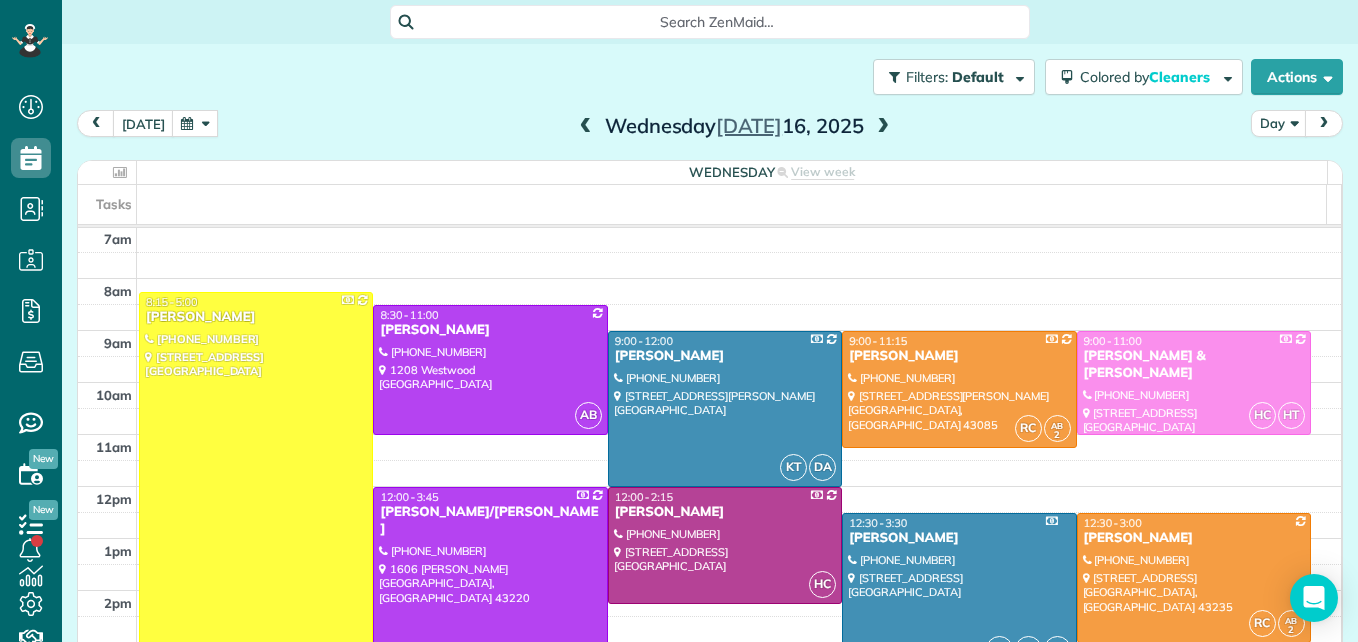 click at bounding box center (586, 127) 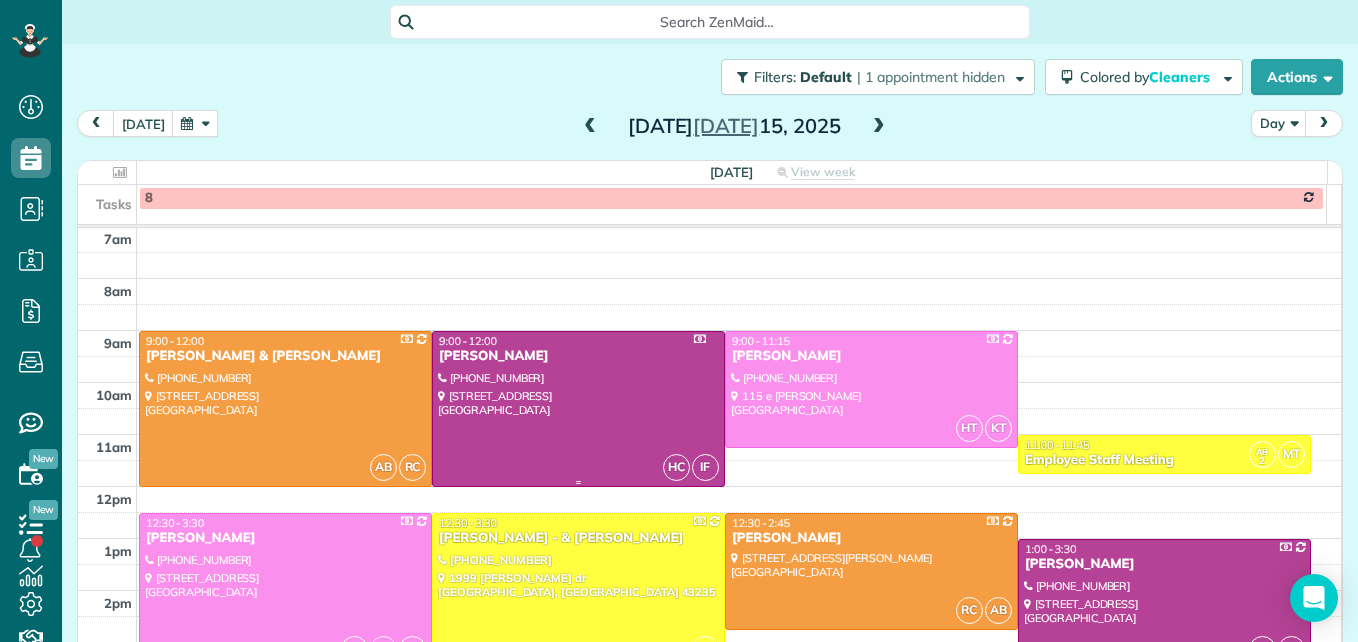 click at bounding box center (578, 409) 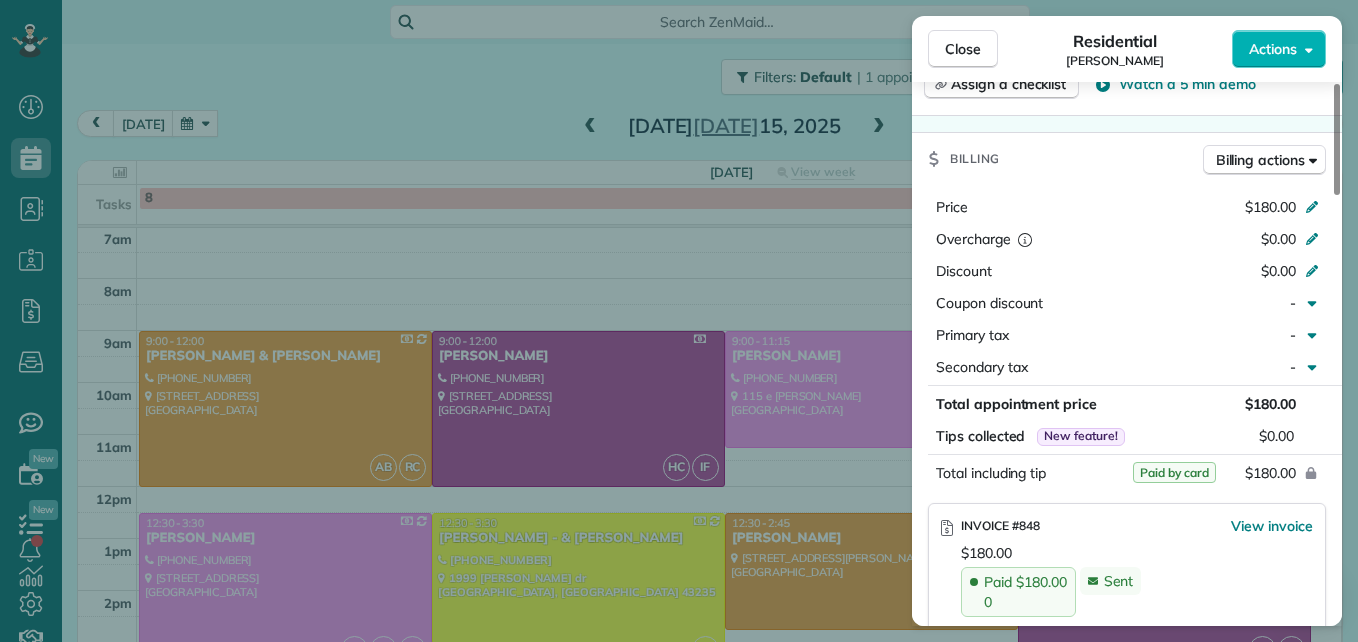 scroll, scrollTop: 900, scrollLeft: 0, axis: vertical 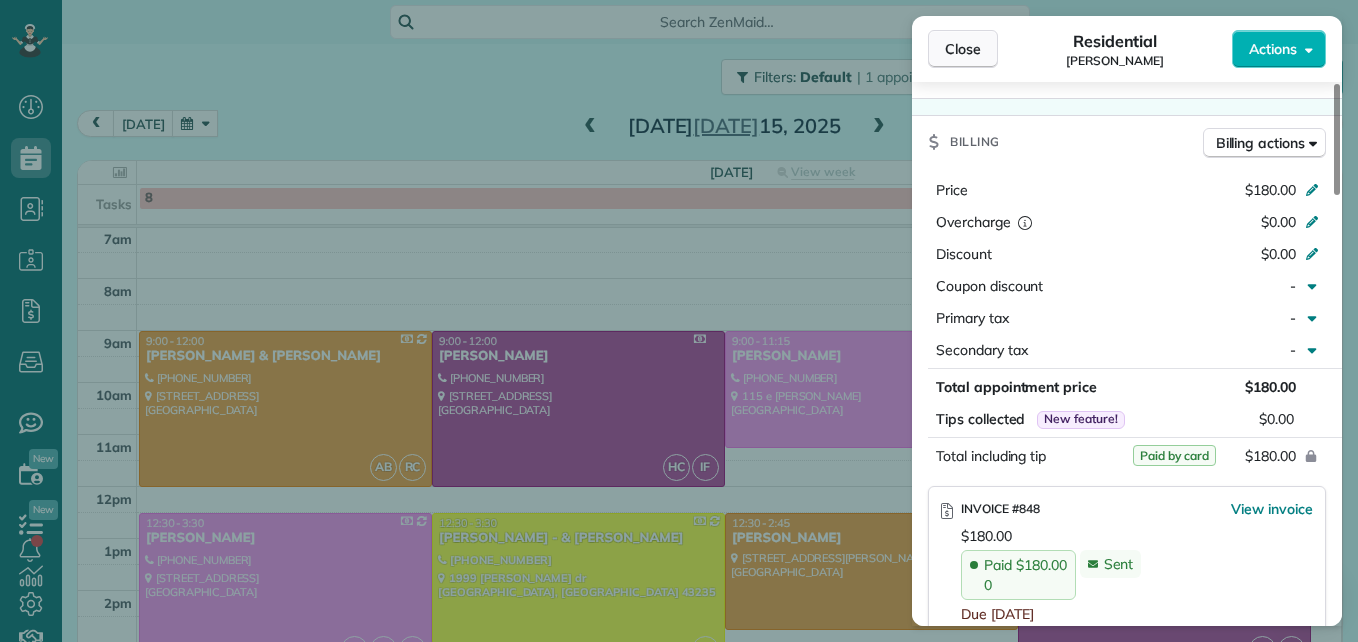 click on "Close" at bounding box center [963, 49] 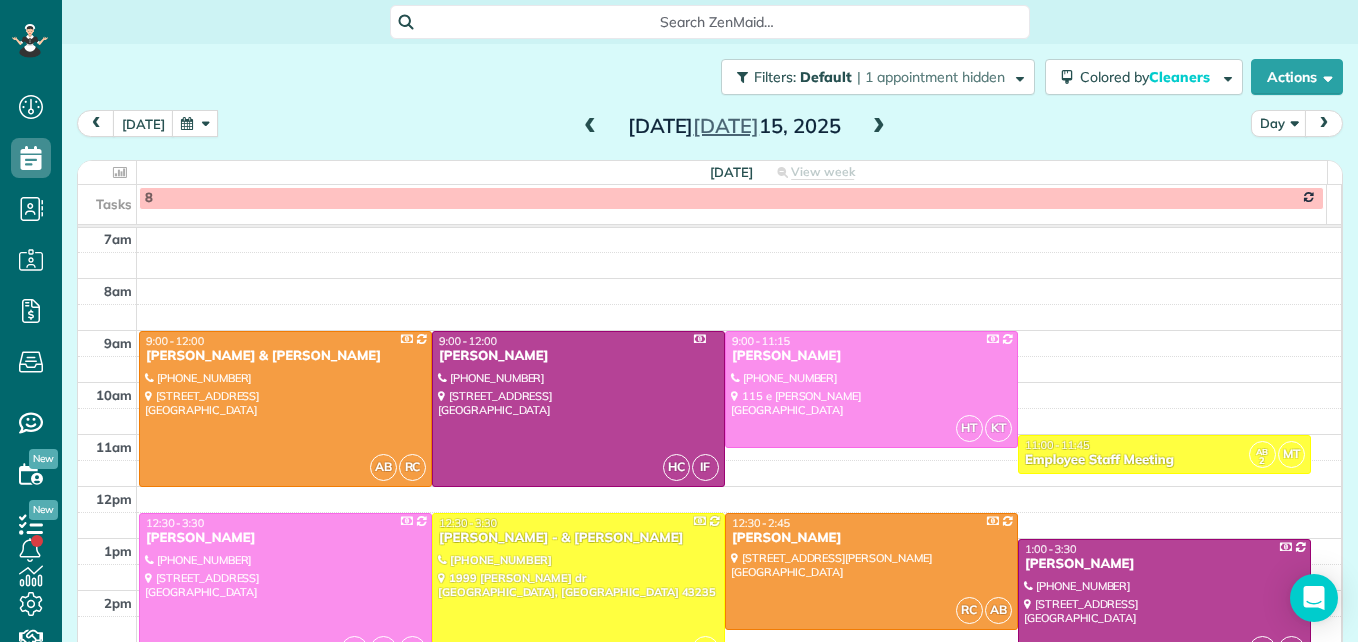 click at bounding box center [195, 123] 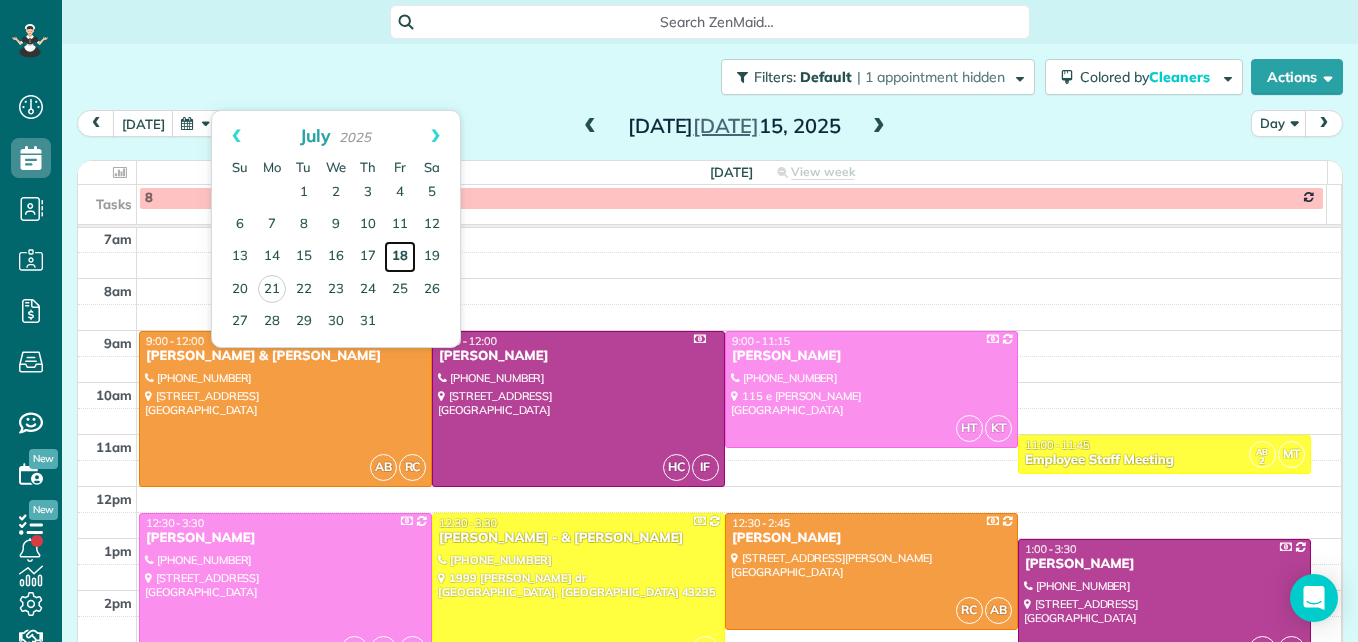 click on "18" at bounding box center (400, 257) 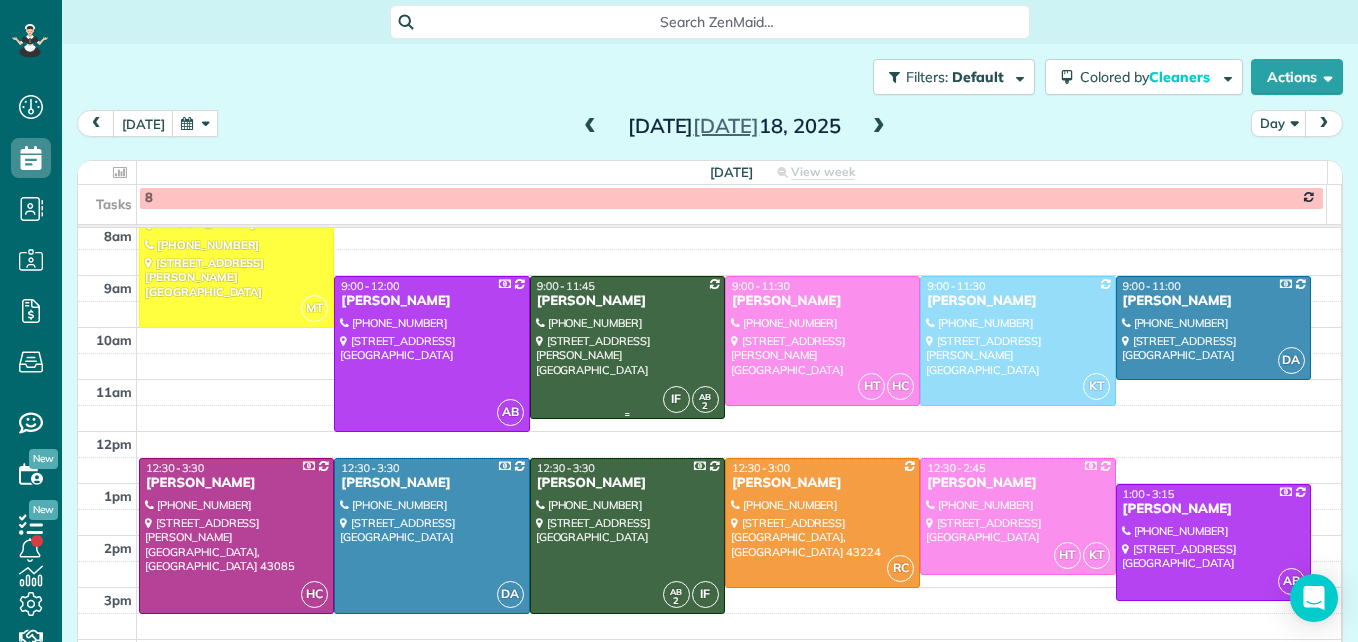scroll, scrollTop: 309, scrollLeft: 0, axis: vertical 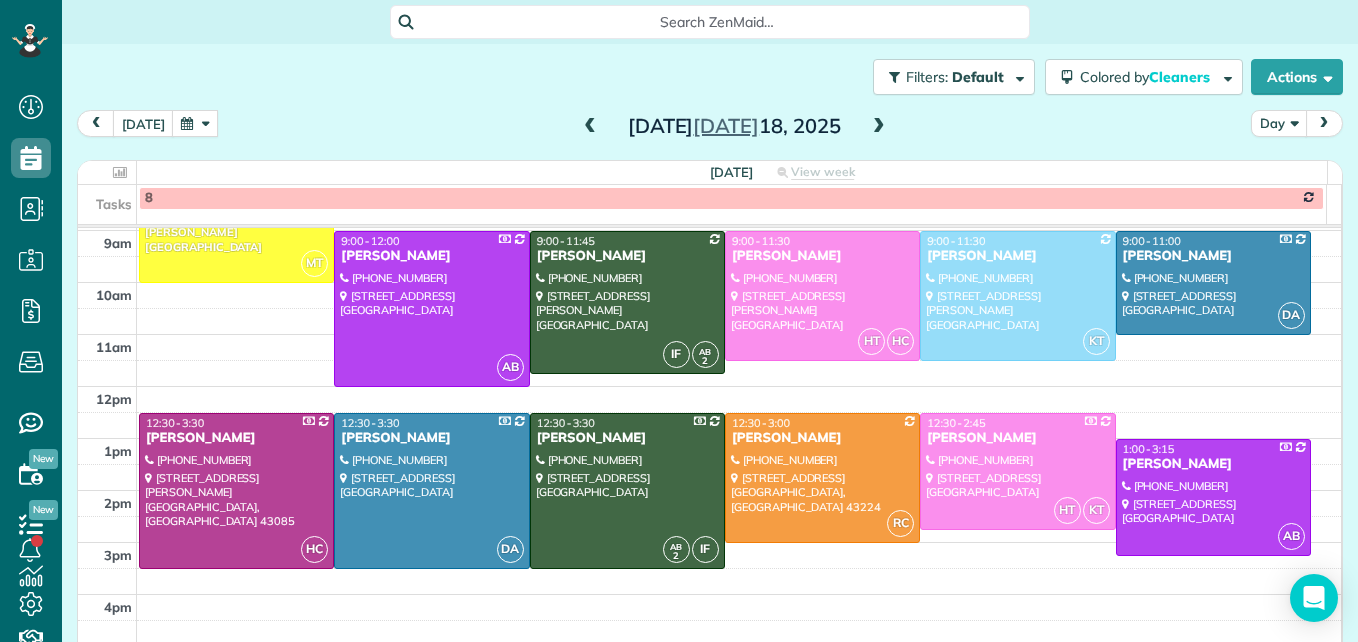 click on "Day" at bounding box center (1279, 123) 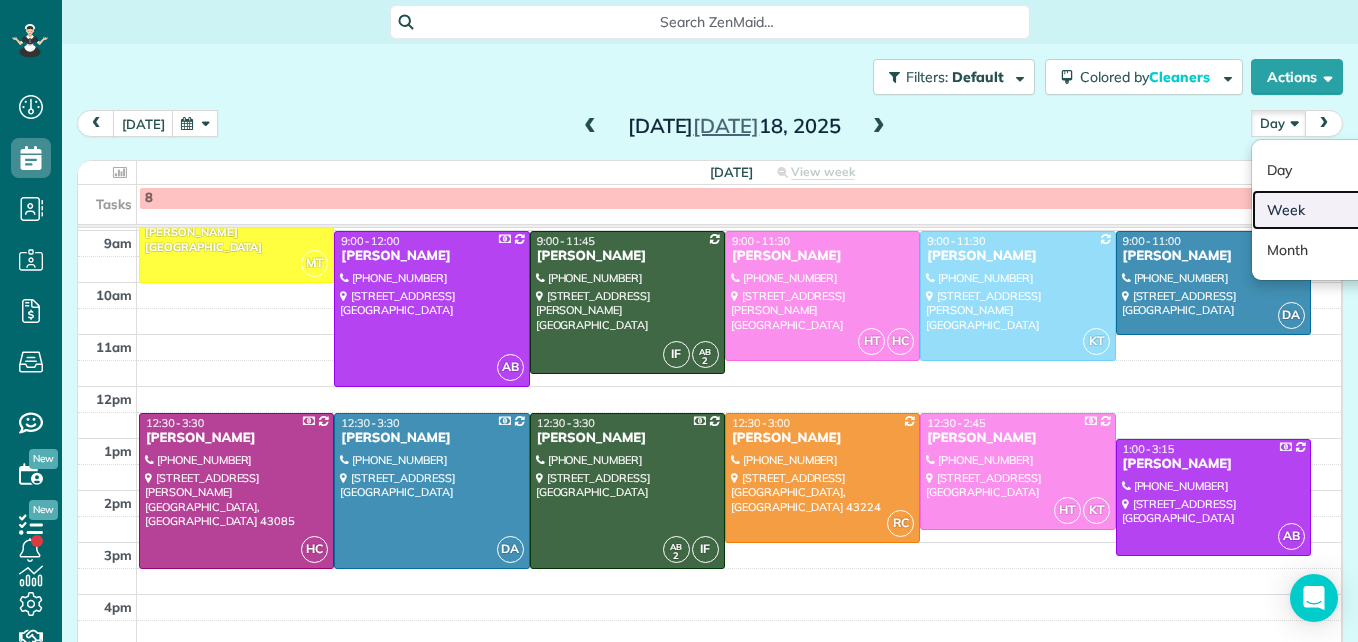 click on "Week" at bounding box center (1331, 210) 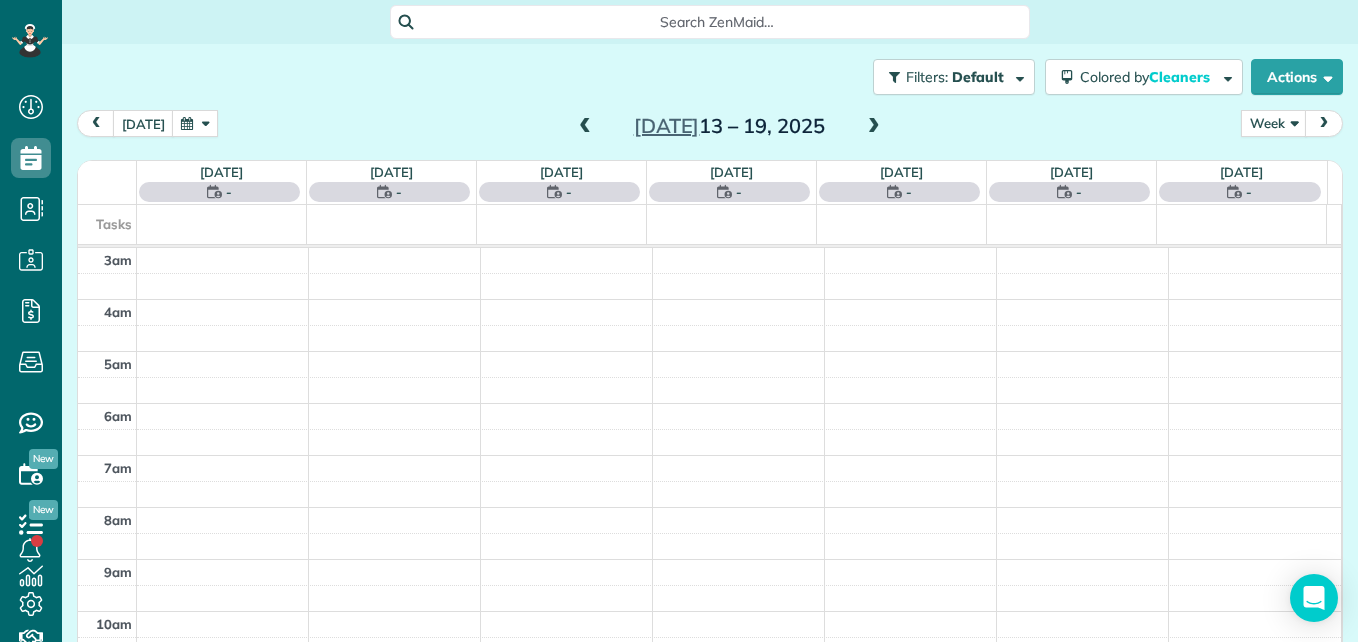 scroll, scrollTop: 209, scrollLeft: 0, axis: vertical 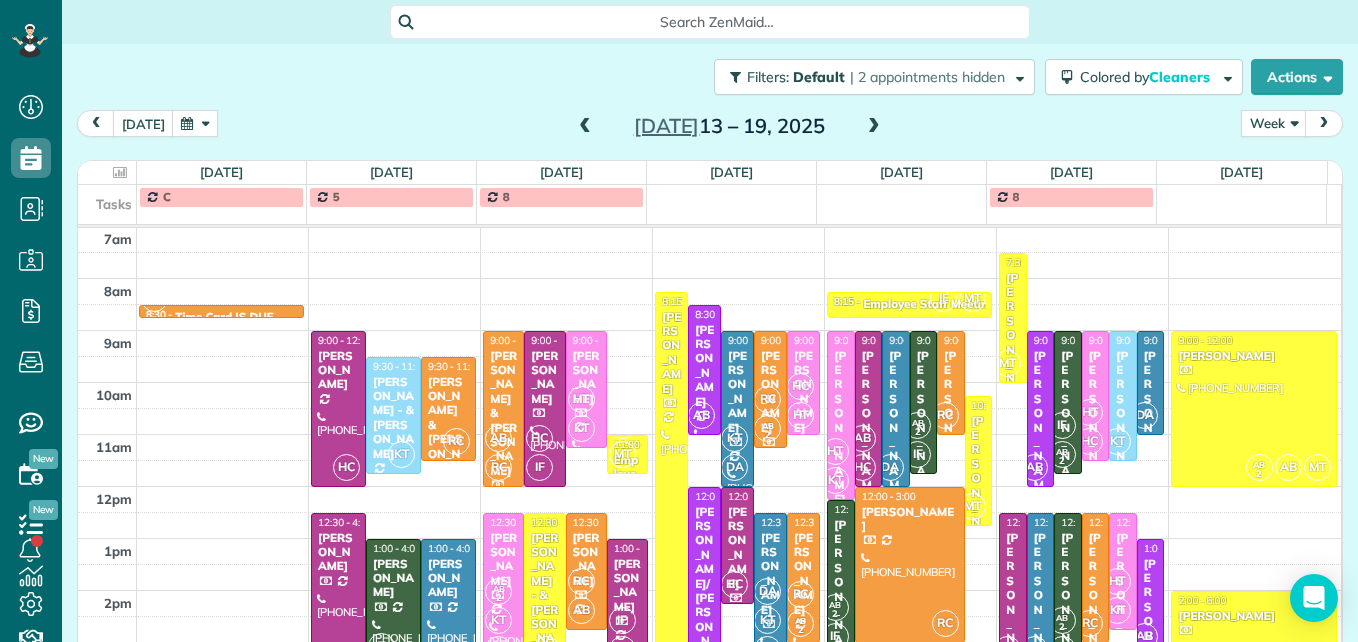 click at bounding box center [585, 127] 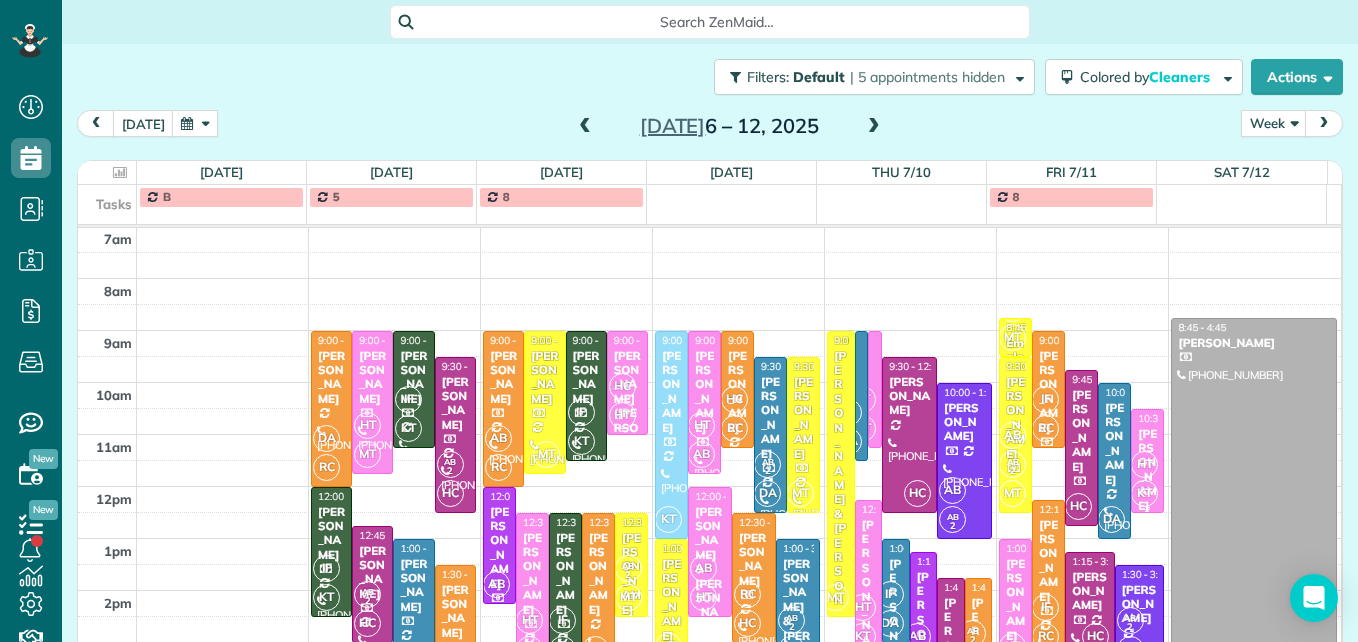 click on "HT" at bounding box center (1144, 464) 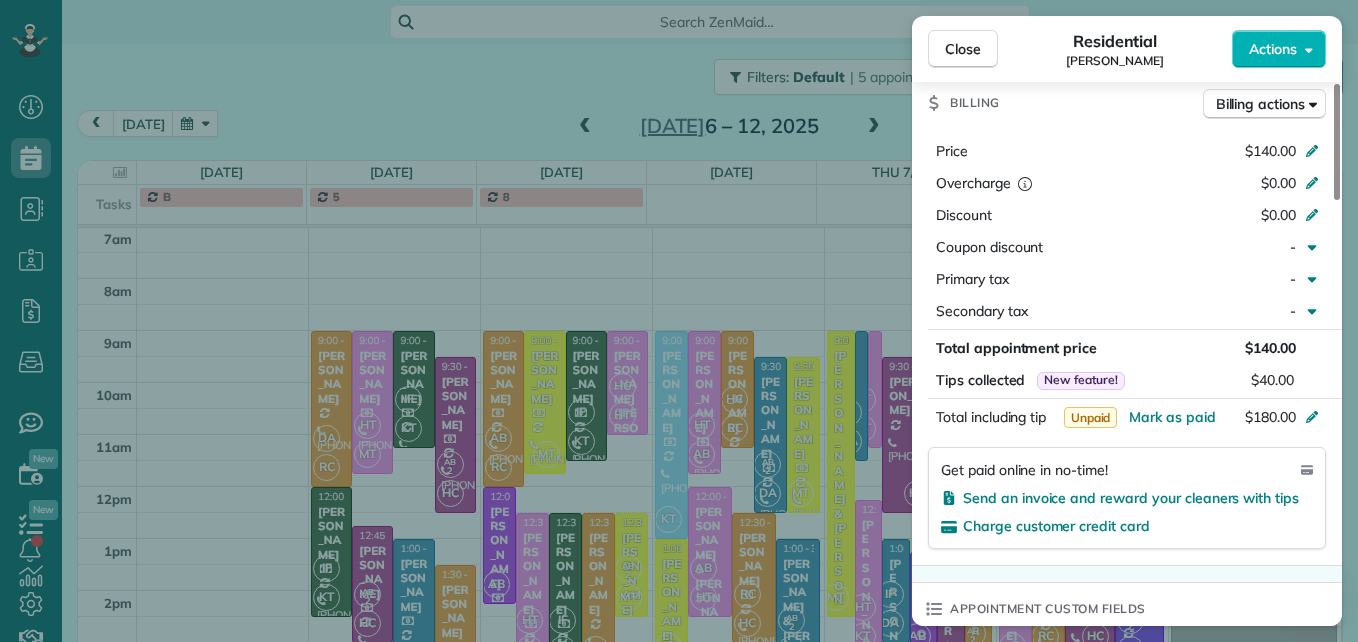 scroll, scrollTop: 1000, scrollLeft: 0, axis: vertical 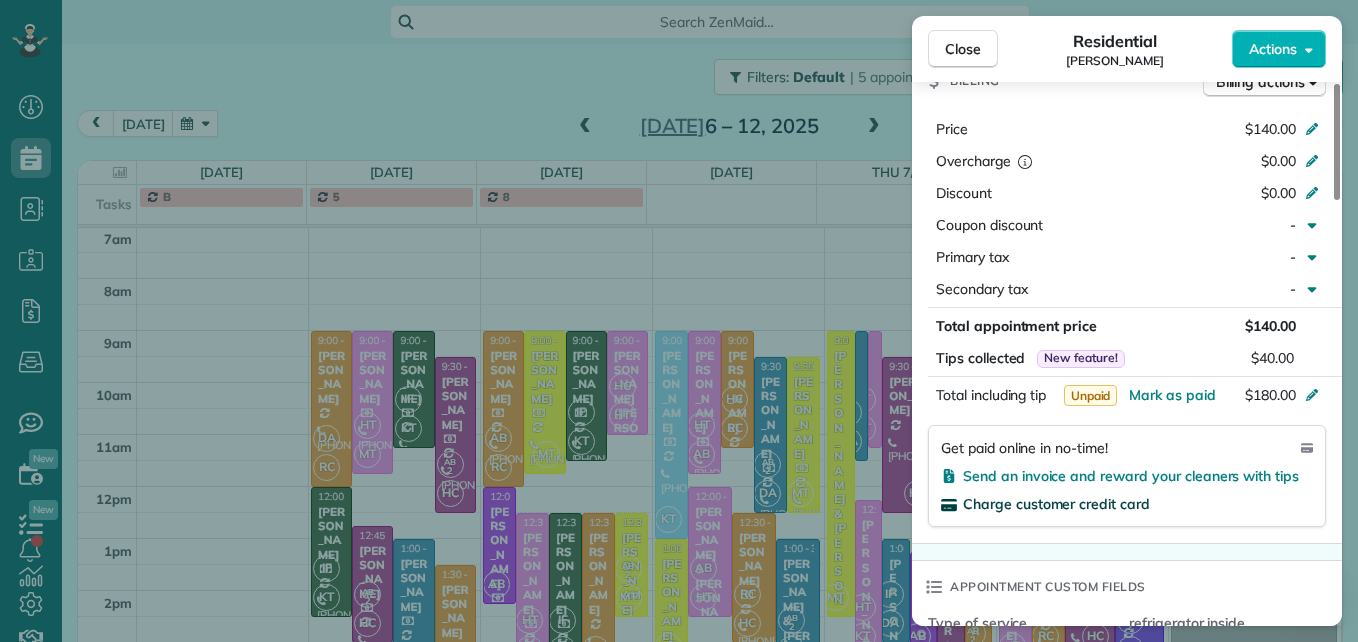 click on "Charge customer credit card" at bounding box center [1056, 504] 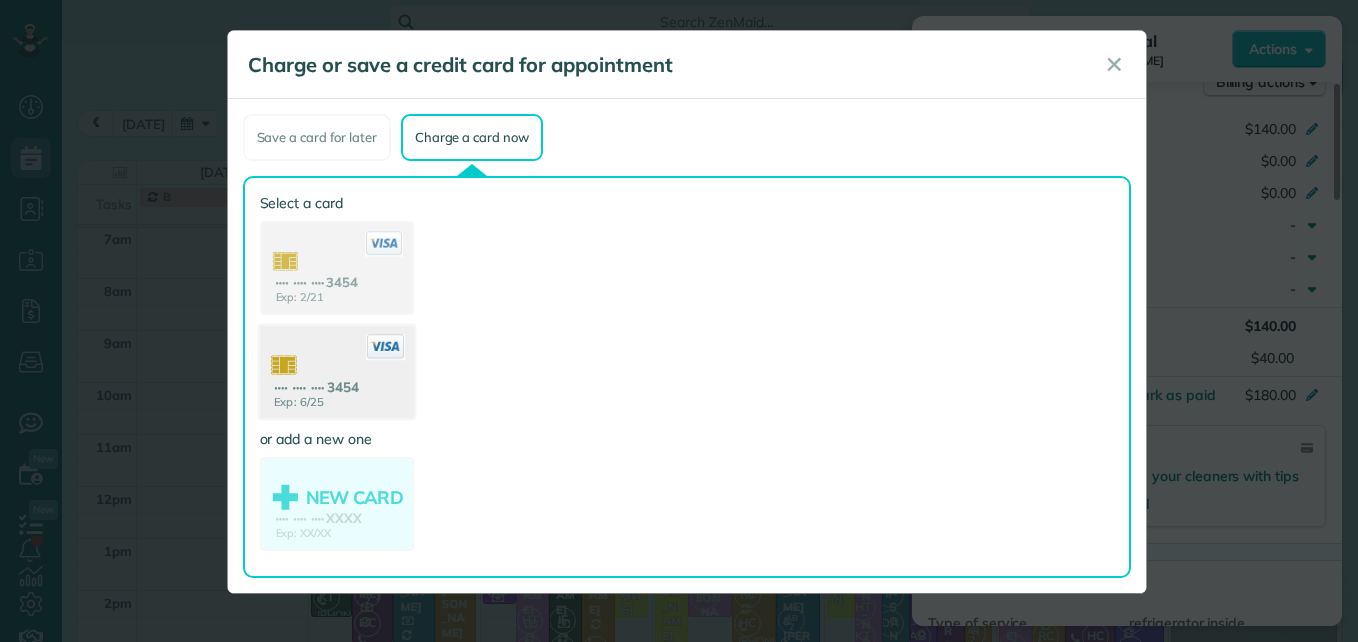 click 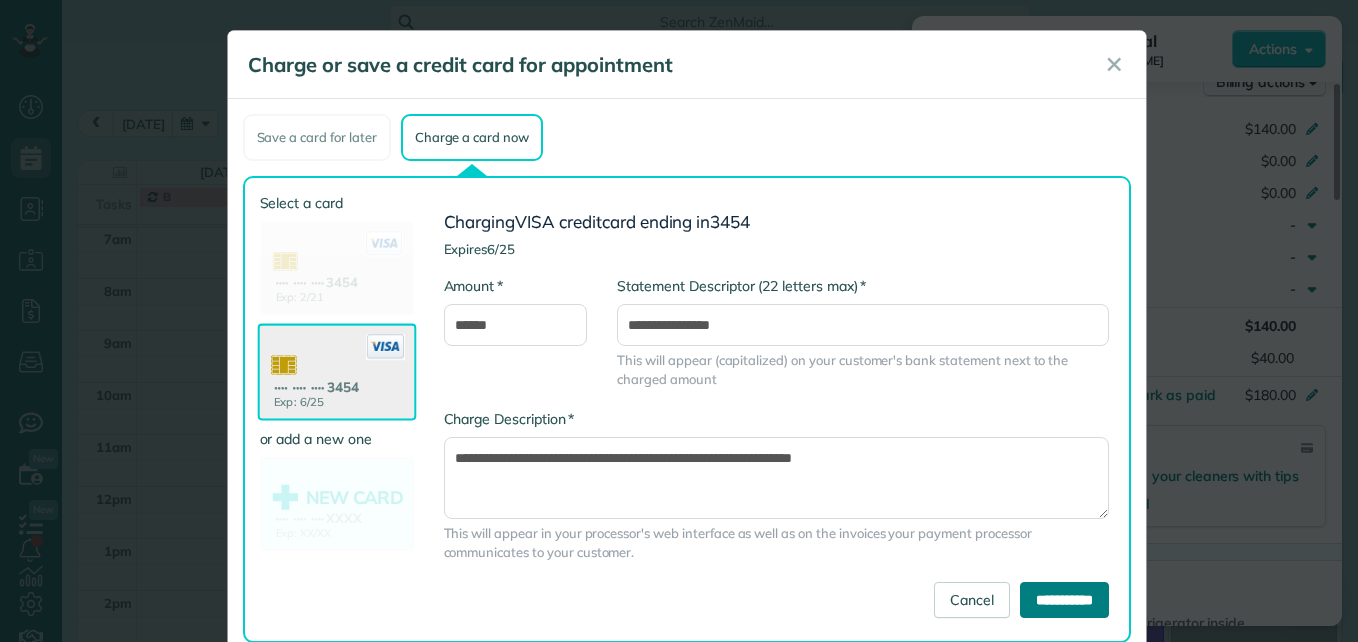 click on "**********" at bounding box center (1064, 600) 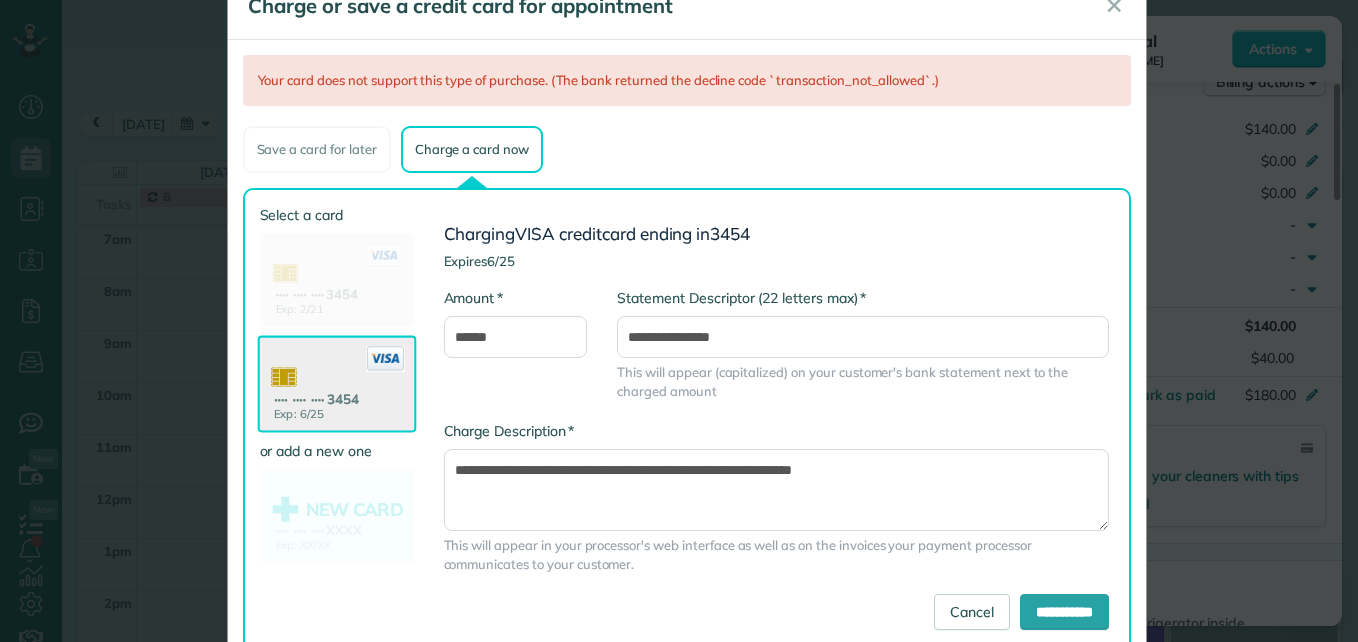 scroll, scrollTop: 118, scrollLeft: 0, axis: vertical 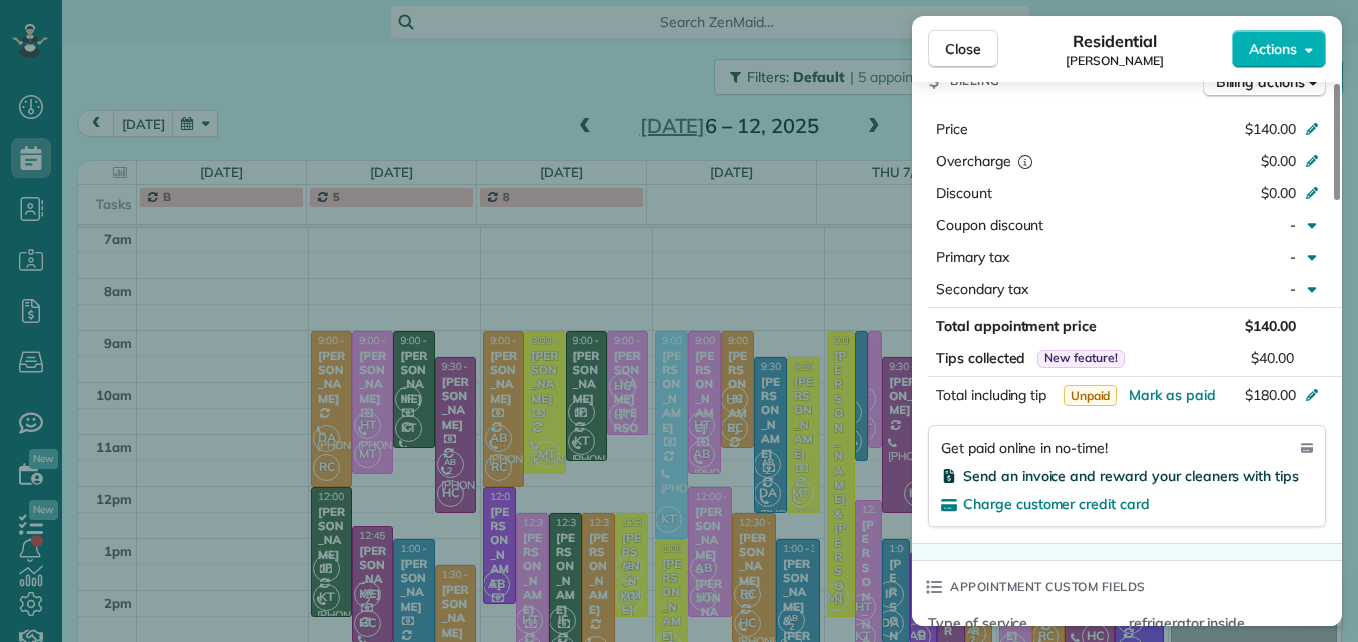 click on "Send an invoice and reward your cleaners with tips" at bounding box center [1131, 476] 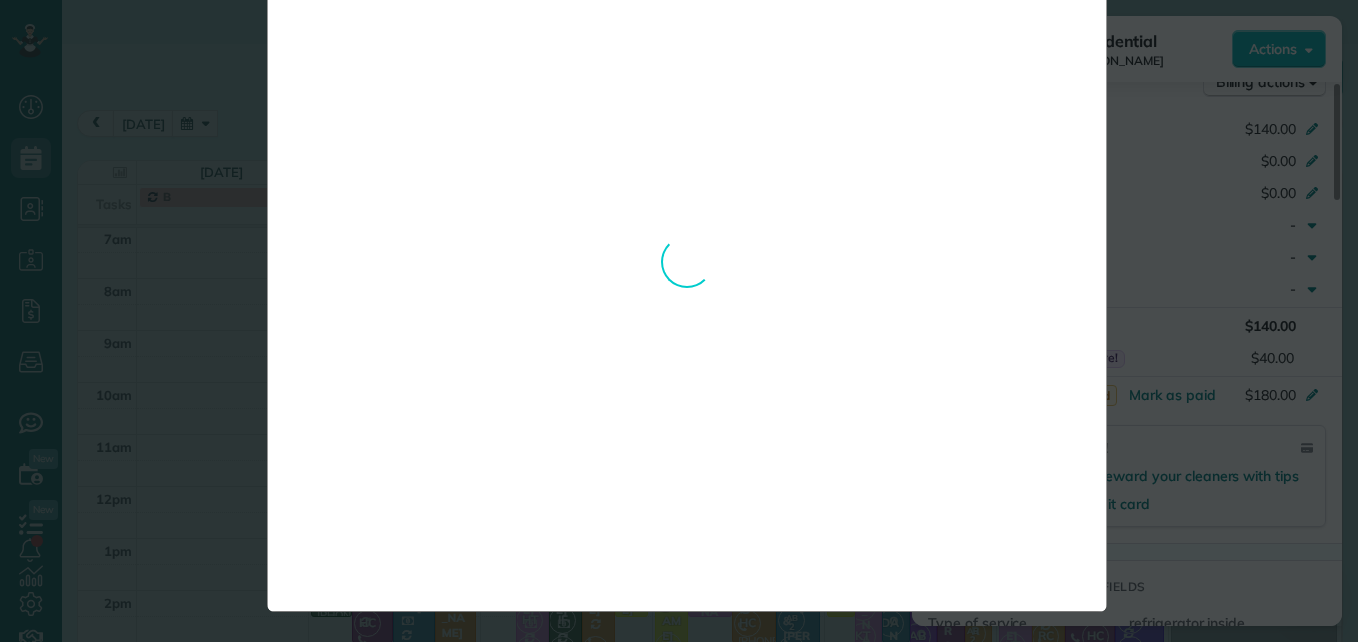 scroll, scrollTop: 0, scrollLeft: 0, axis: both 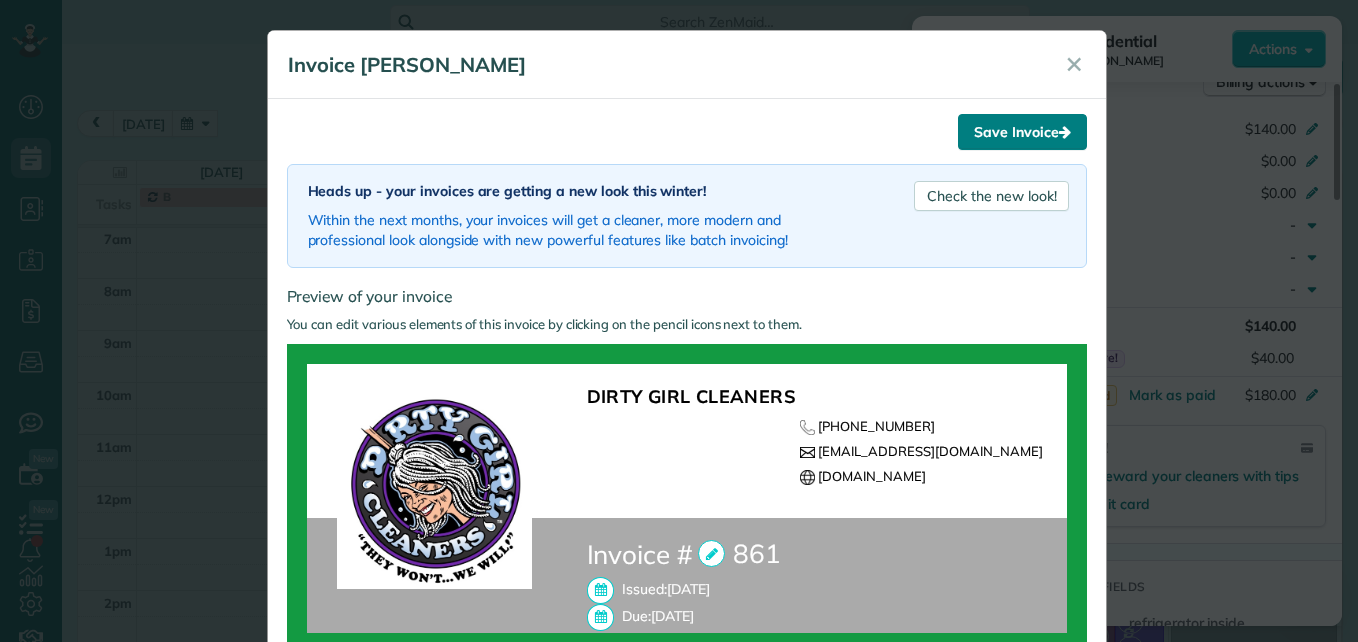 click on "Save Invoice" at bounding box center [1022, 132] 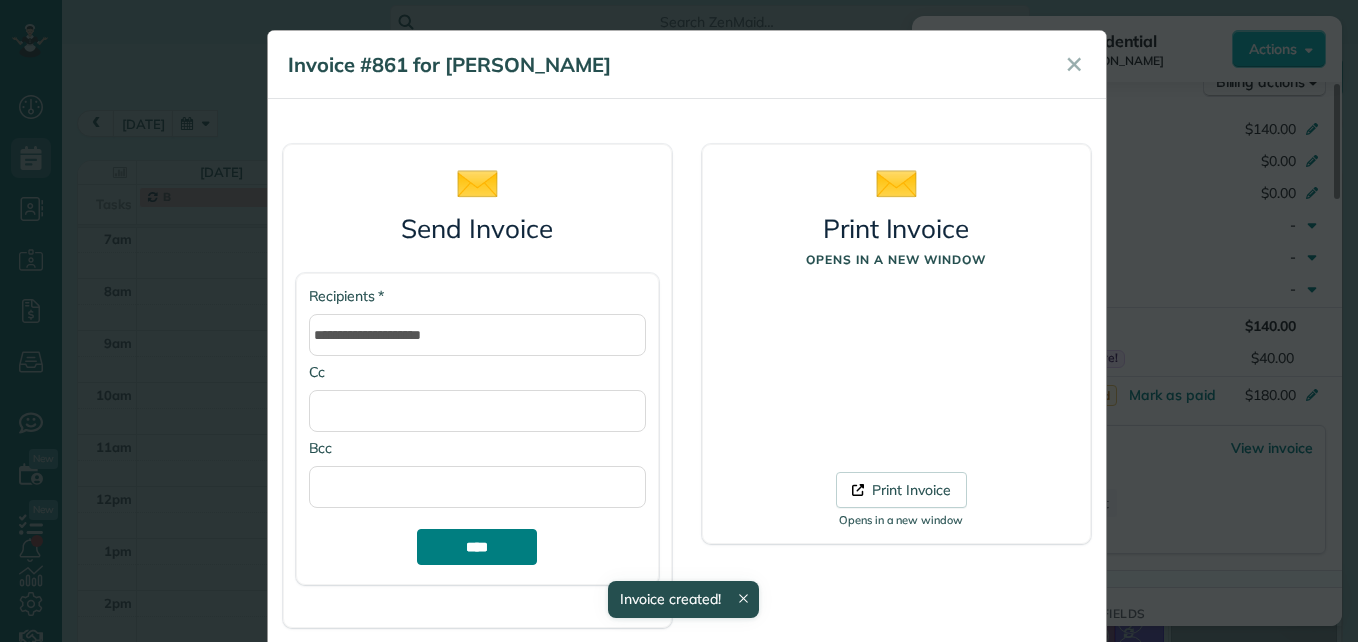 click on "****" at bounding box center (477, 547) 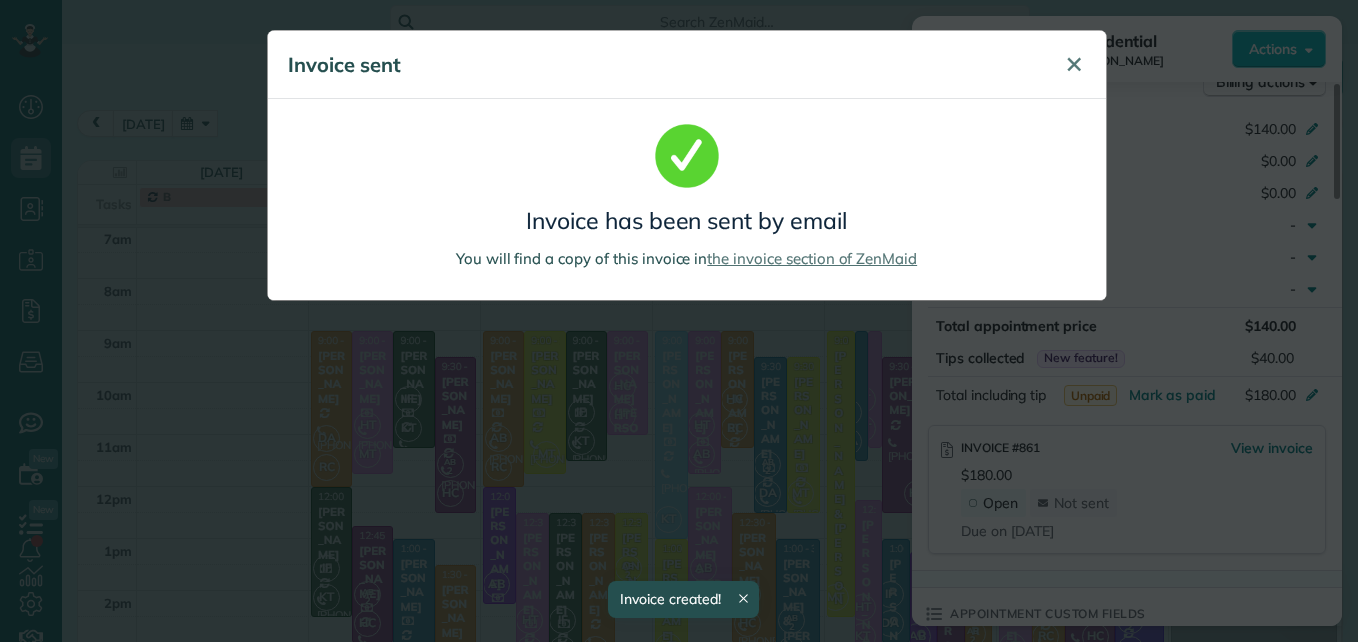 click on "✕" at bounding box center [1074, 64] 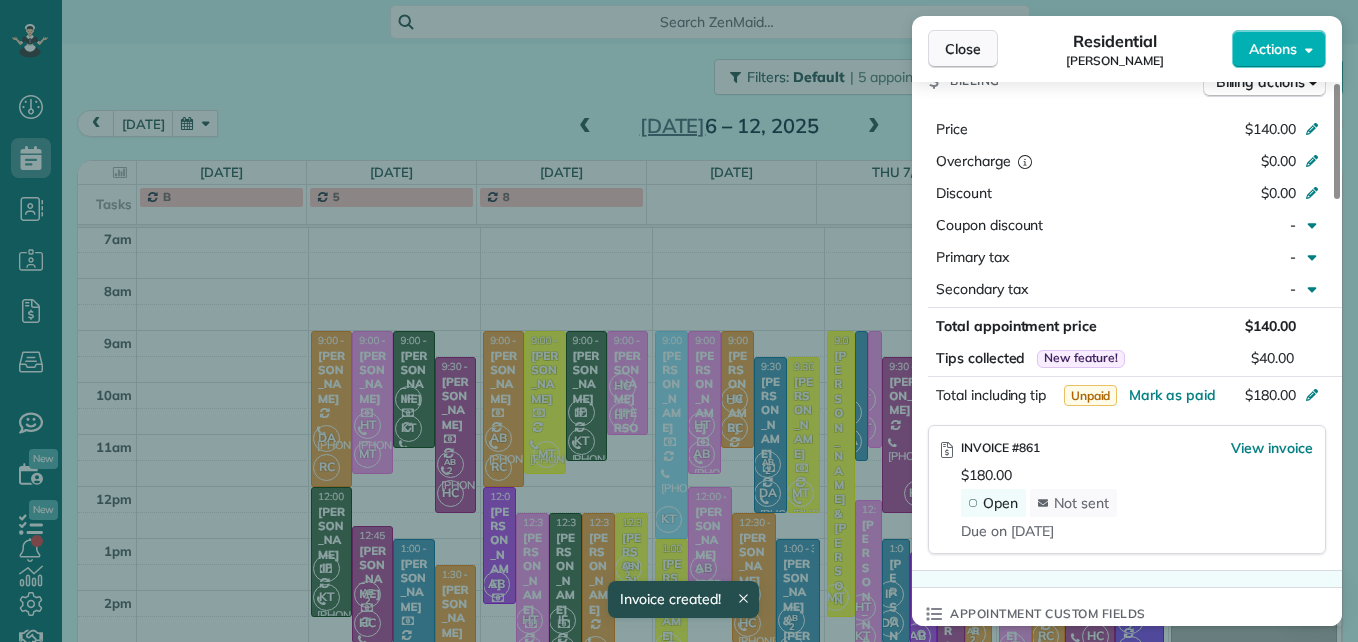 click on "Close" at bounding box center [963, 49] 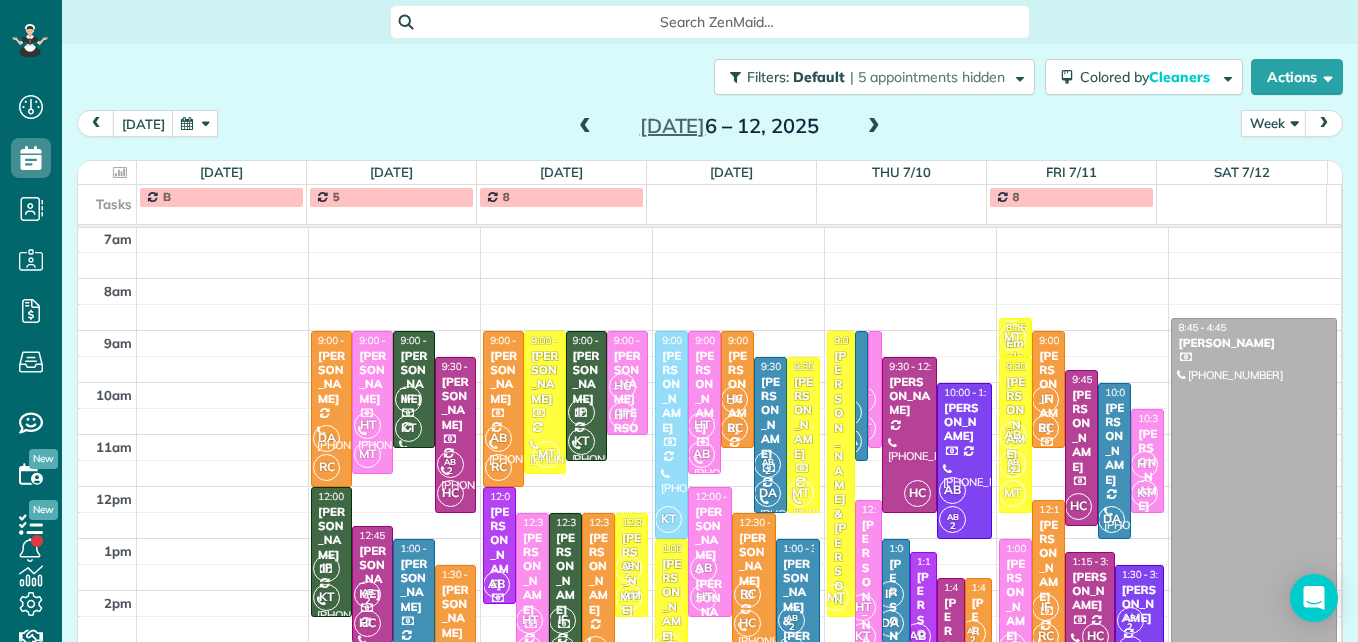 click at bounding box center (874, 127) 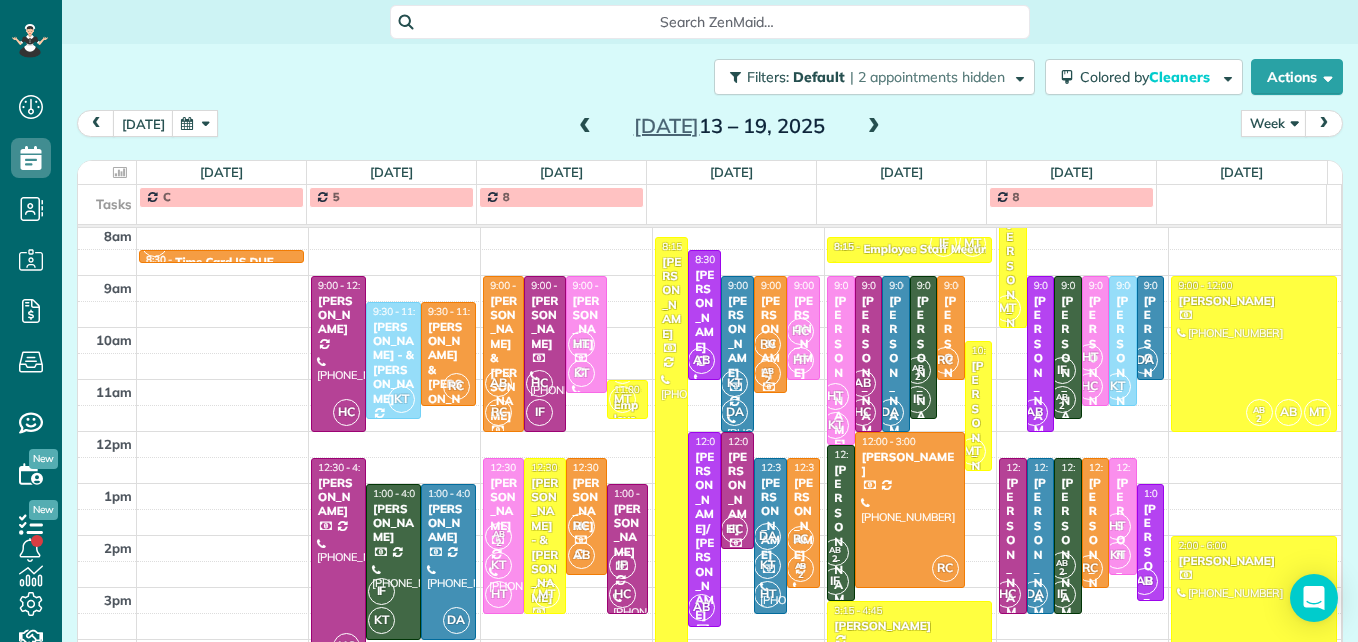 scroll, scrollTop: 309, scrollLeft: 0, axis: vertical 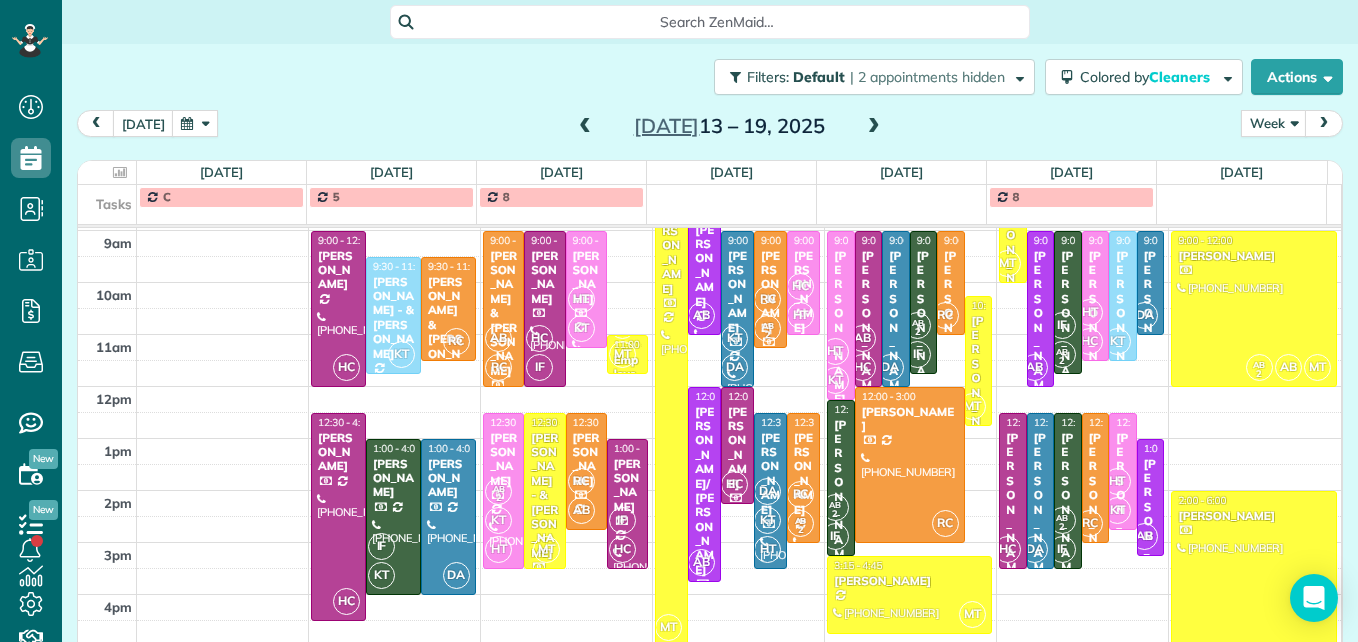 click at bounding box center [585, 127] 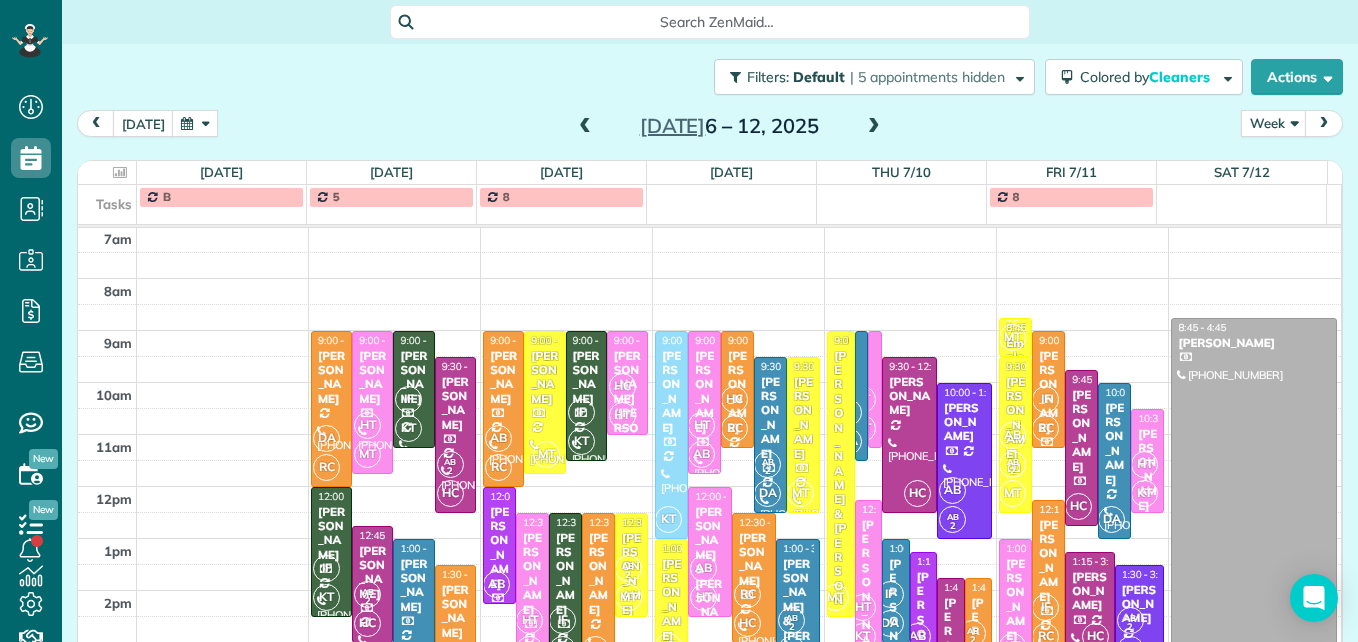 scroll, scrollTop: 309, scrollLeft: 0, axis: vertical 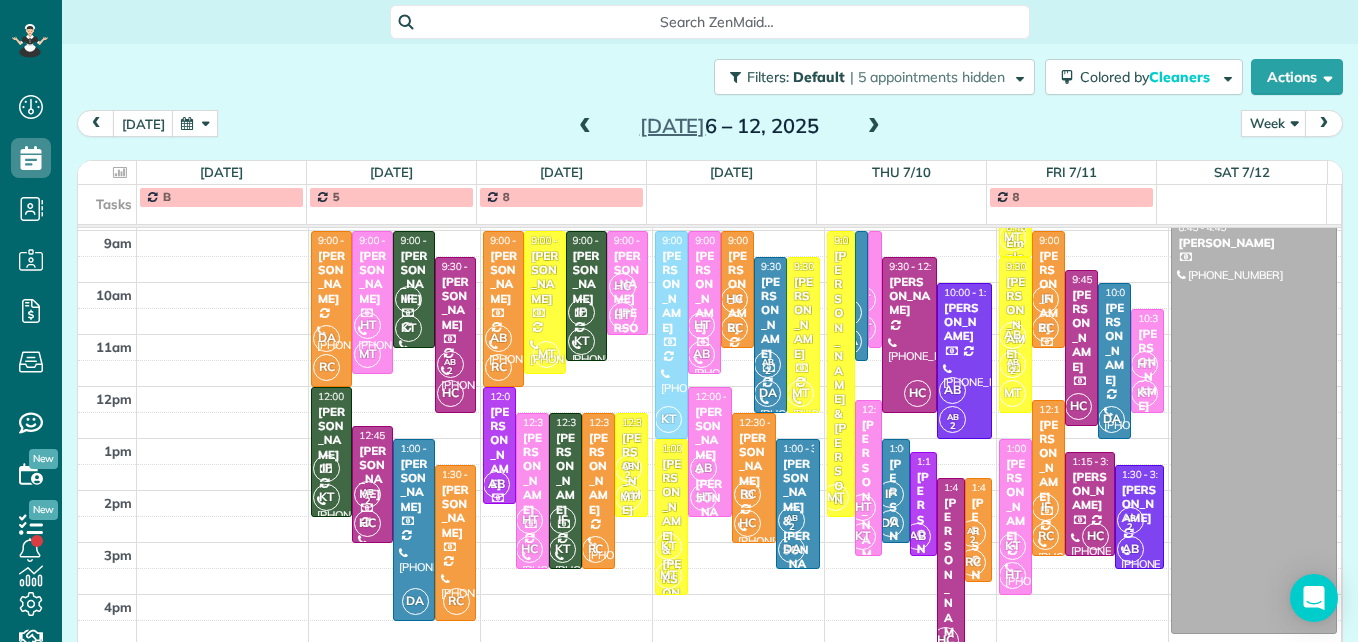 click at bounding box center (874, 127) 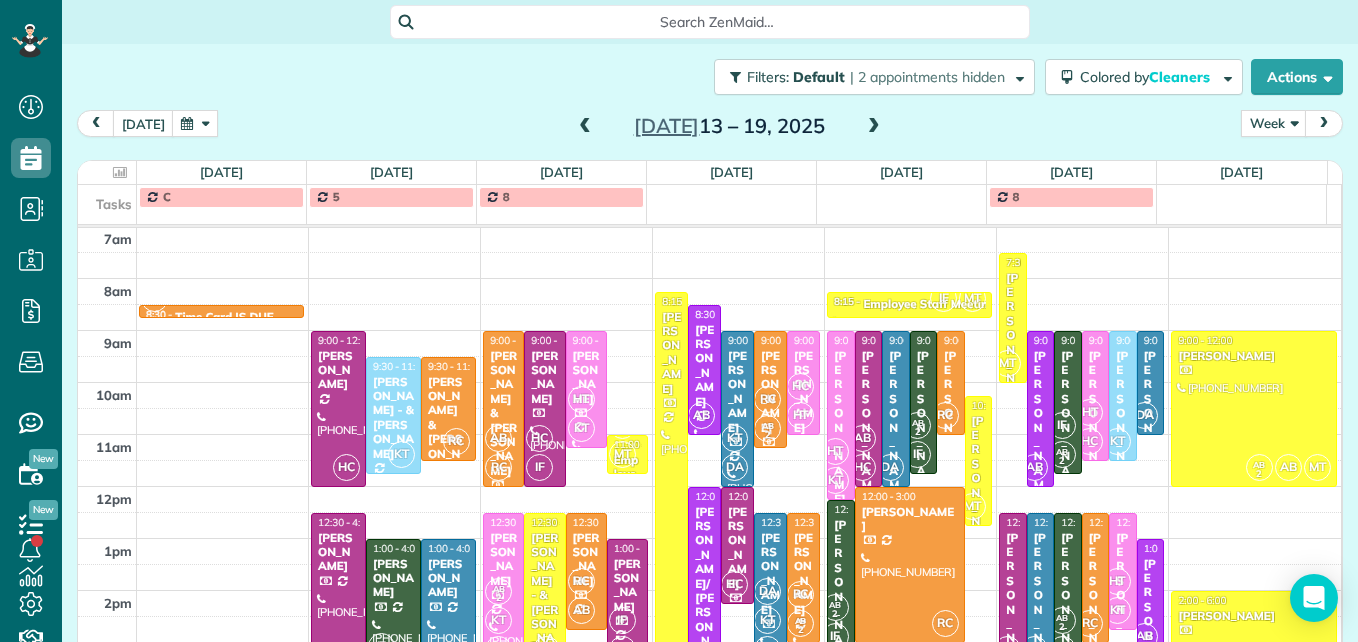 scroll, scrollTop: 309, scrollLeft: 0, axis: vertical 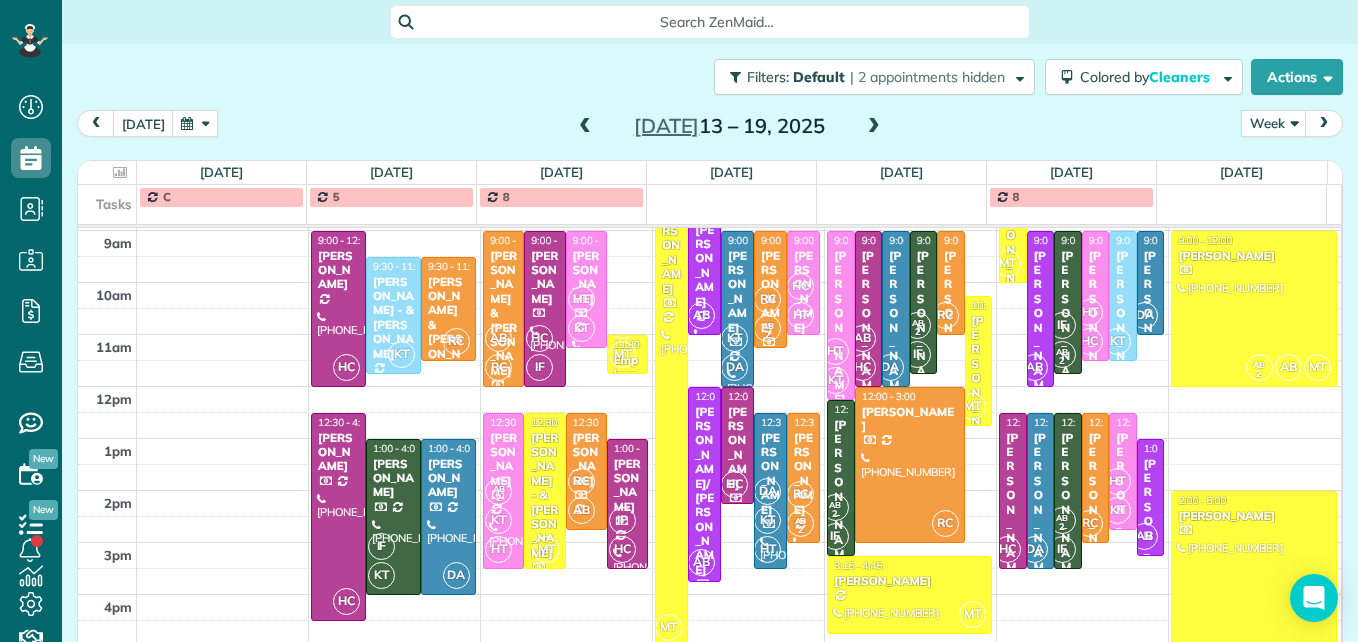 click at bounding box center (585, 127) 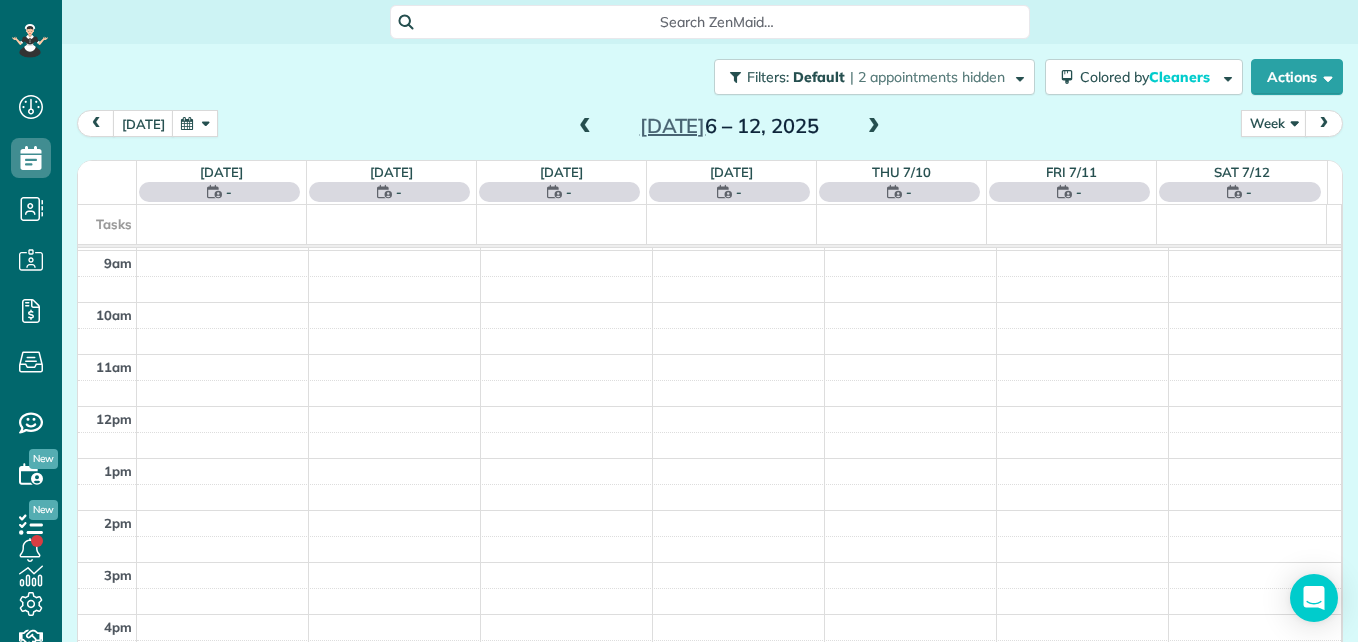 scroll, scrollTop: 209, scrollLeft: 0, axis: vertical 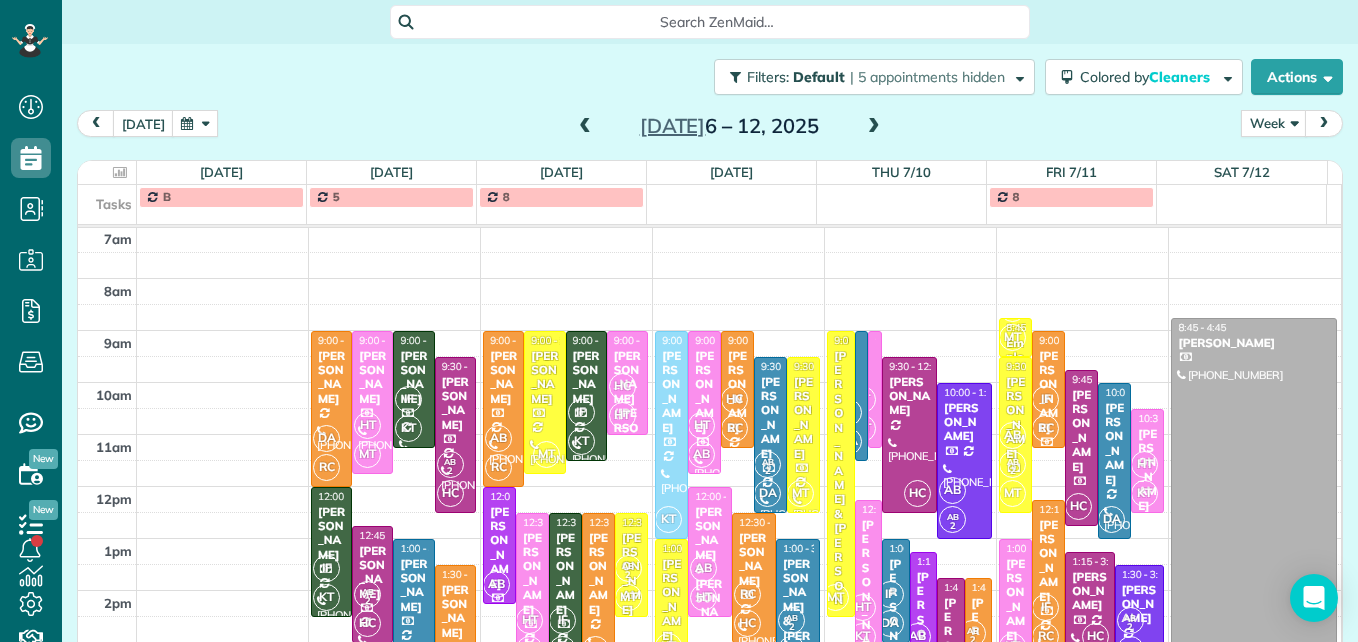 click at bounding box center (585, 127) 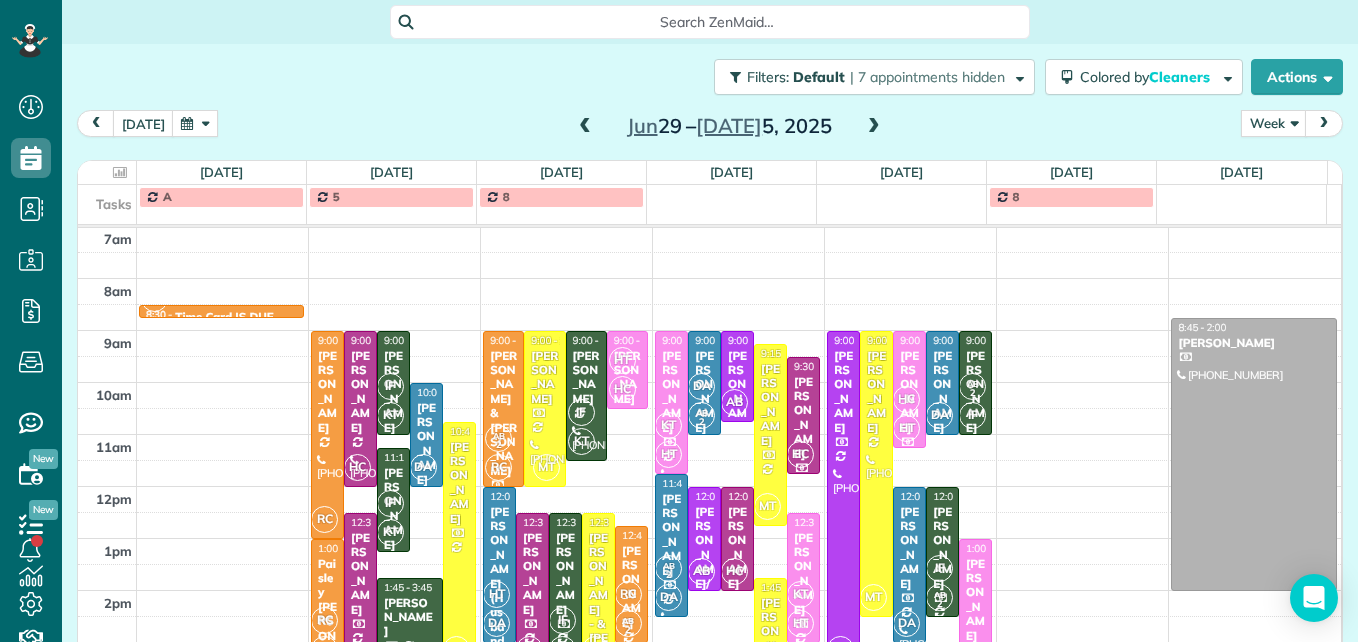 click at bounding box center (585, 127) 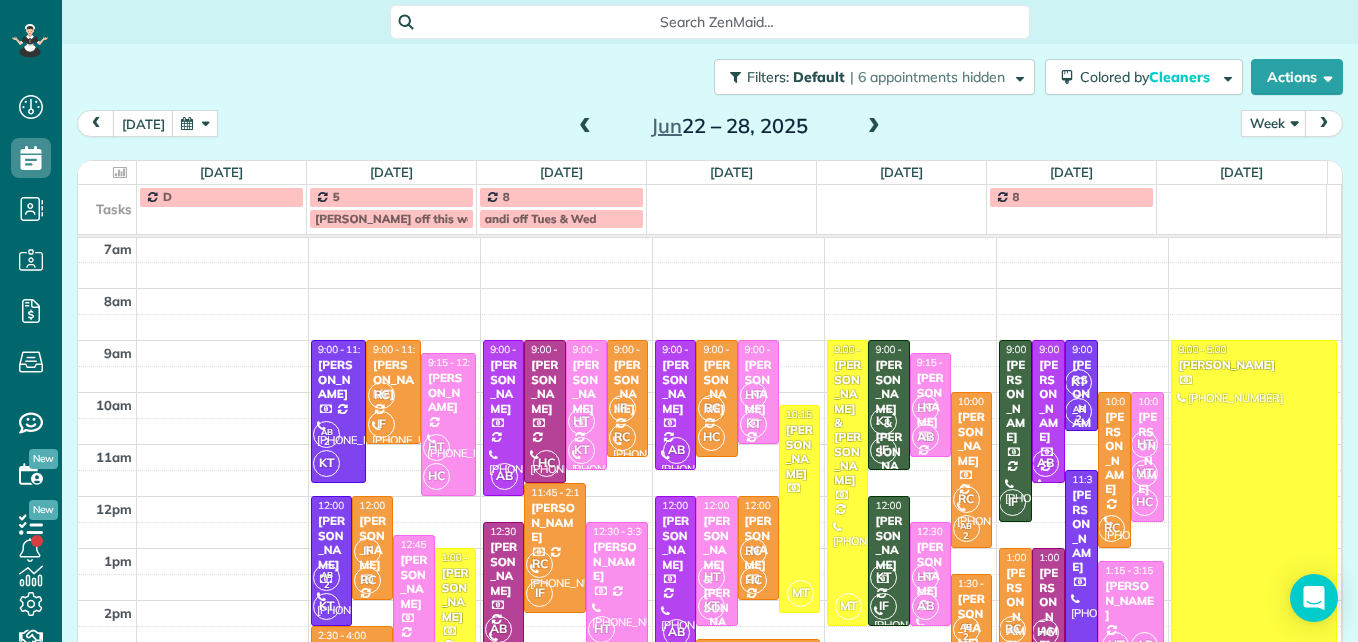 click at bounding box center (585, 127) 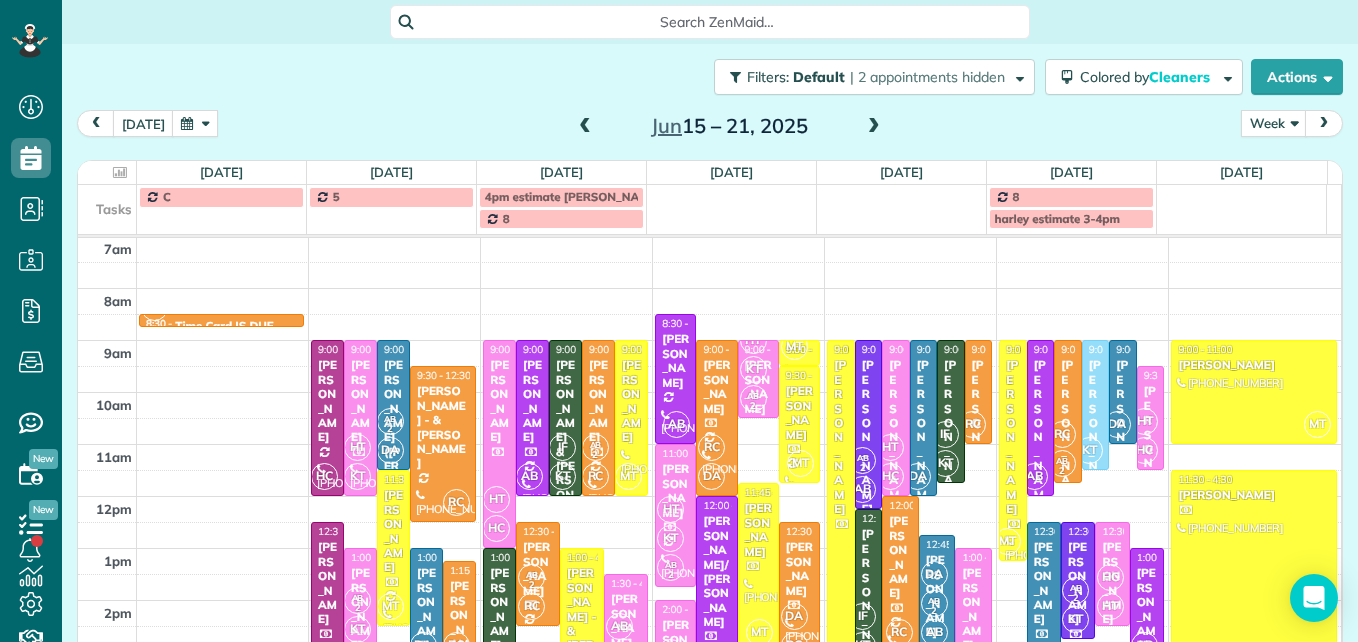 click at bounding box center (585, 127) 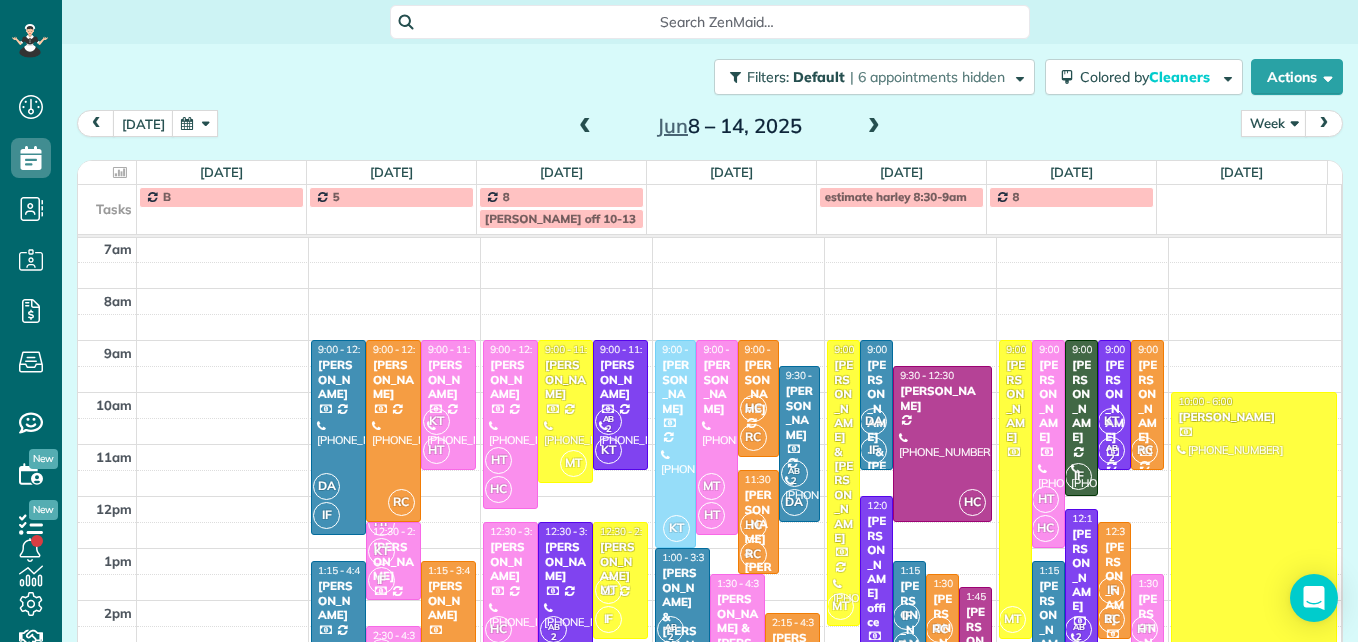 click at bounding box center [585, 127] 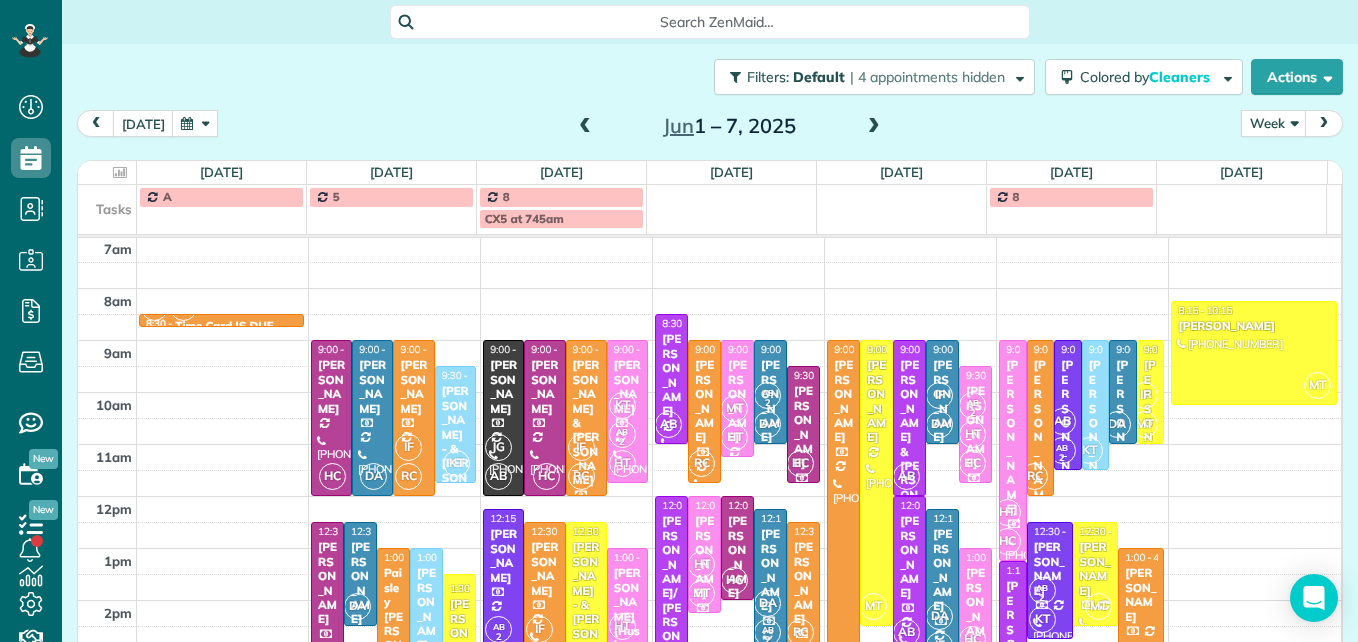 click at bounding box center (585, 127) 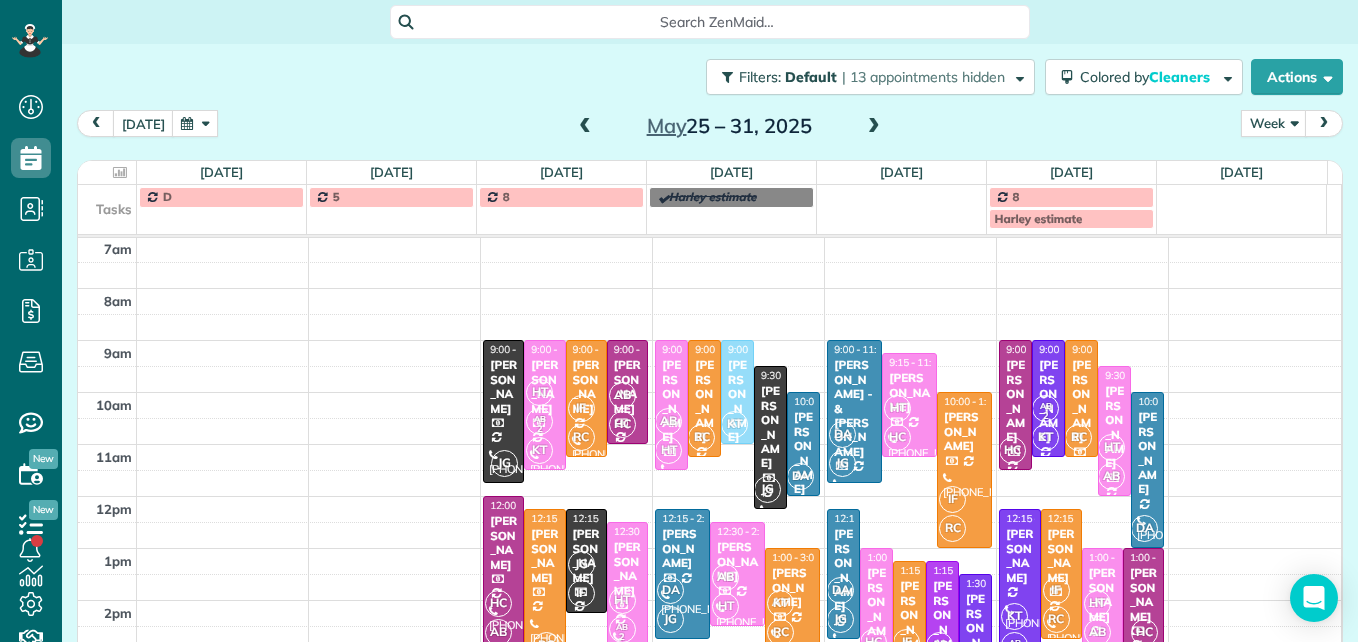 click at bounding box center [874, 127] 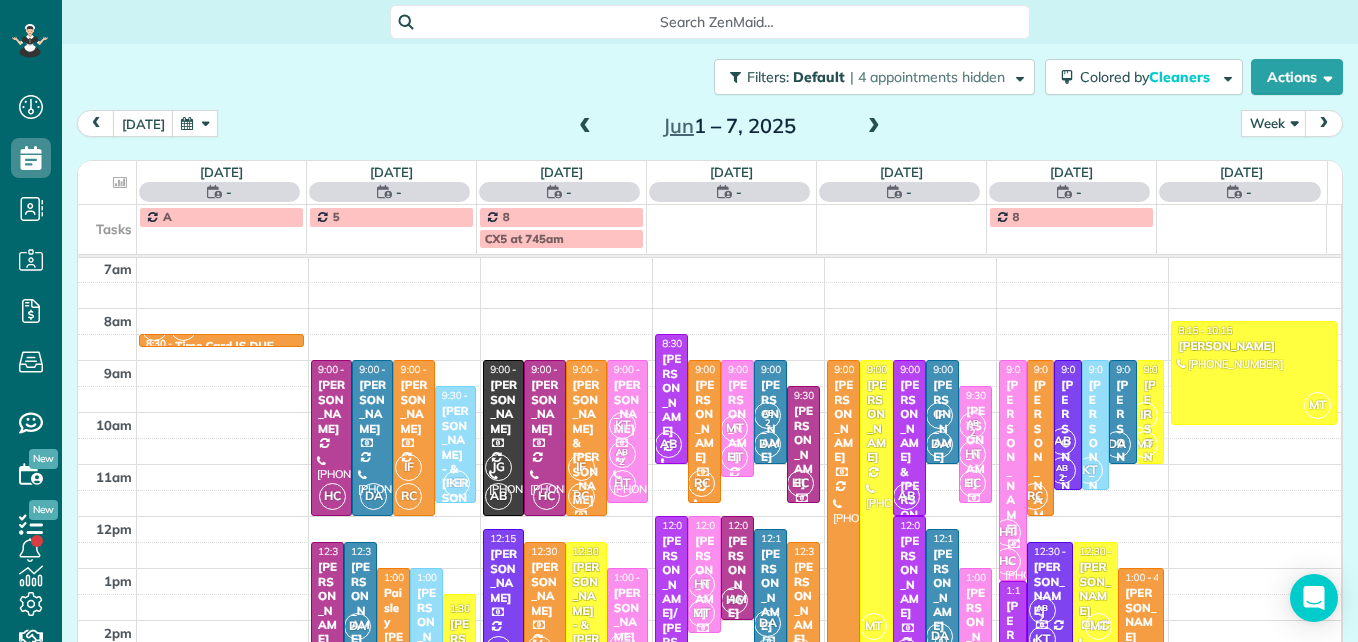 click at bounding box center (874, 127) 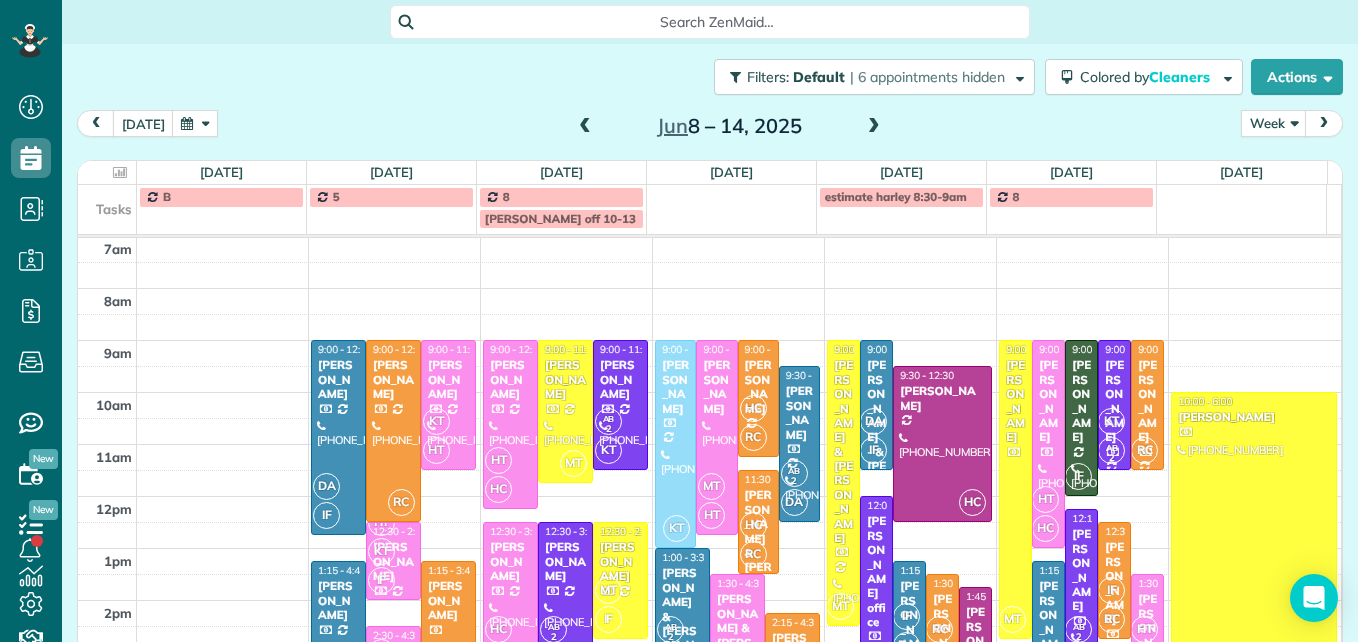 click at bounding box center [874, 127] 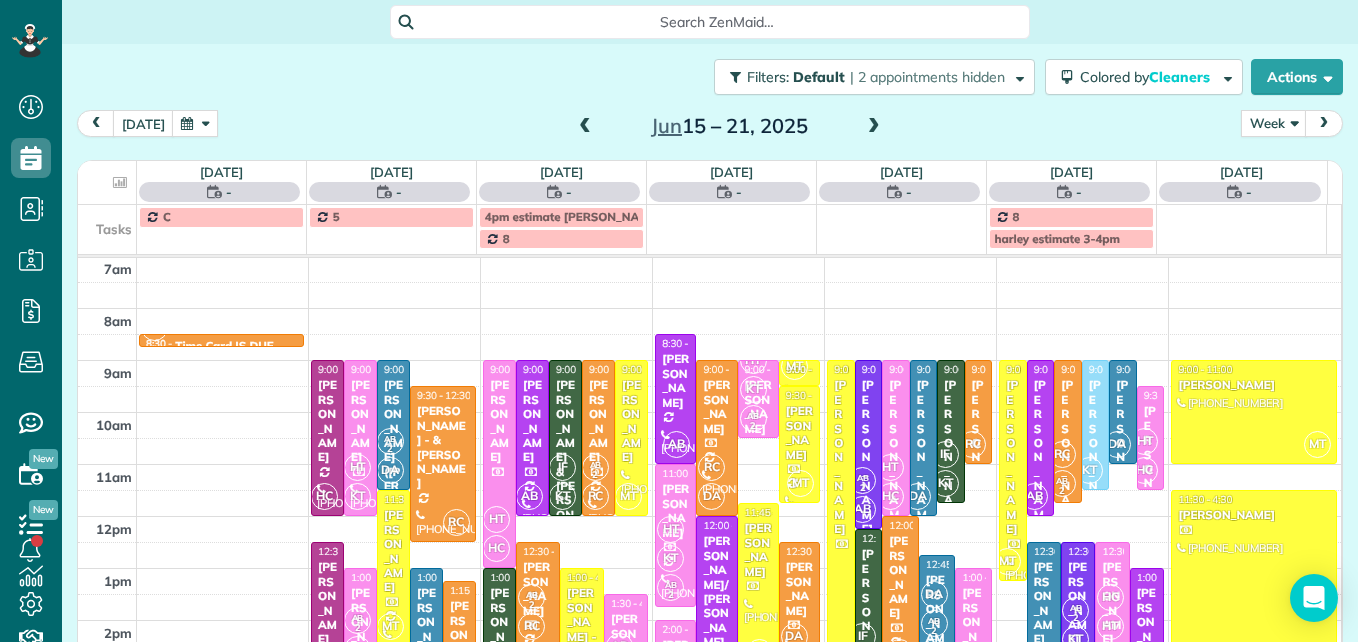 click at bounding box center [874, 127] 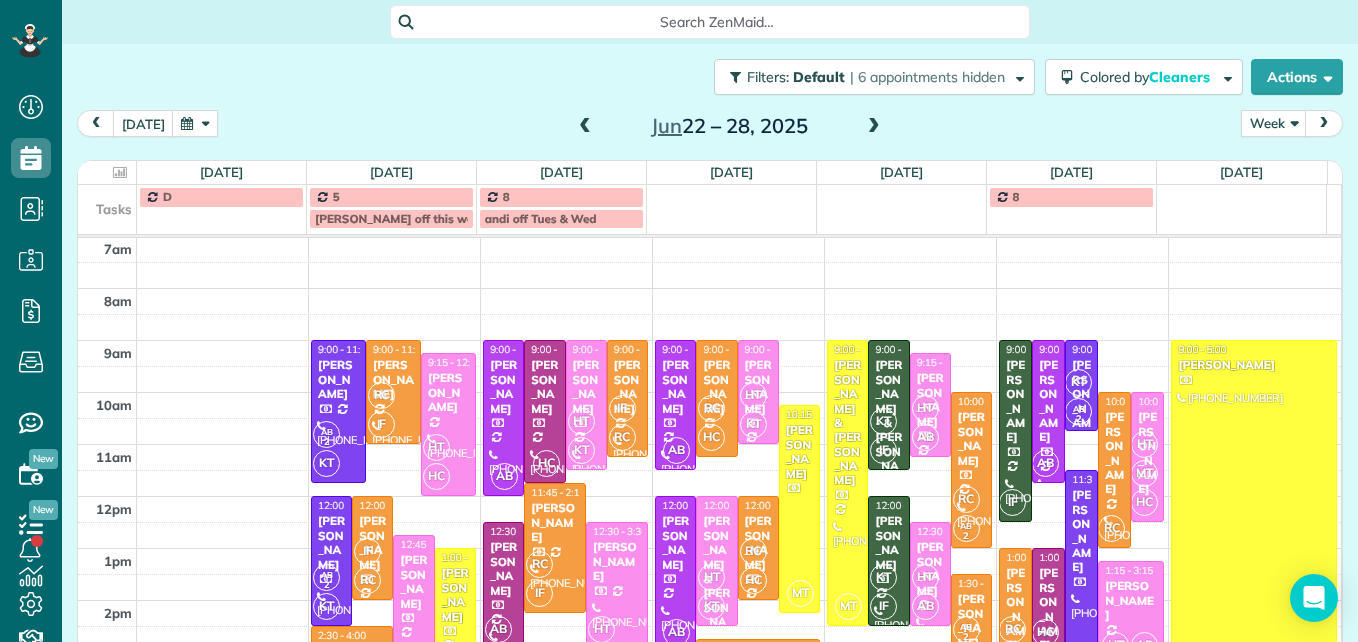 click at bounding box center (874, 127) 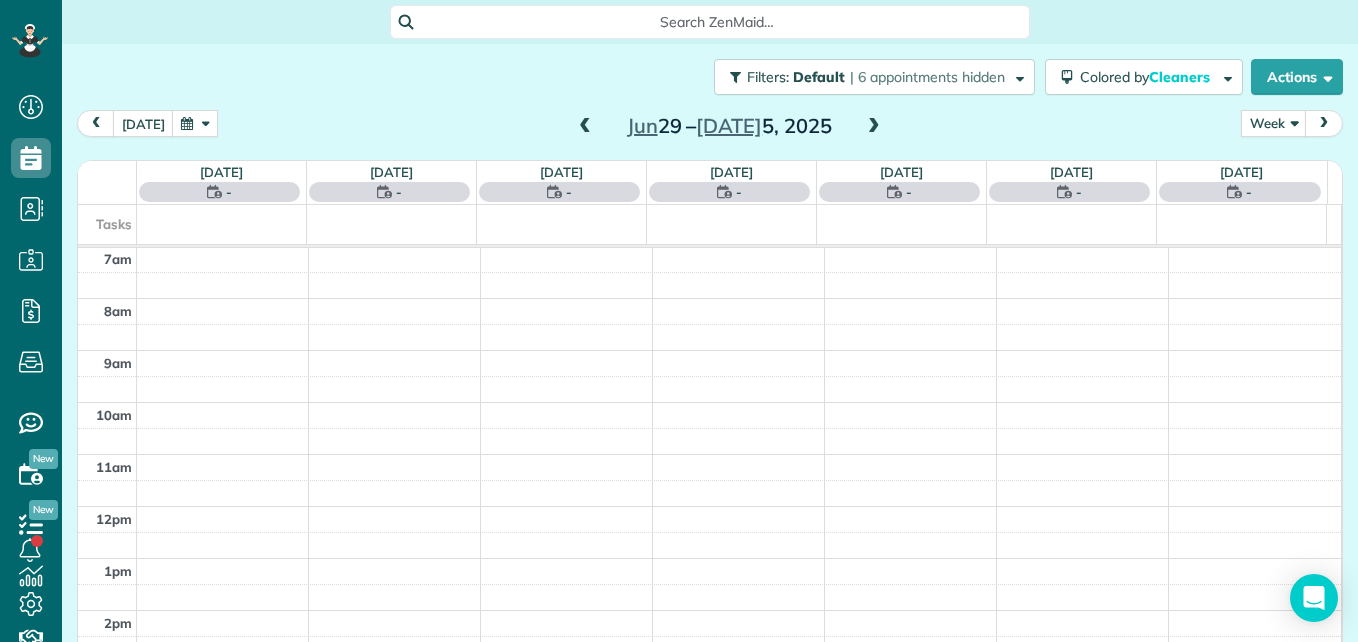 click at bounding box center (874, 127) 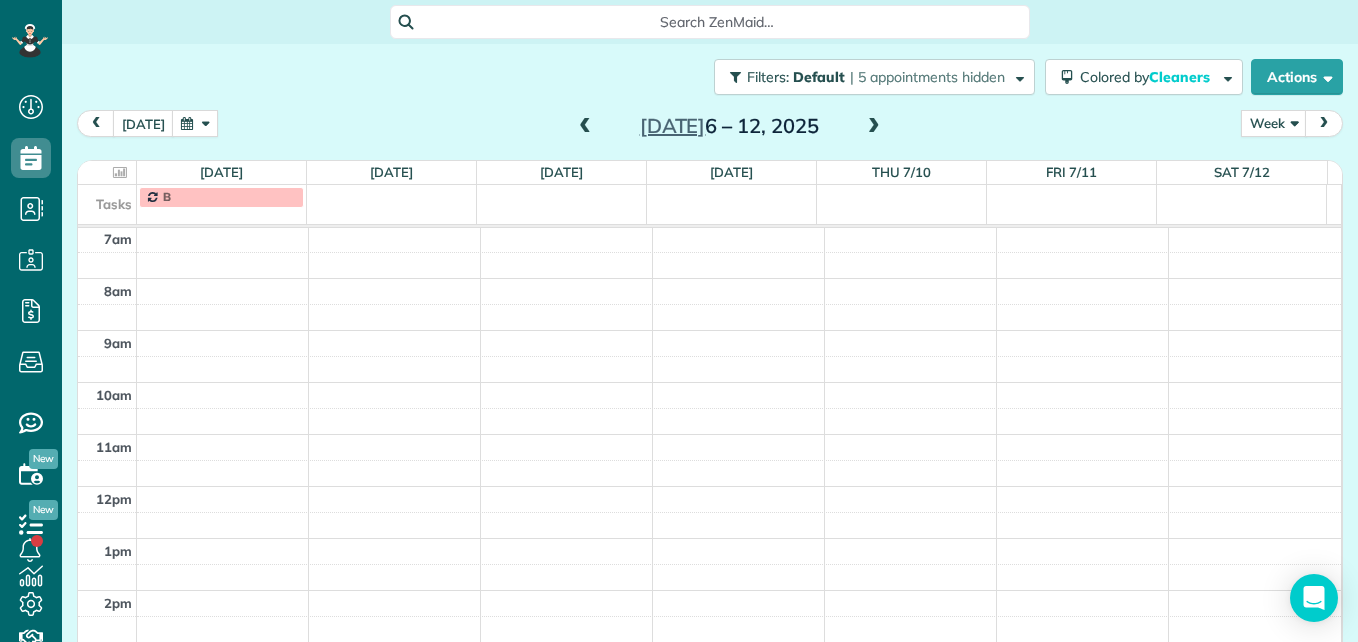 click at bounding box center [585, 127] 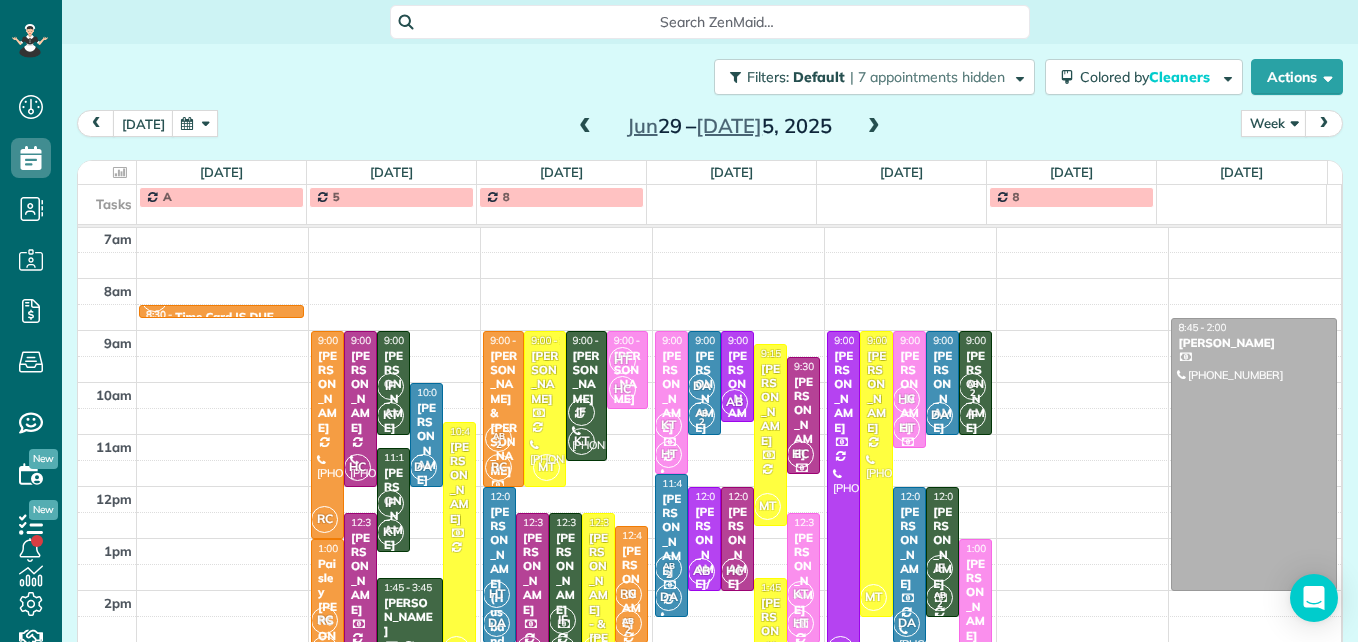 click at bounding box center [585, 127] 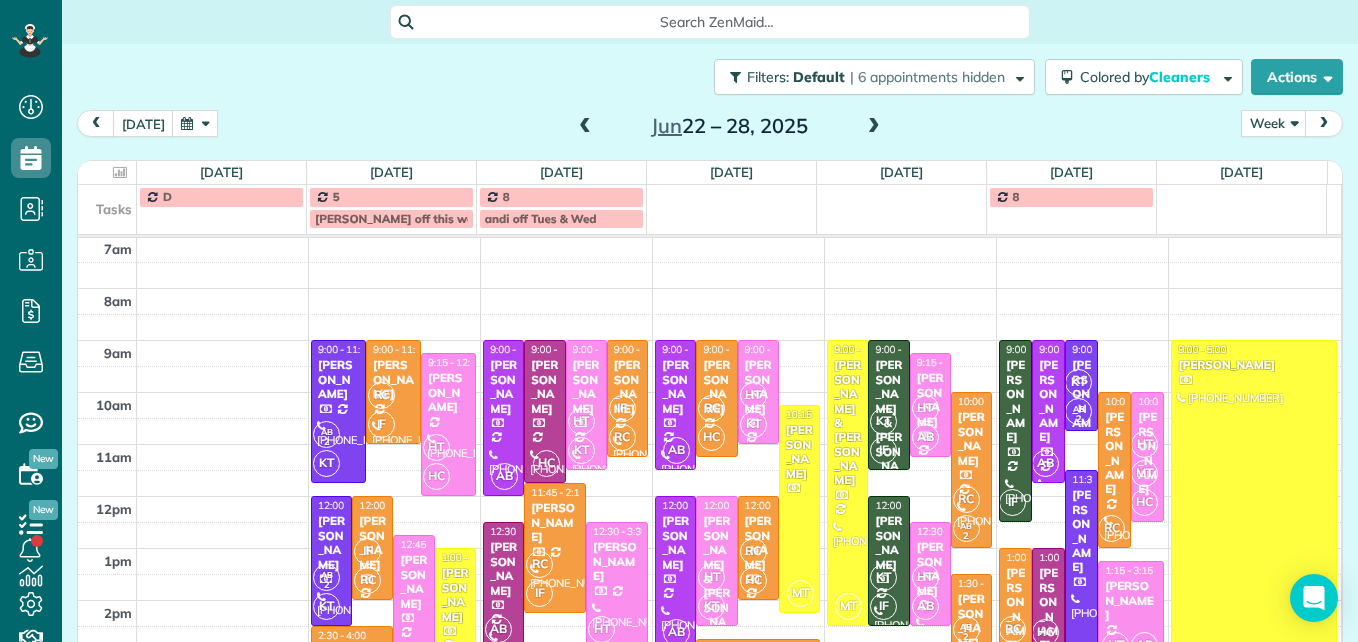 click at bounding box center (874, 127) 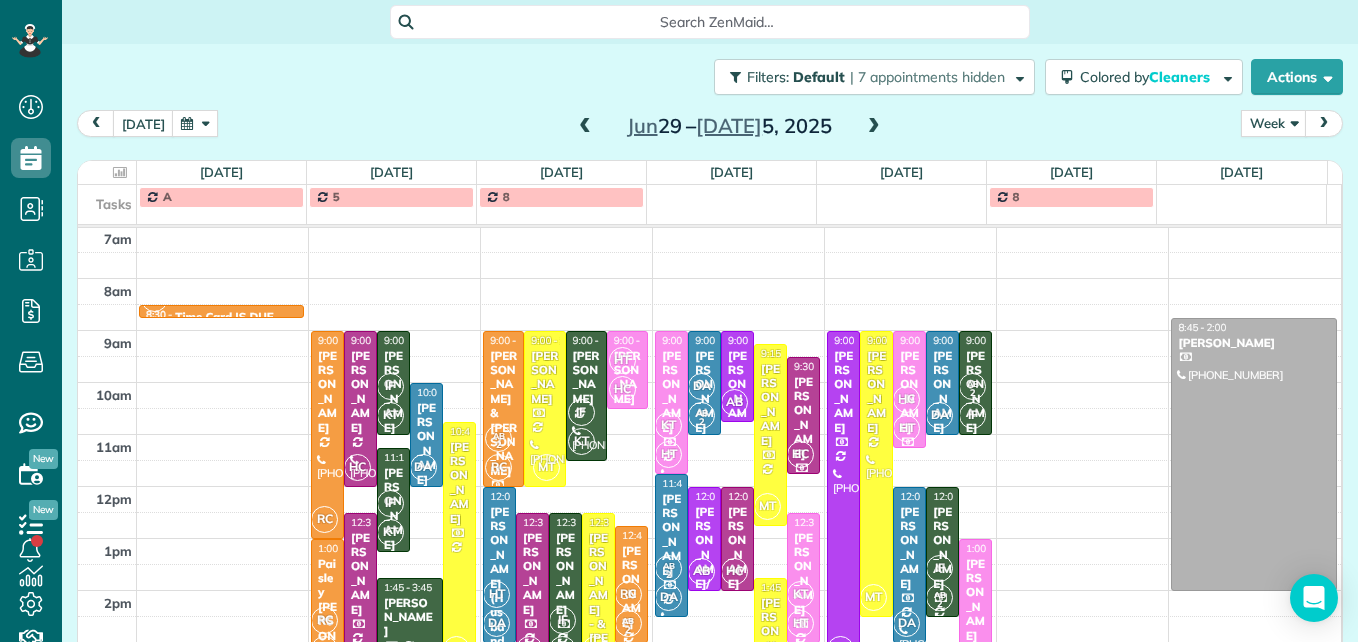 click at bounding box center (874, 127) 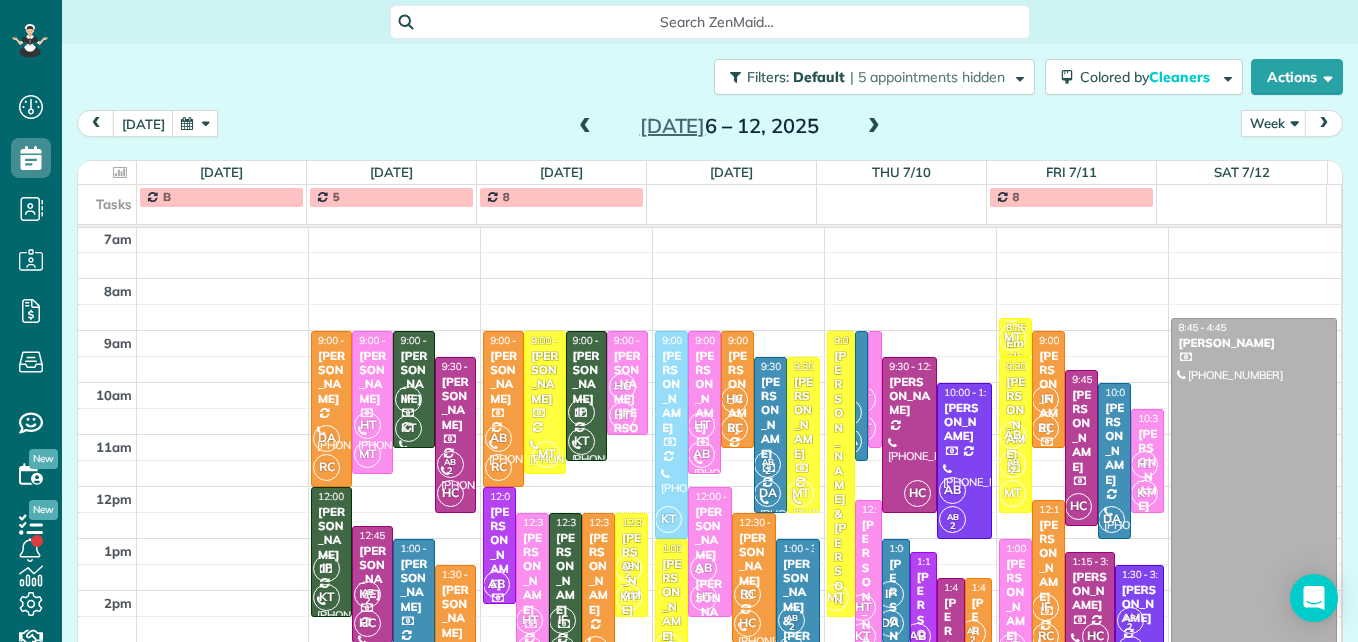 click at bounding box center [585, 127] 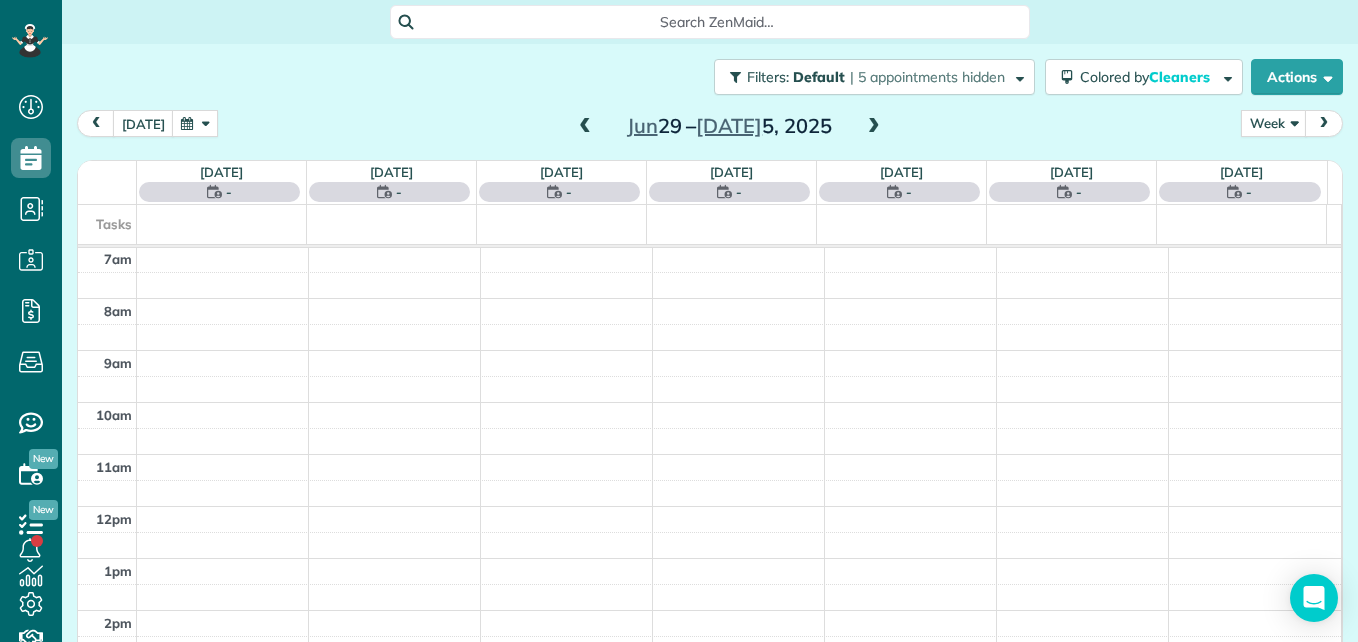 click at bounding box center [585, 127] 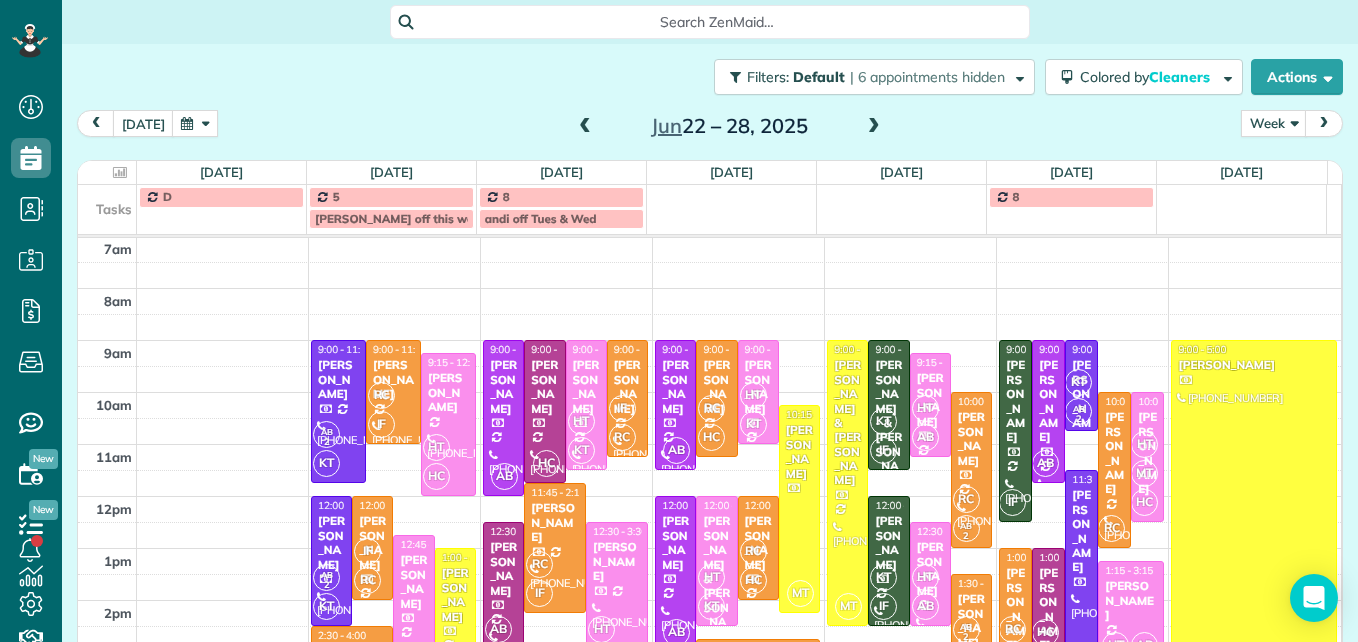 click at bounding box center [585, 127] 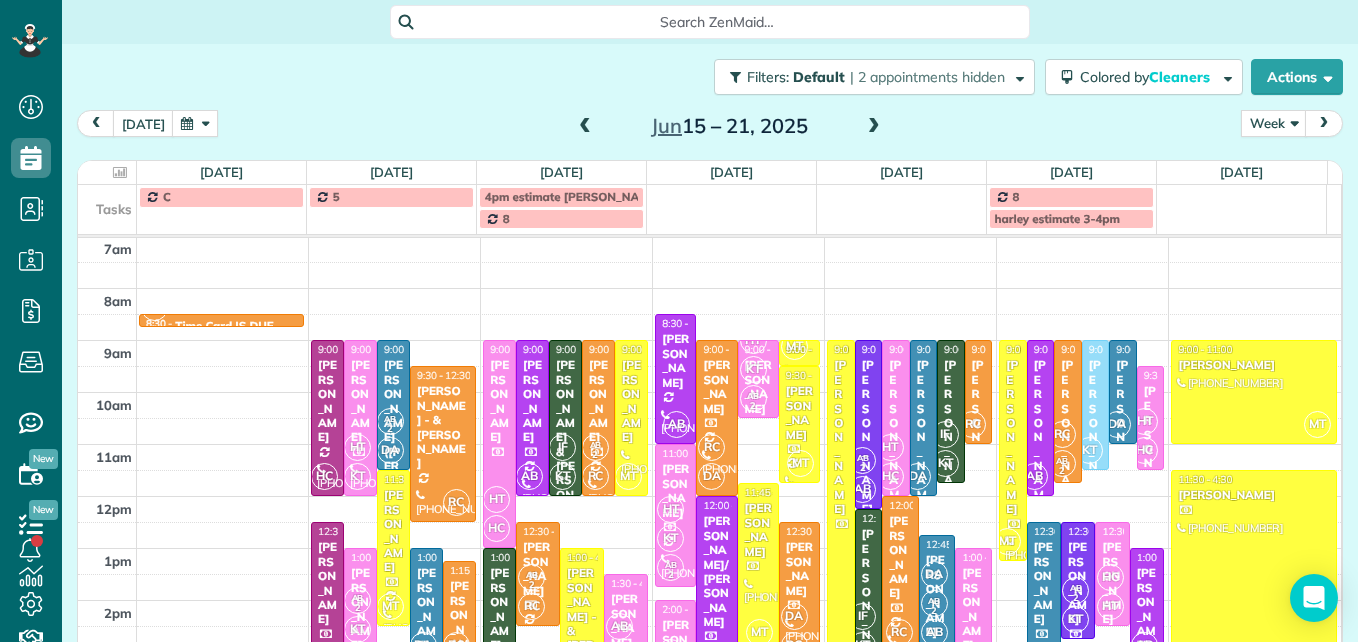 click at bounding box center [585, 127] 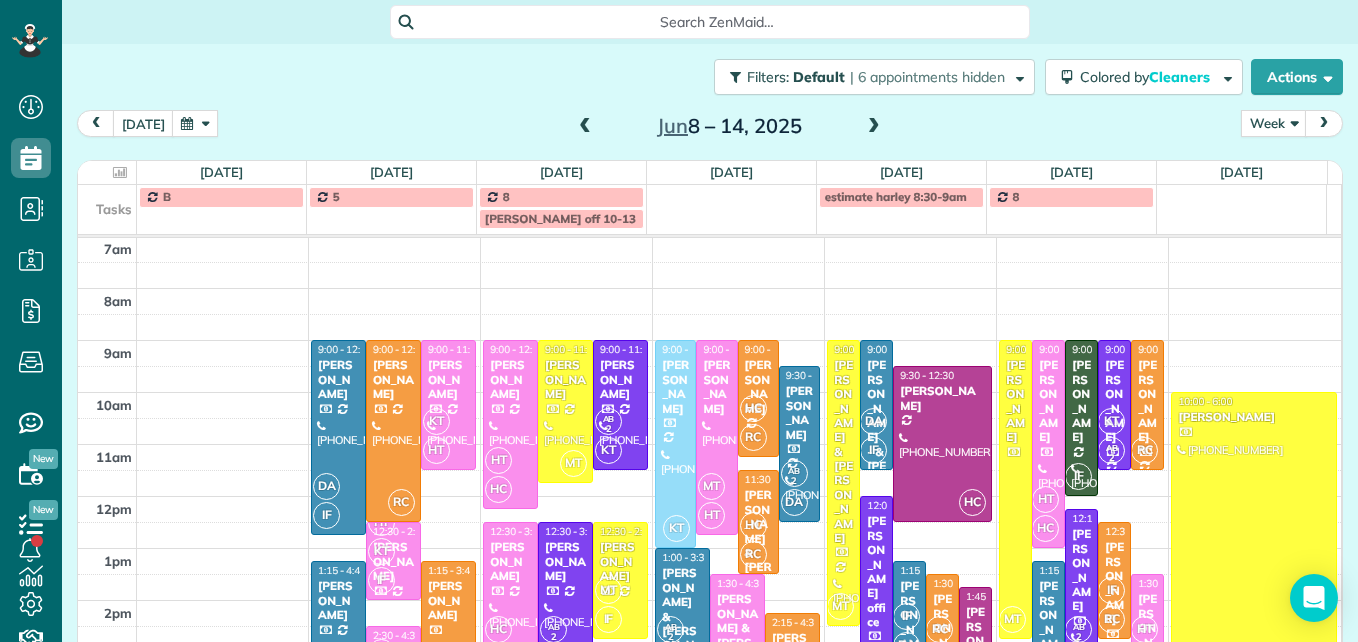 click at bounding box center (195, 123) 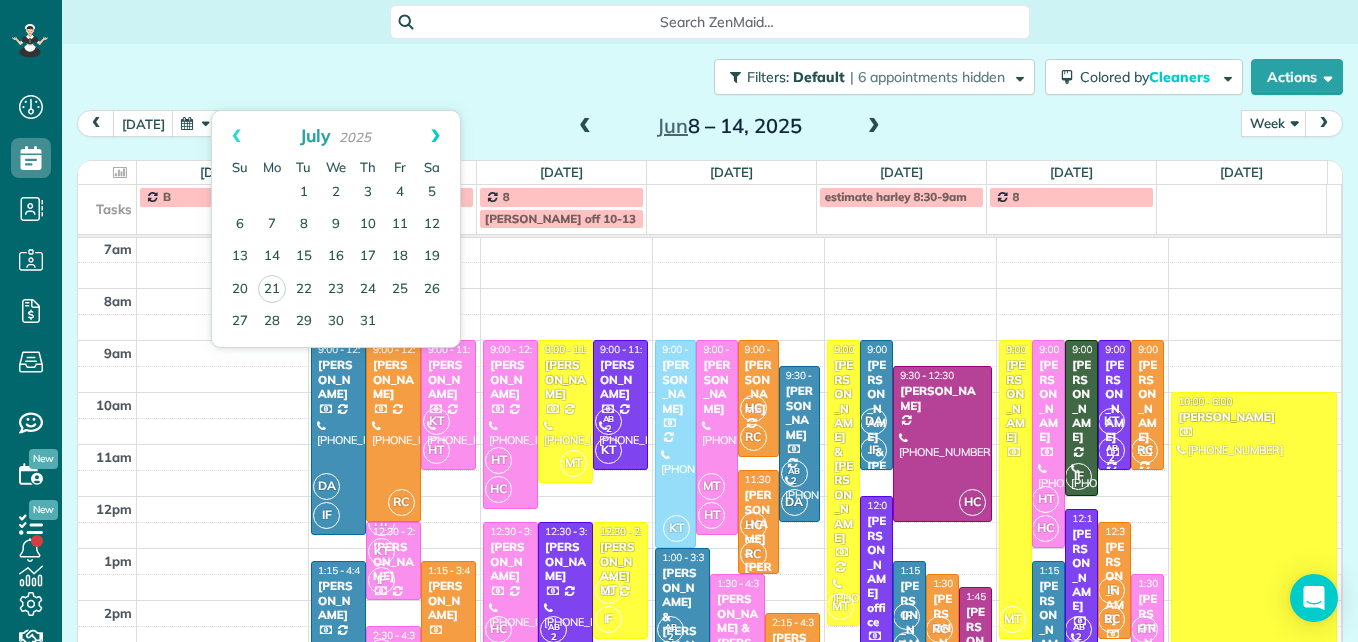 click on "Next" at bounding box center (435, 136) 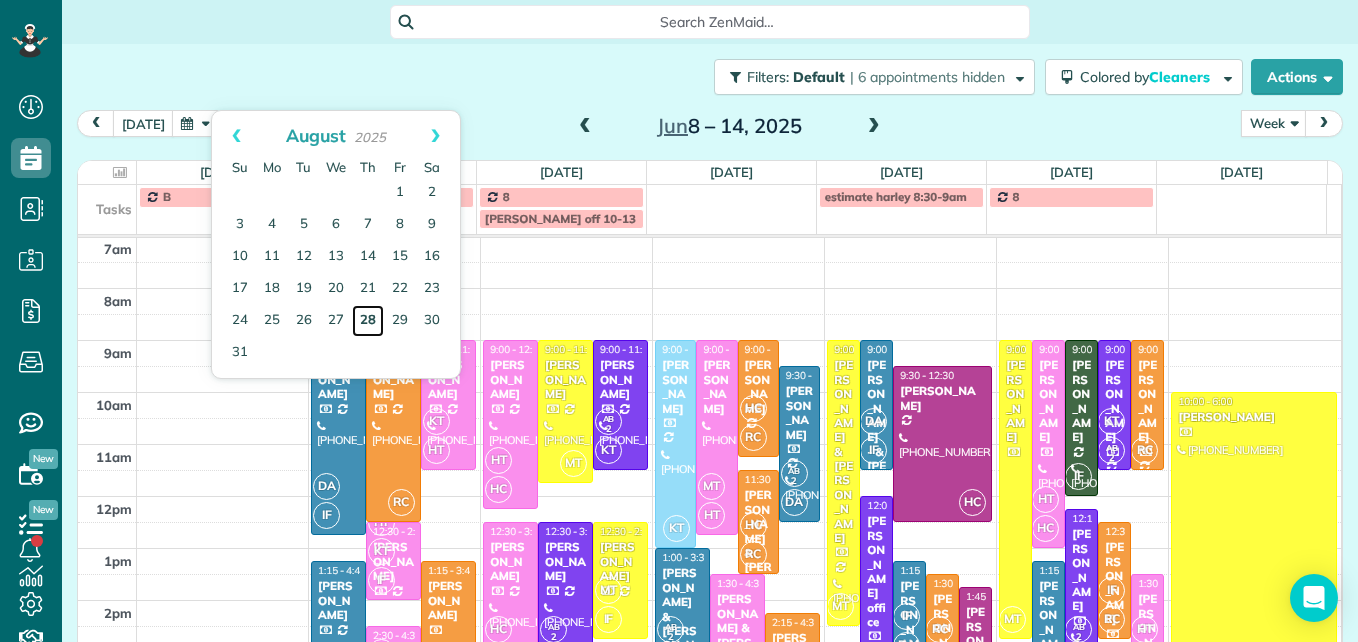 click on "28" at bounding box center (368, 321) 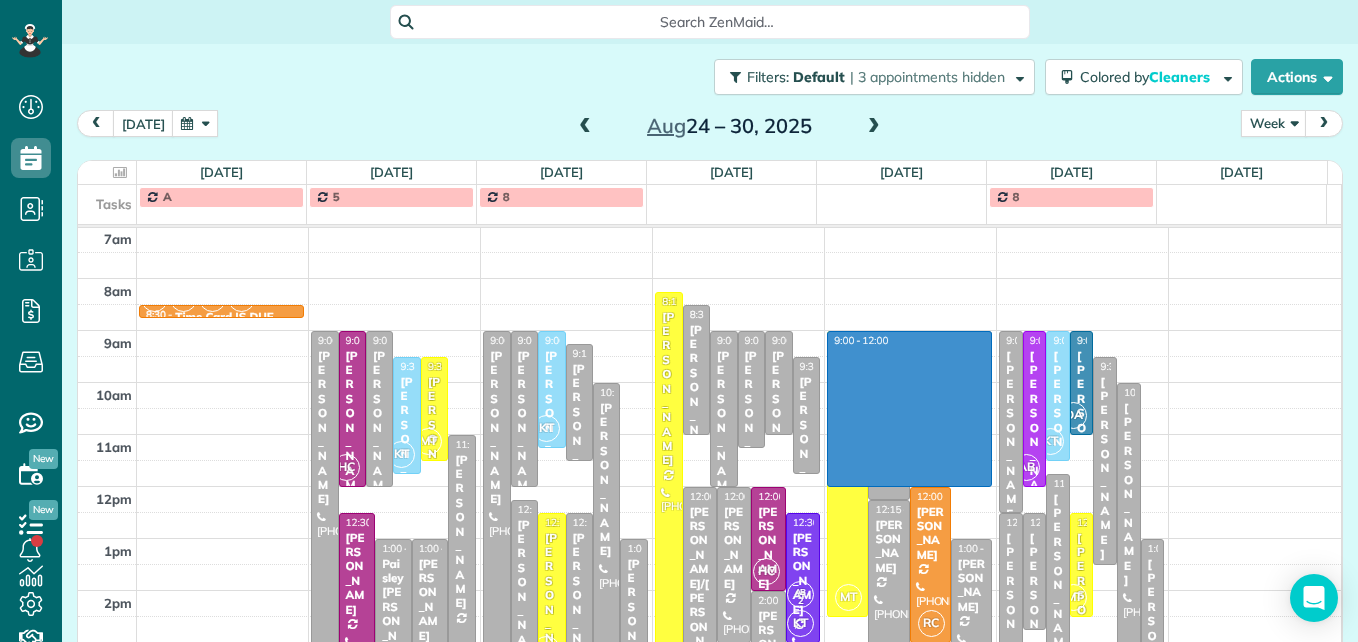 drag, startPoint x: 969, startPoint y: 483, endPoint x: 954, endPoint y: 355, distance: 128.87592 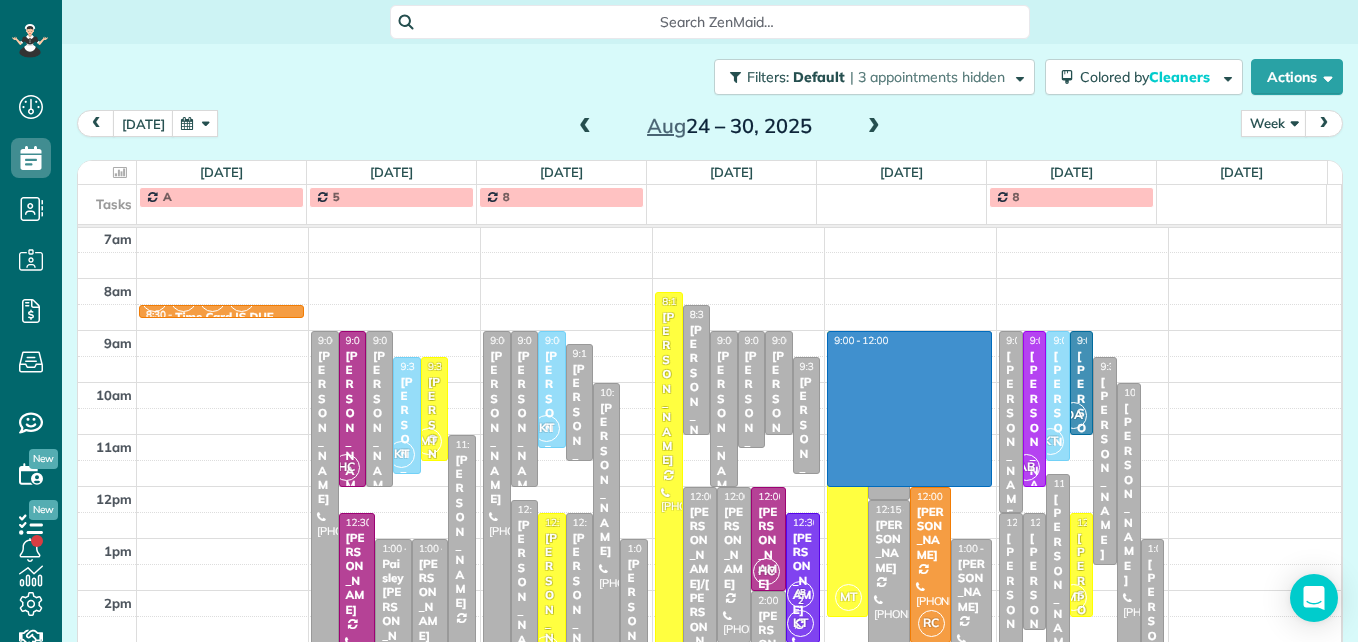 click on "3am 4am 5am 6am 7am 8am 9am 10am 11am 12pm 1pm 2pm 3pm 4pm 5pm HT AB 2 IF RC DA AB HC KT MT 8:30 - 8:45 Time Card IS DUE (614) 447-0123 1580 King Avenue Columbus, OH 43212 9:00 - 4:00 Charley Risby (614) 537-5964 370 Adena Brook Lane Columbus, OH 43214 HC 9:00 - 12:00 Linda Knight (815) 355-0512 226 Caren Avenue Worthington, OH 43085 9:00 - 12:00 Grace Tay 1075 Norway Drive Columbus, OH 43221 KT 9:30 - 11:45 Beth Hewitt - & Jared Gardner (614) 261-7290 70 Erie Rd Columbus, OH 43214 MT 9:30 - 11:30 Kim & Chris Basmagy (614) 477-5525 29 w N broadway COLUMBUS, OH 43214 11:00 - 3:45 Fiona Williamson 570 Terrace Lane Chillicothe, OH 45601 HC 12:30 - 4:30 Dave Wallingford (614) 286-7362 111 Riverview park dr columbus, OH 43214 1:00 - 4:15 Paisley Nash-Dooley (614) 500-2682 985 Kennington Columbus, OH 43220 1:00 - 4:00 Natalie Boyne (614) 558-4096 449 E tulane rd COlumbus, OH 43202 9:00 - 3:30 Charley Risby (614) 537-5964 370 Adena Brook Lane Columbus, OH 43214 9:00 - 12:00 Amanda & Daeron Wilson (614) 537-6739 KT 2" at bounding box center (709, 408) 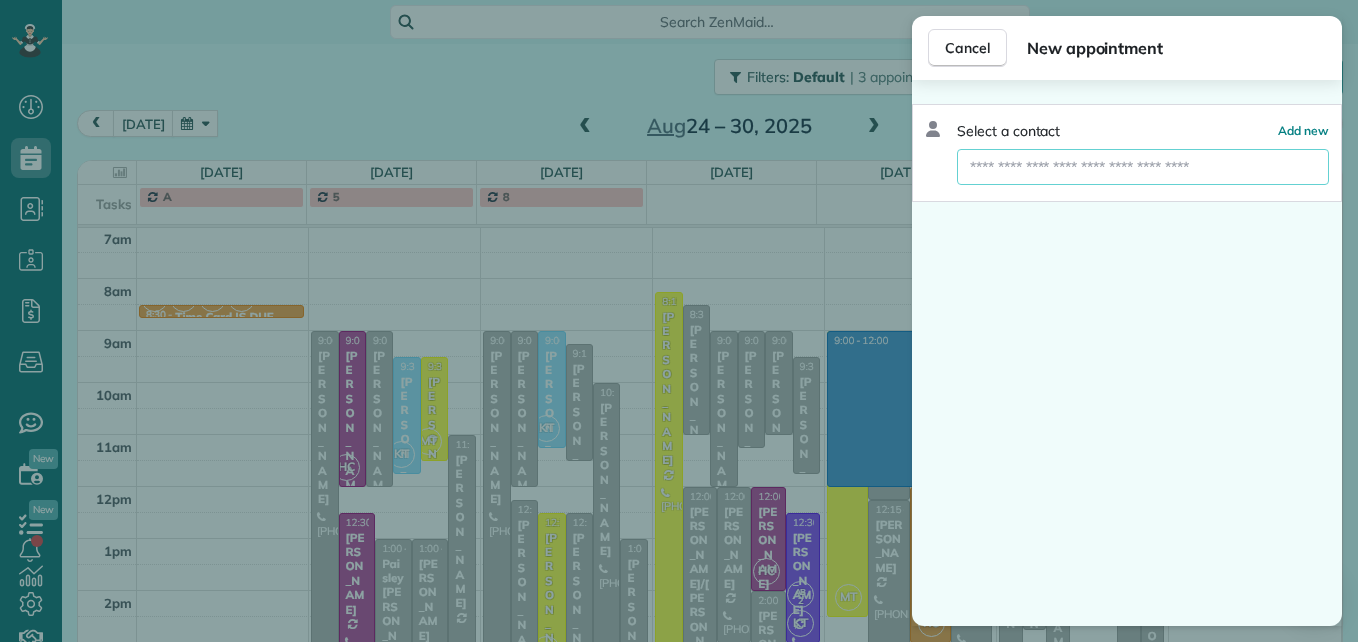 click at bounding box center [1143, 167] 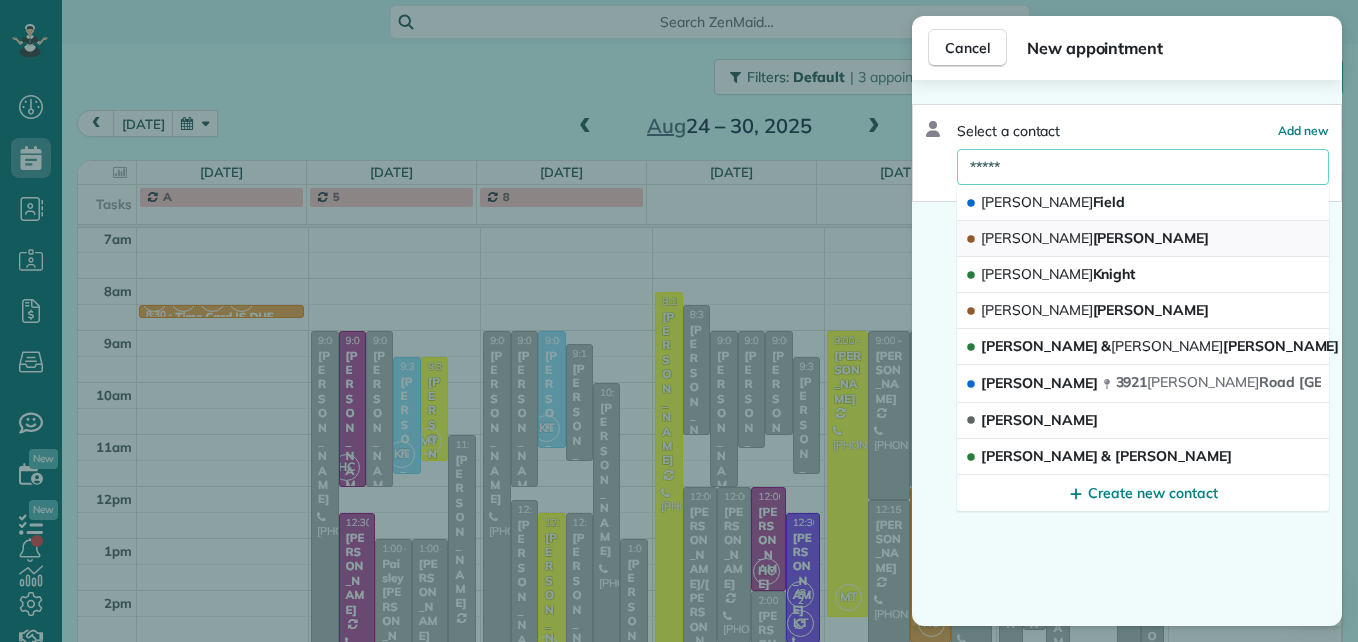 type on "*****" 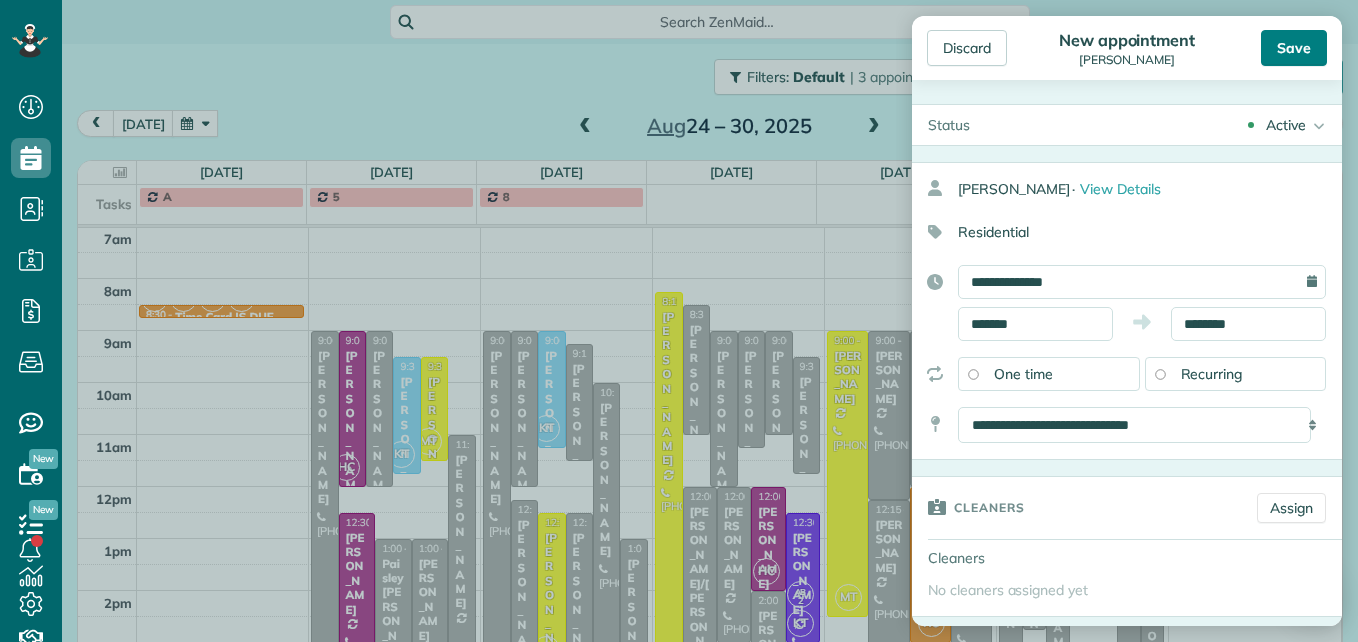 click on "Save" at bounding box center (1294, 48) 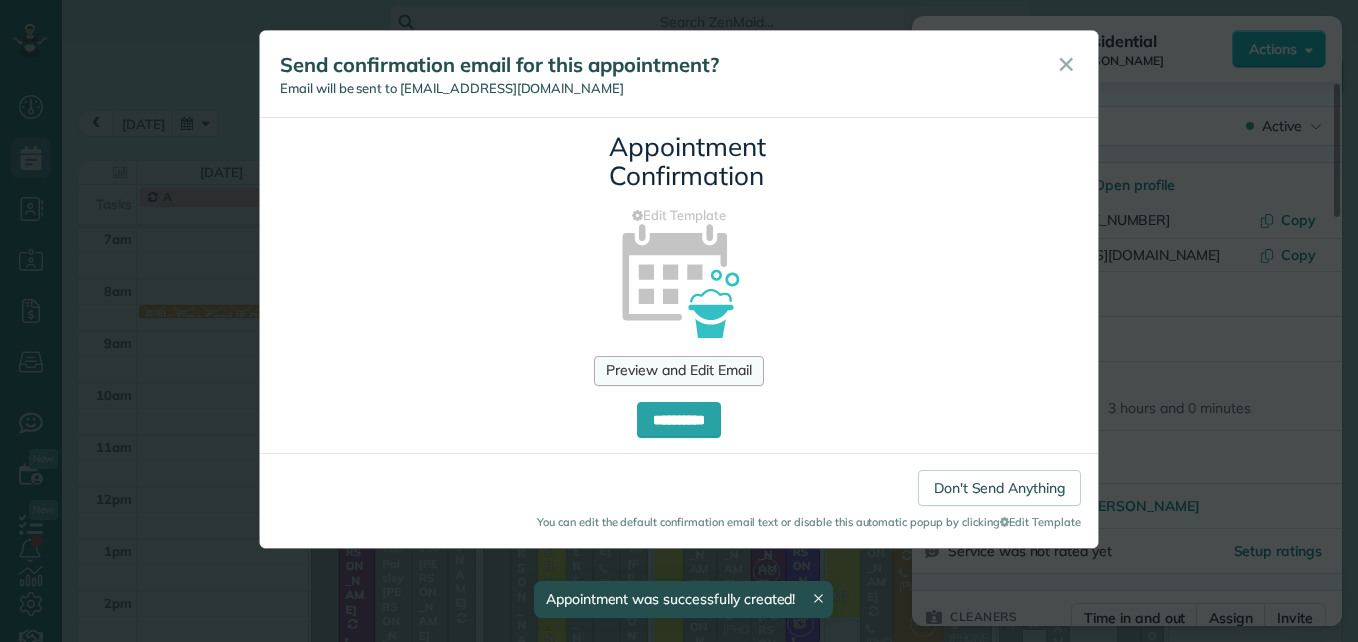 click on "Preview and Edit Email" at bounding box center (678, 371) 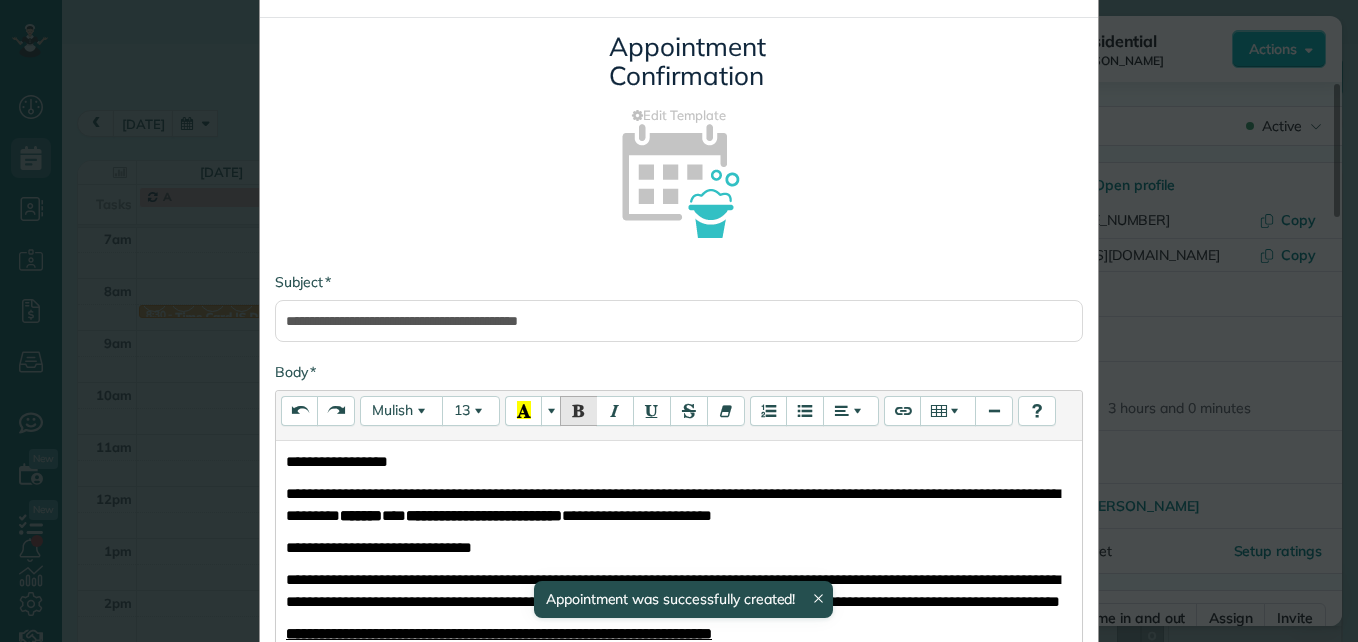 scroll, scrollTop: 200, scrollLeft: 0, axis: vertical 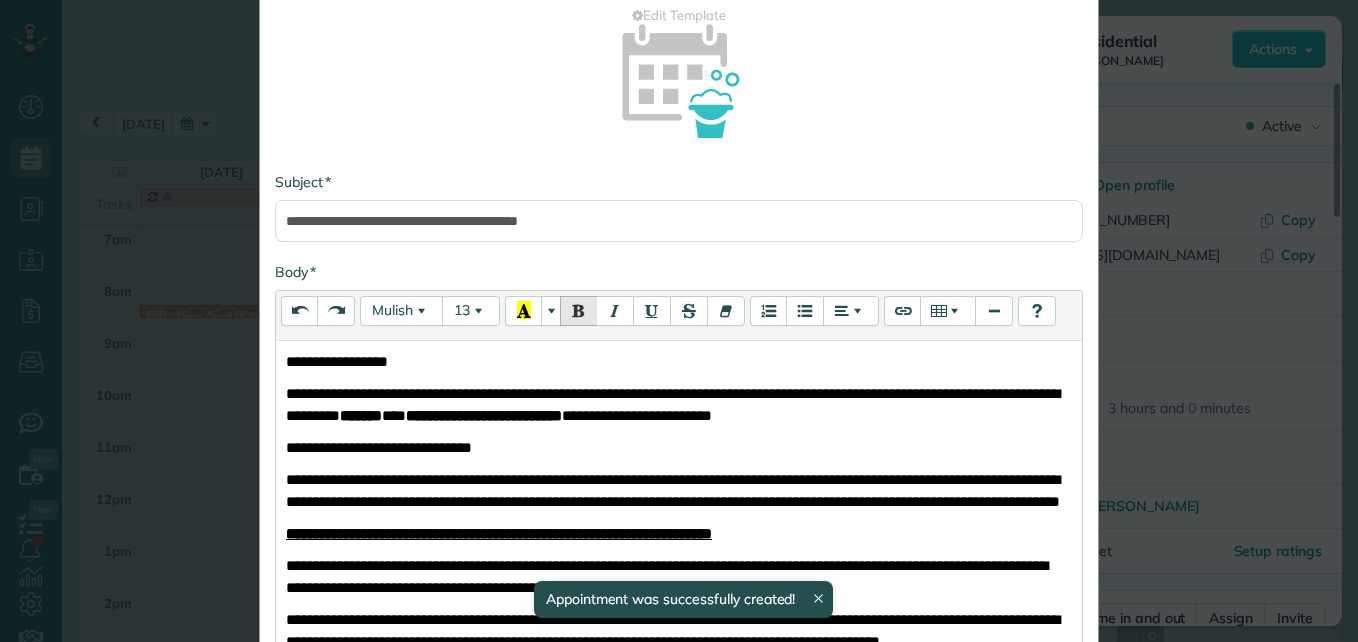 click on "**********" at bounding box center [673, 404] 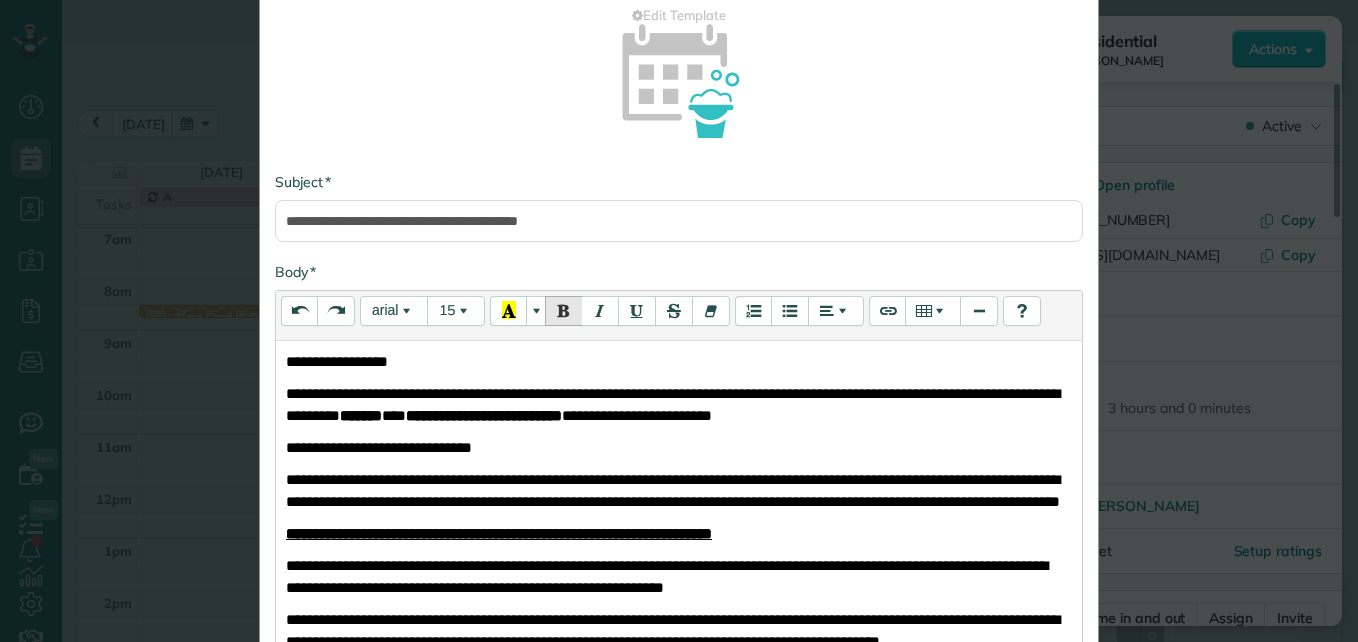 type 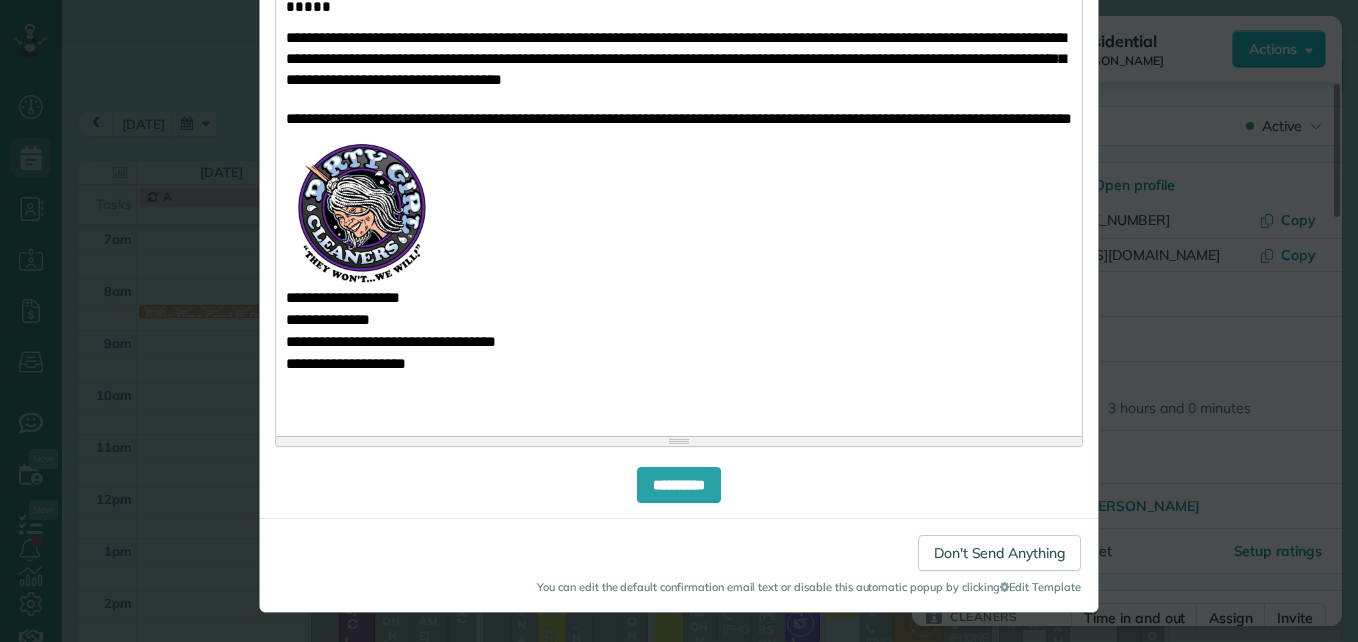 scroll, scrollTop: 1008, scrollLeft: 0, axis: vertical 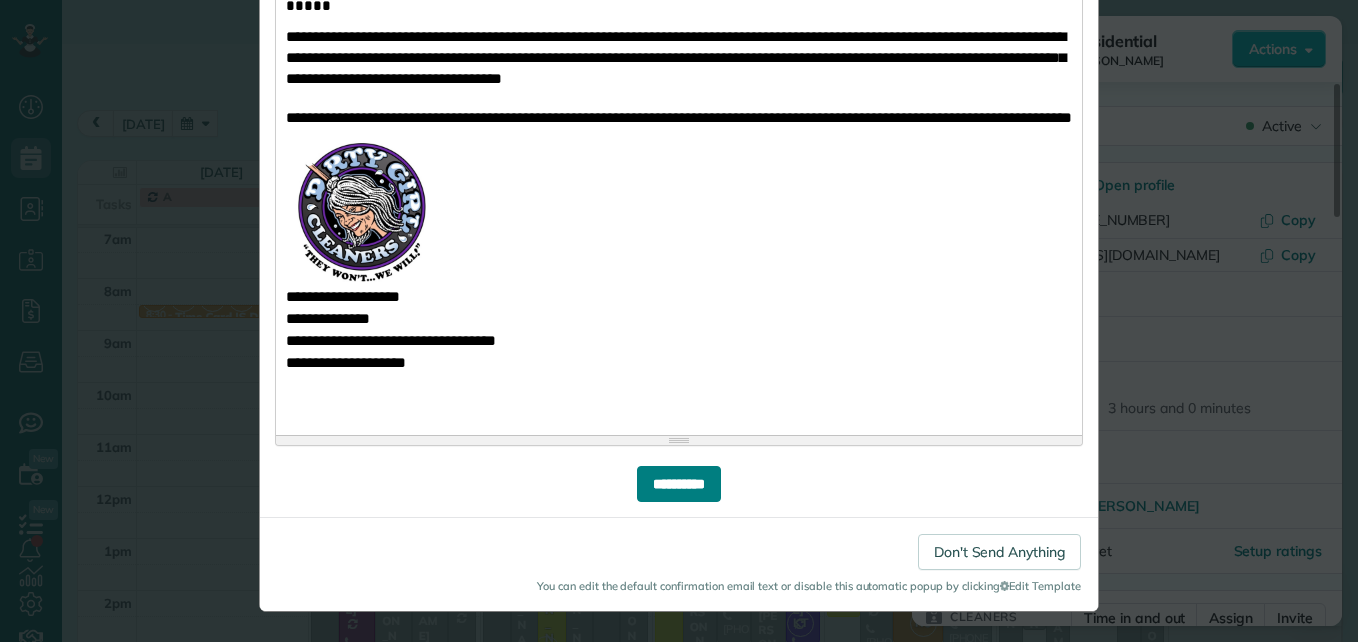 click on "**********" at bounding box center (679, 484) 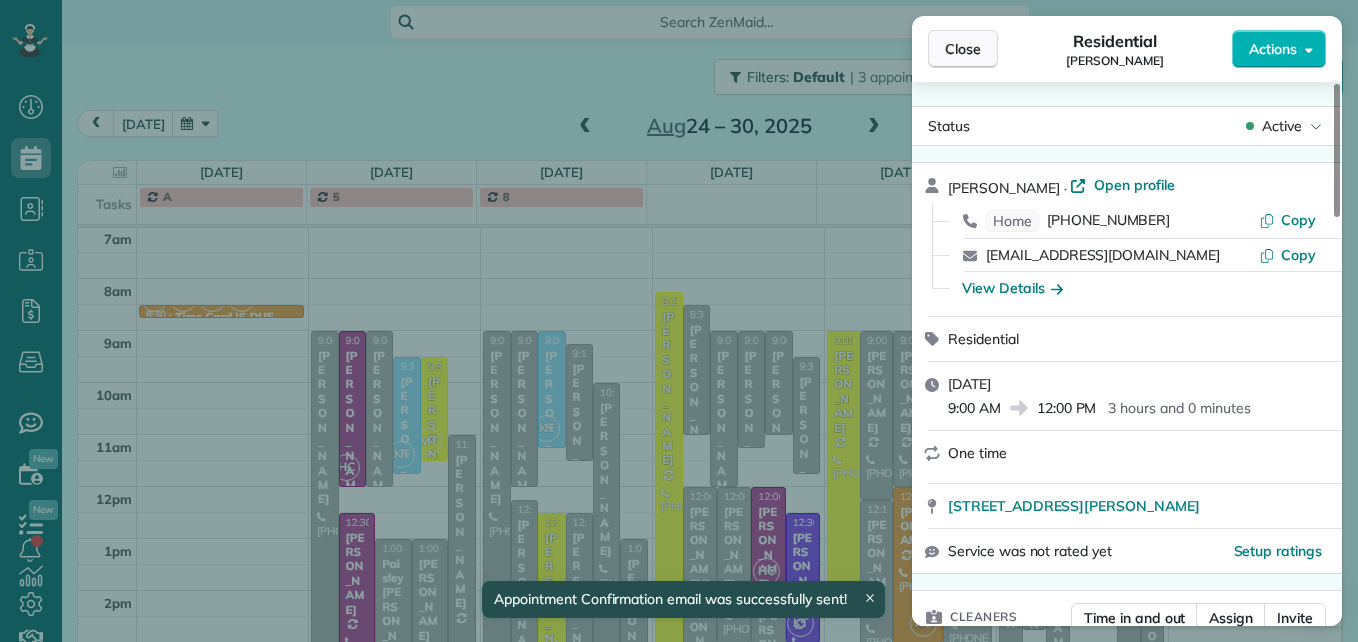 click on "Close" at bounding box center [963, 49] 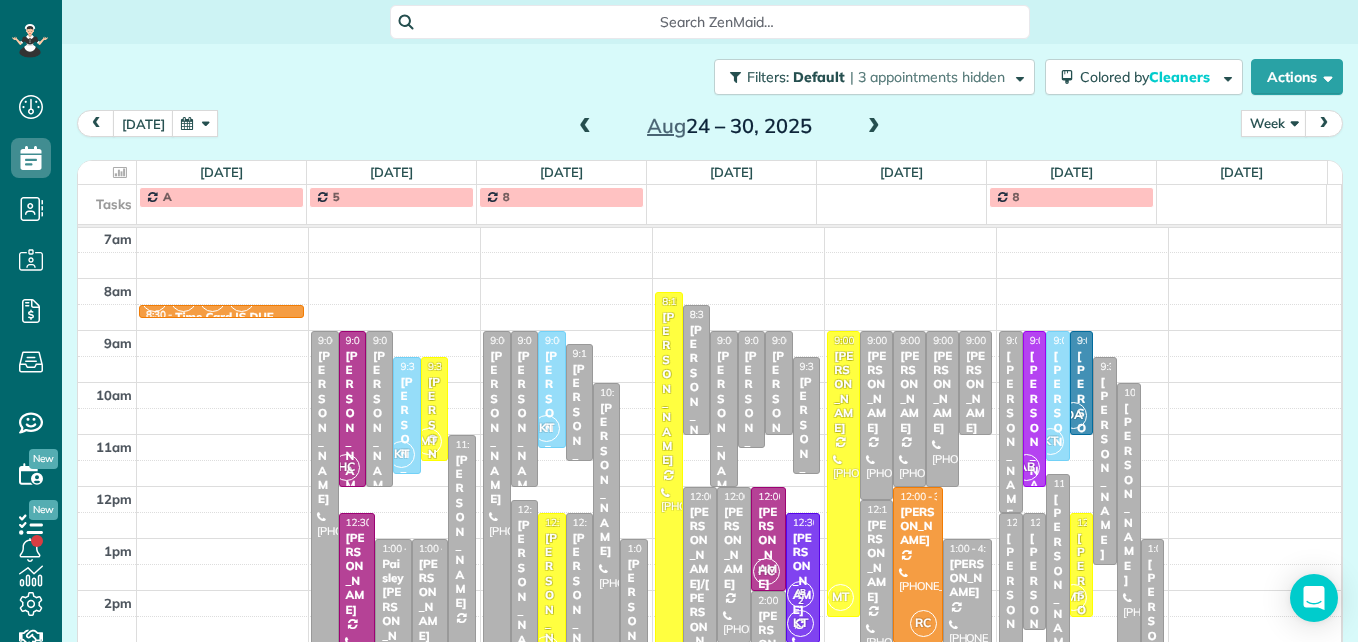 click at bounding box center (585, 127) 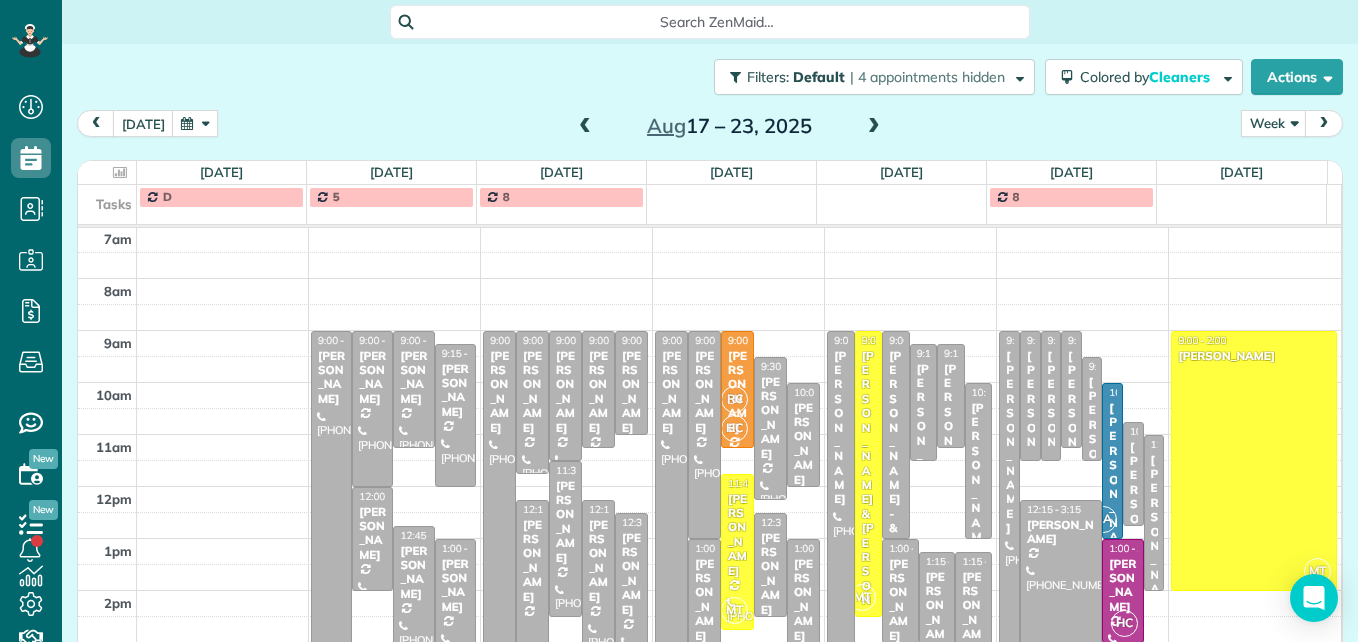 click at bounding box center [585, 127] 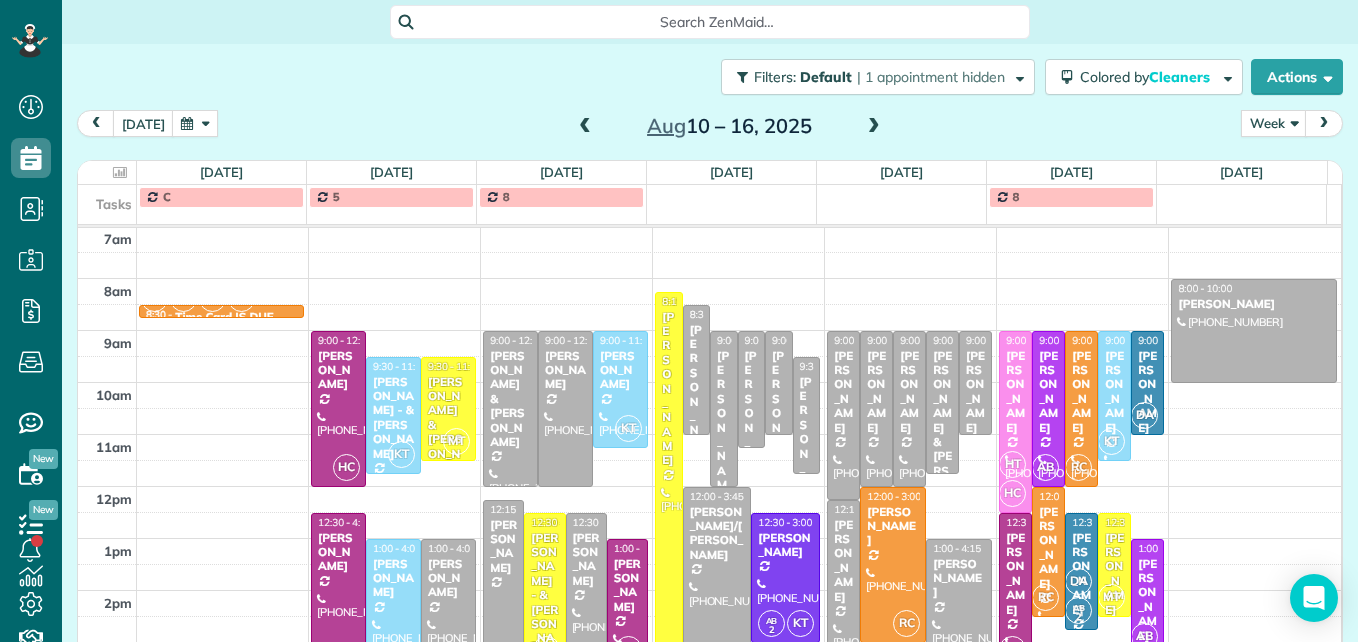 click at bounding box center (585, 127) 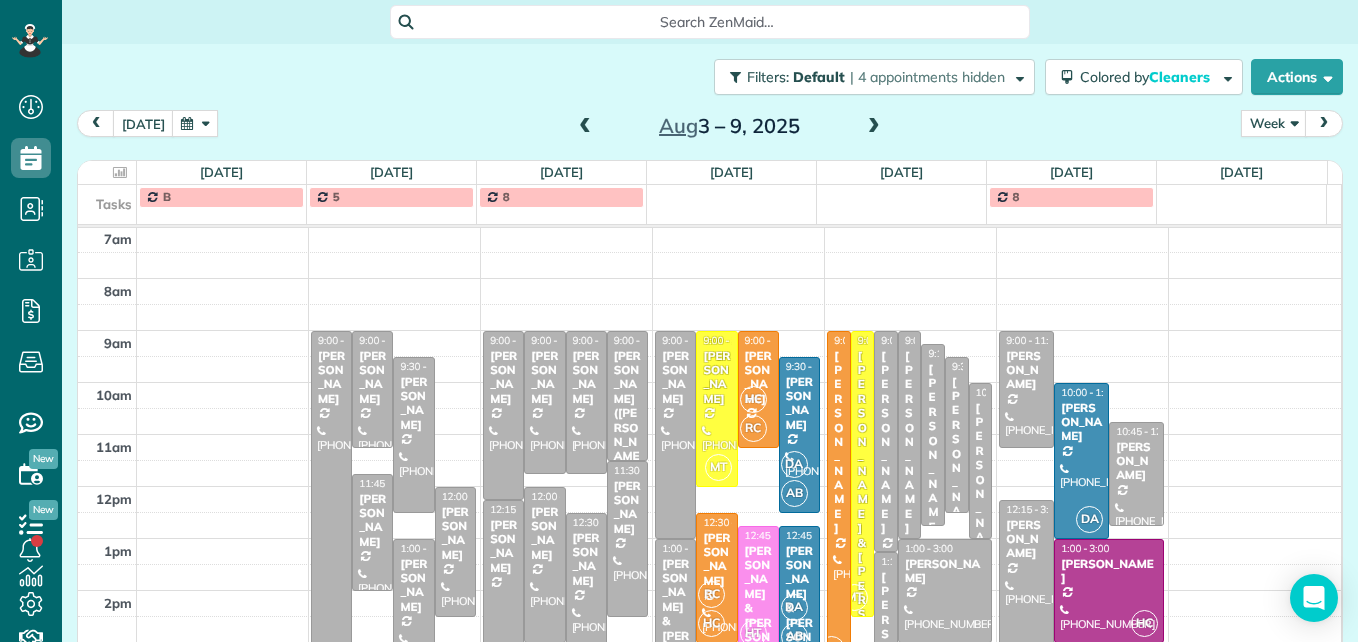 scroll, scrollTop: 309, scrollLeft: 0, axis: vertical 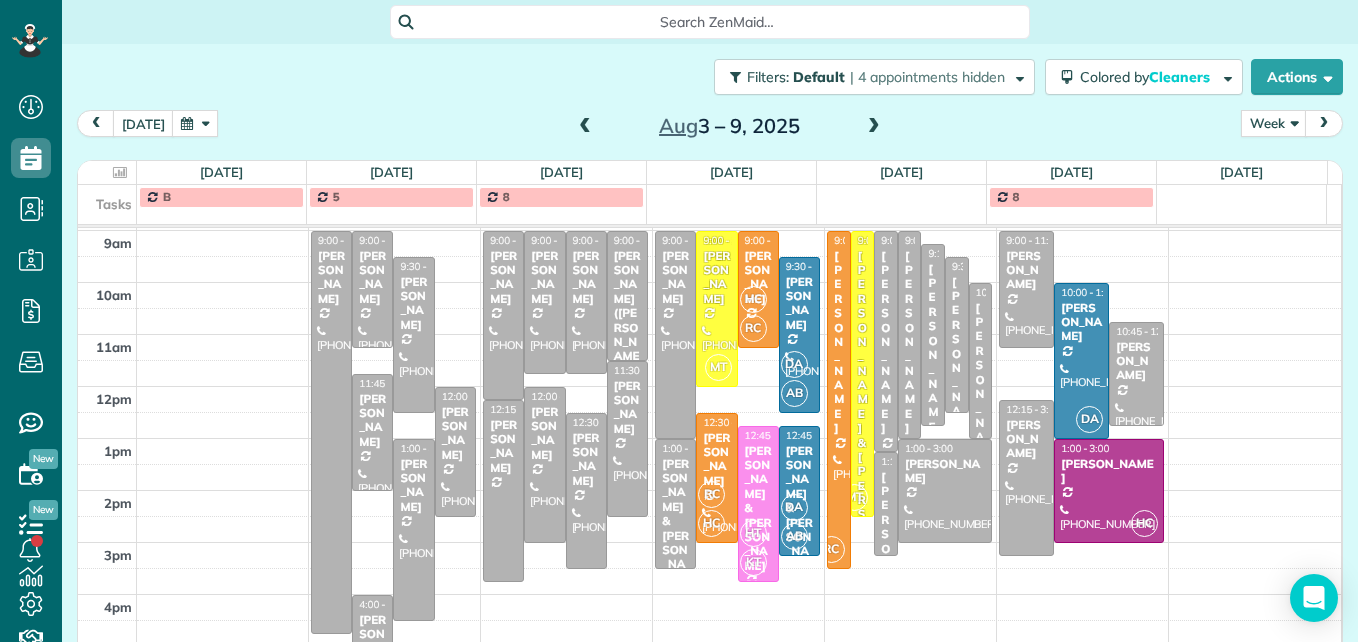 click at bounding box center [585, 127] 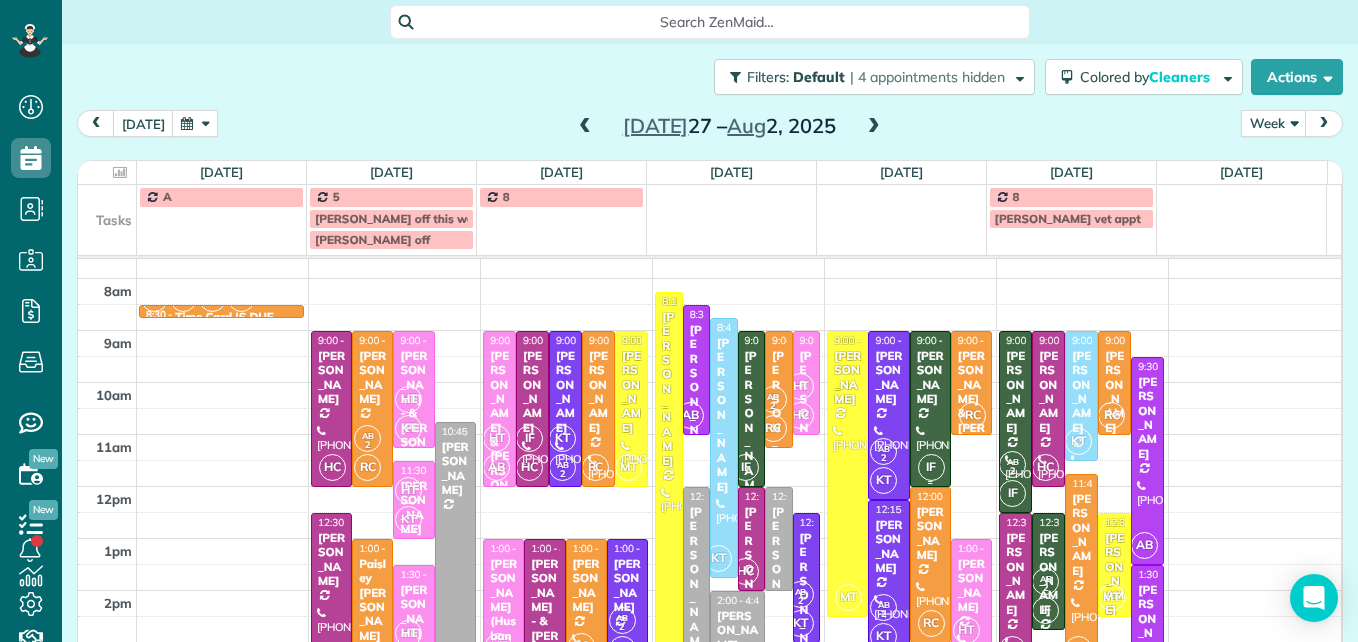scroll, scrollTop: 209, scrollLeft: 0, axis: vertical 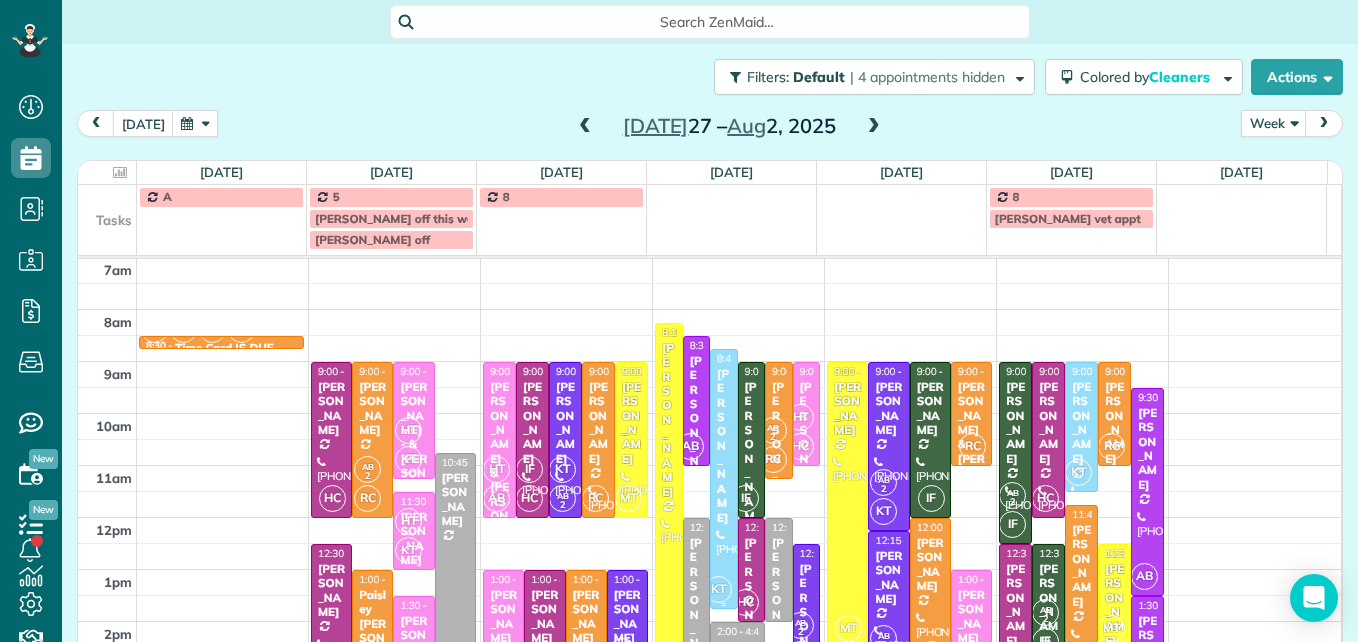 click on "Genevieve Dumlao" at bounding box center (723, 446) 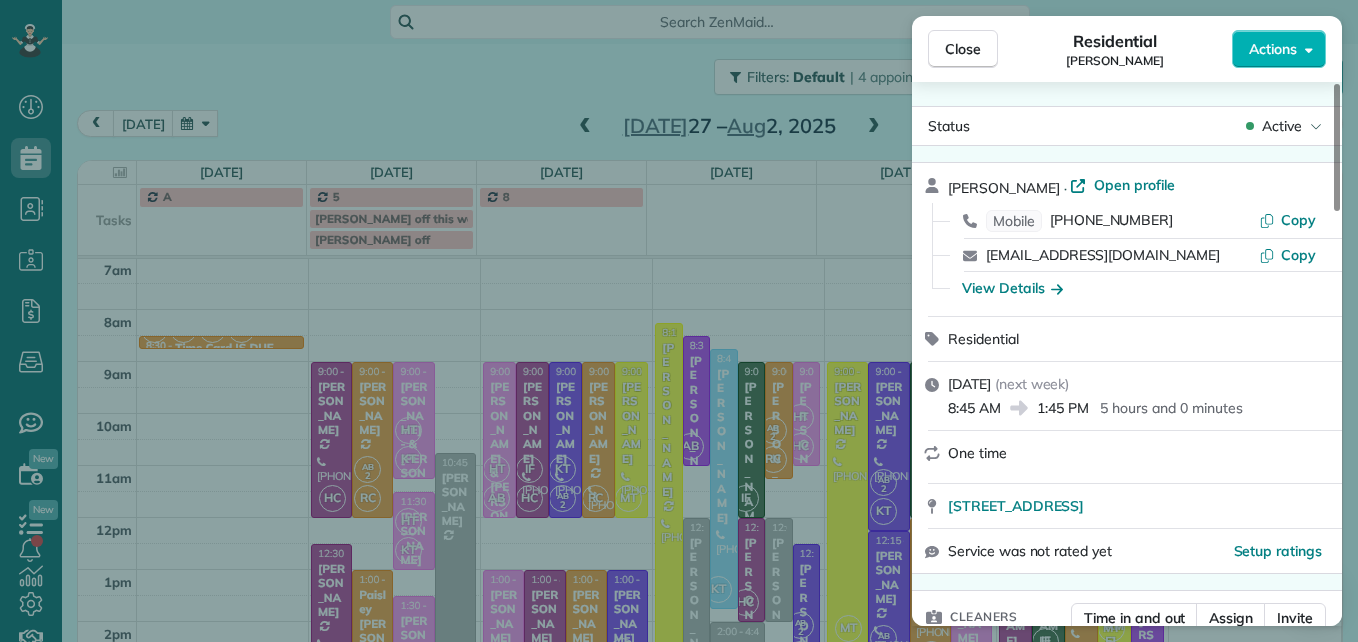 scroll, scrollTop: 100, scrollLeft: 0, axis: vertical 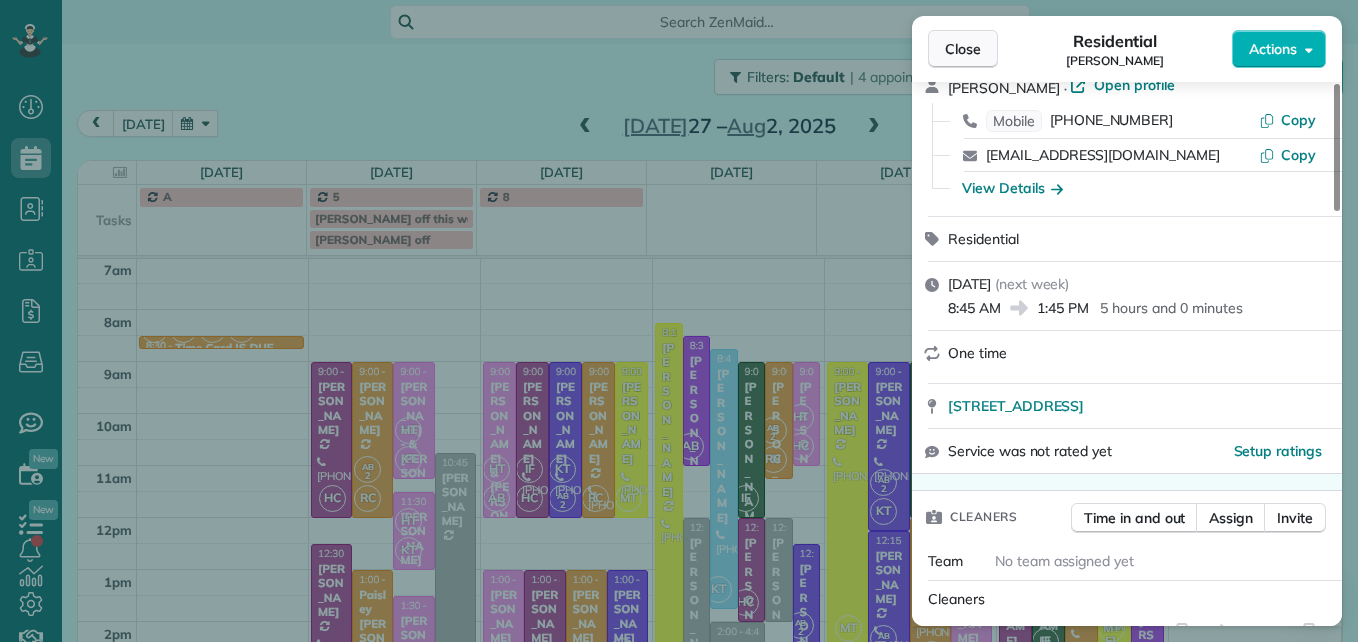 click on "Close" at bounding box center [963, 49] 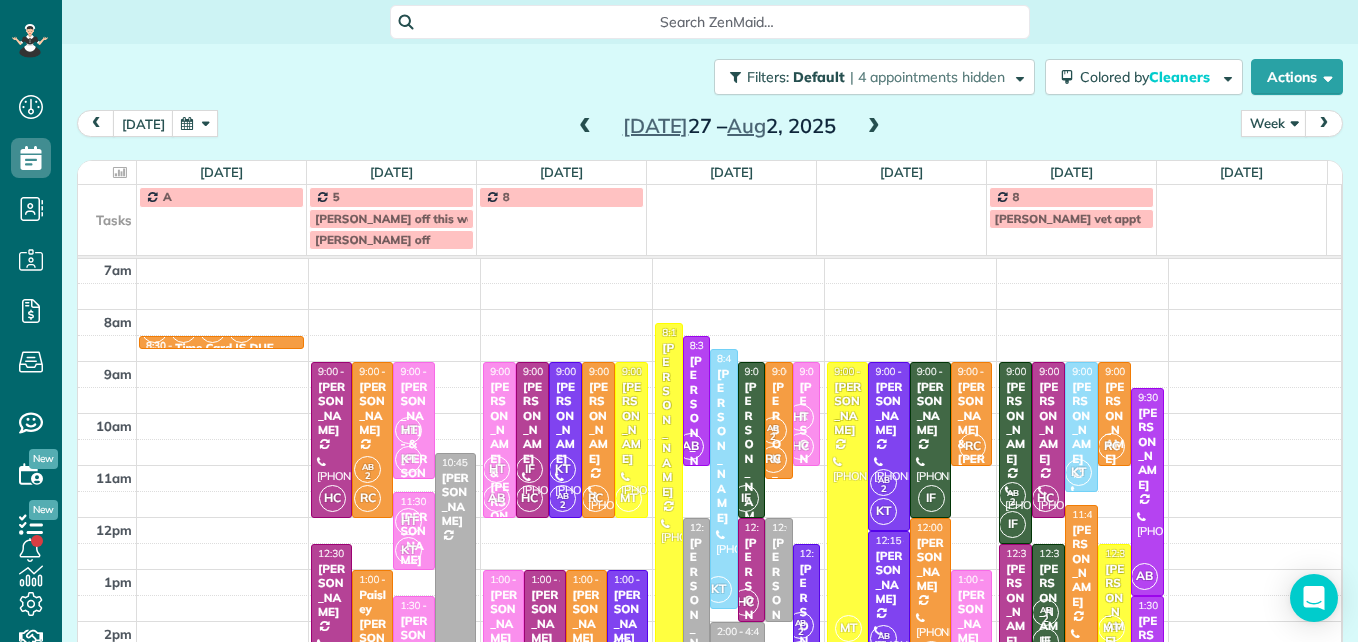 click at bounding box center (874, 127) 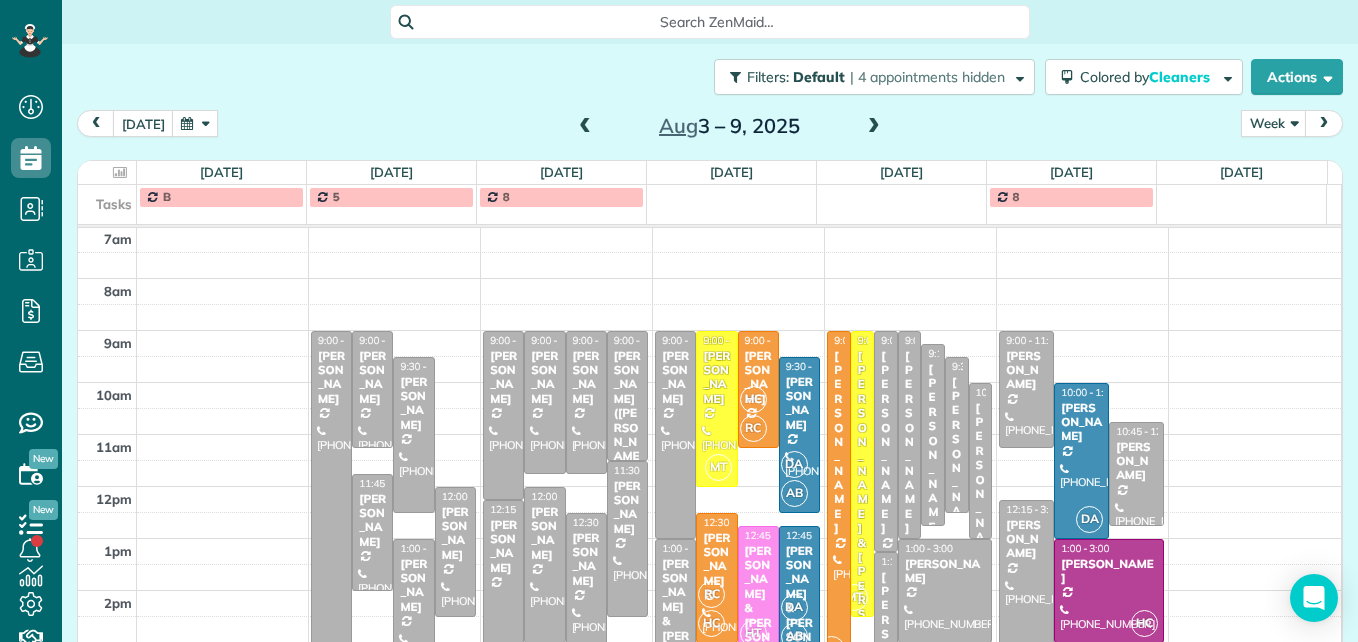 click at bounding box center [874, 127] 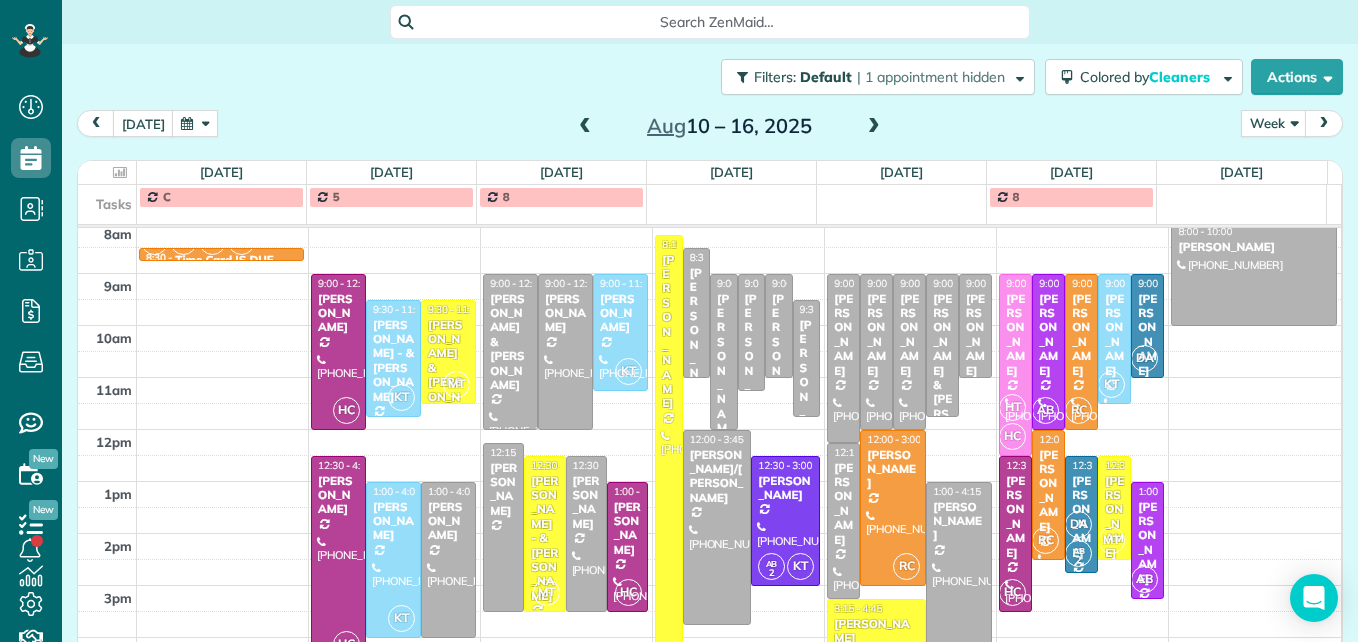 scroll, scrollTop: 309, scrollLeft: 0, axis: vertical 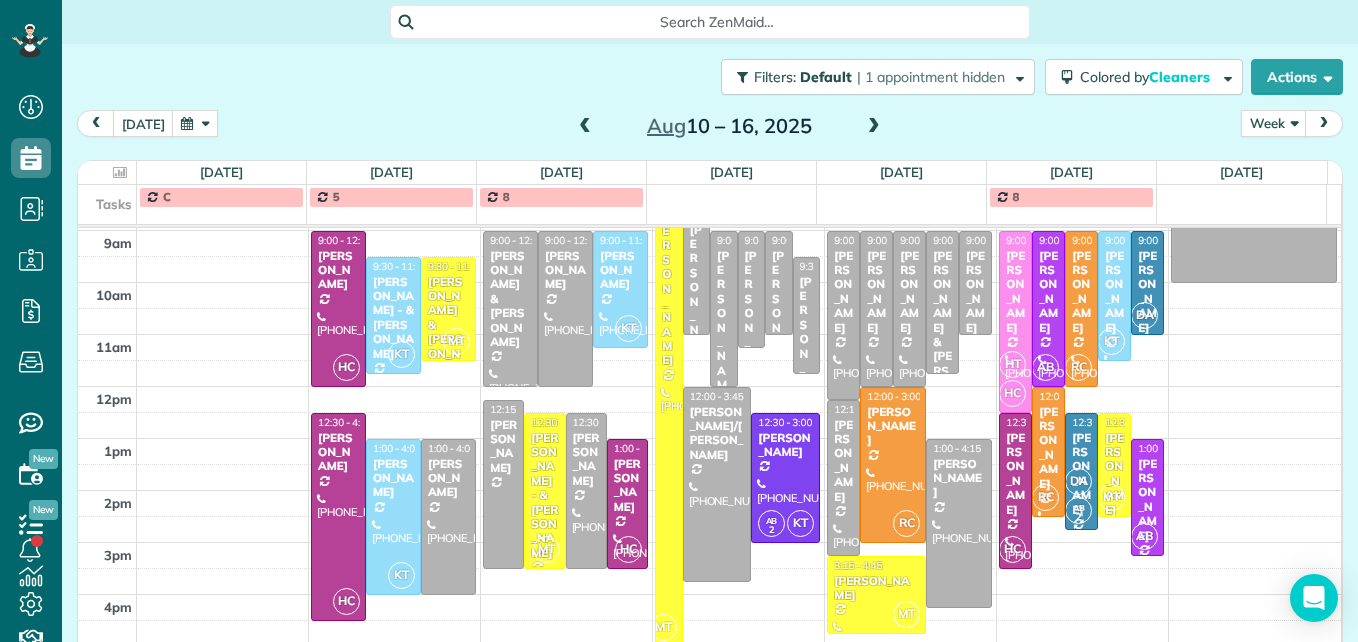 click at bounding box center [874, 127] 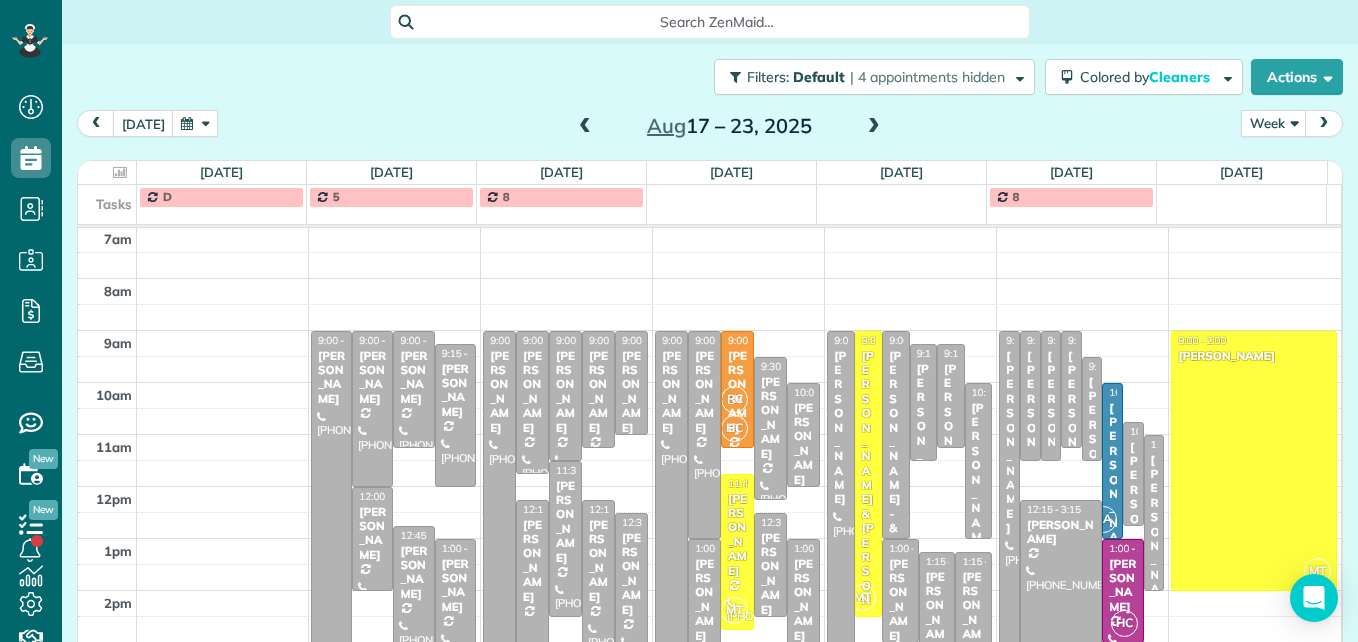 scroll, scrollTop: 309, scrollLeft: 0, axis: vertical 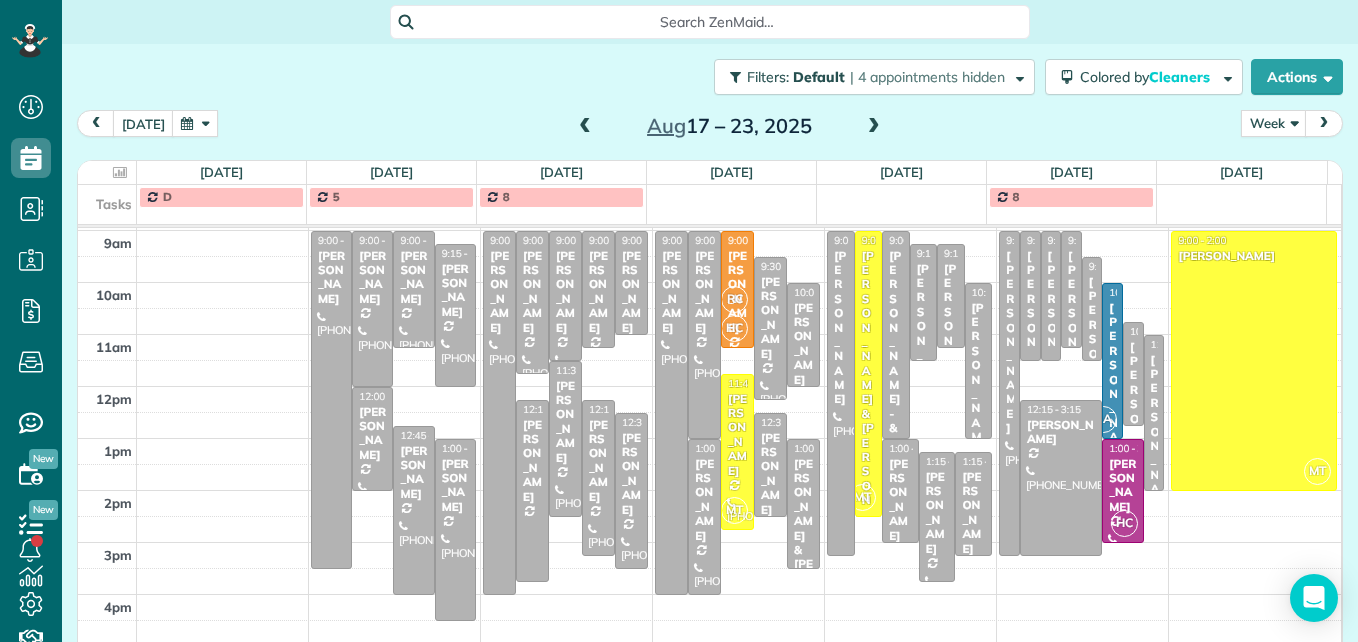 click at bounding box center [874, 127] 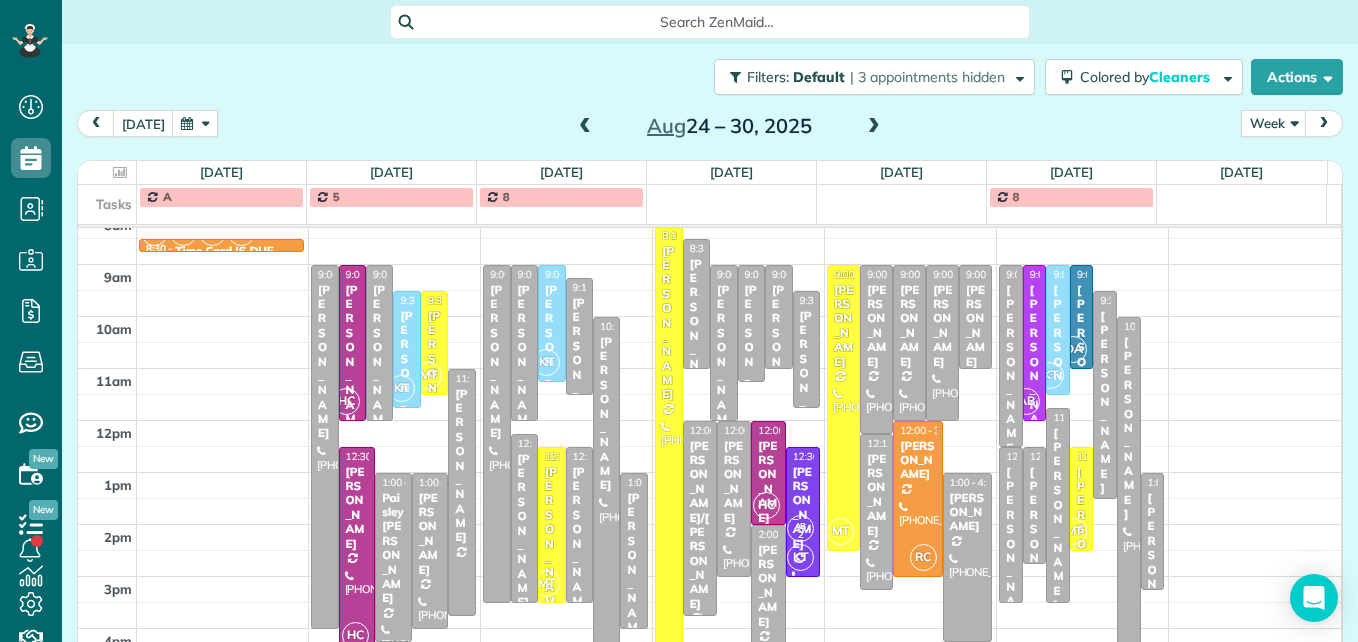 scroll, scrollTop: 309, scrollLeft: 0, axis: vertical 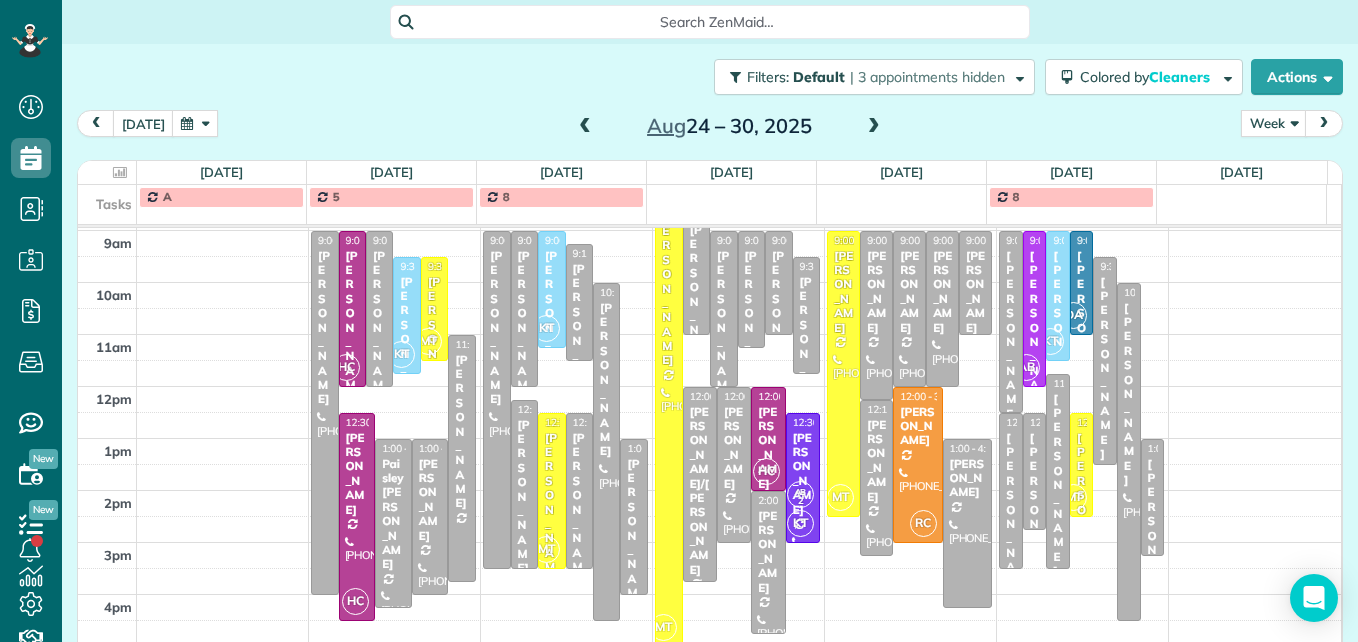 click at bounding box center (585, 127) 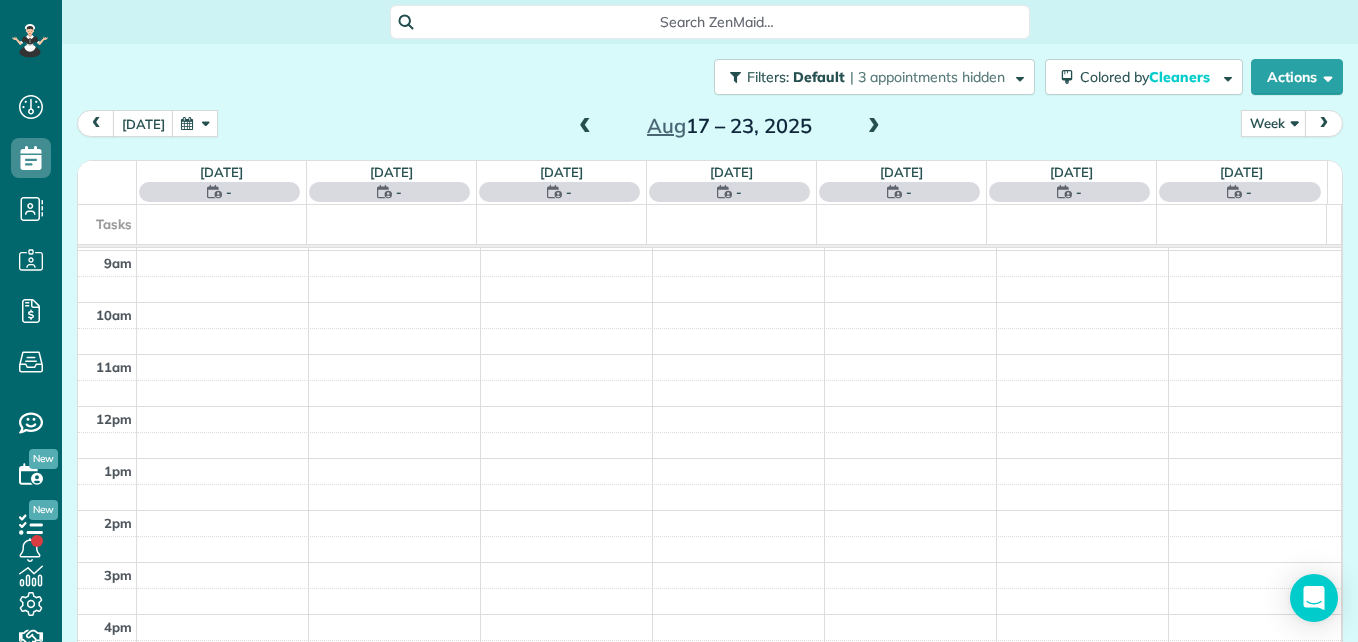 scroll, scrollTop: 209, scrollLeft: 0, axis: vertical 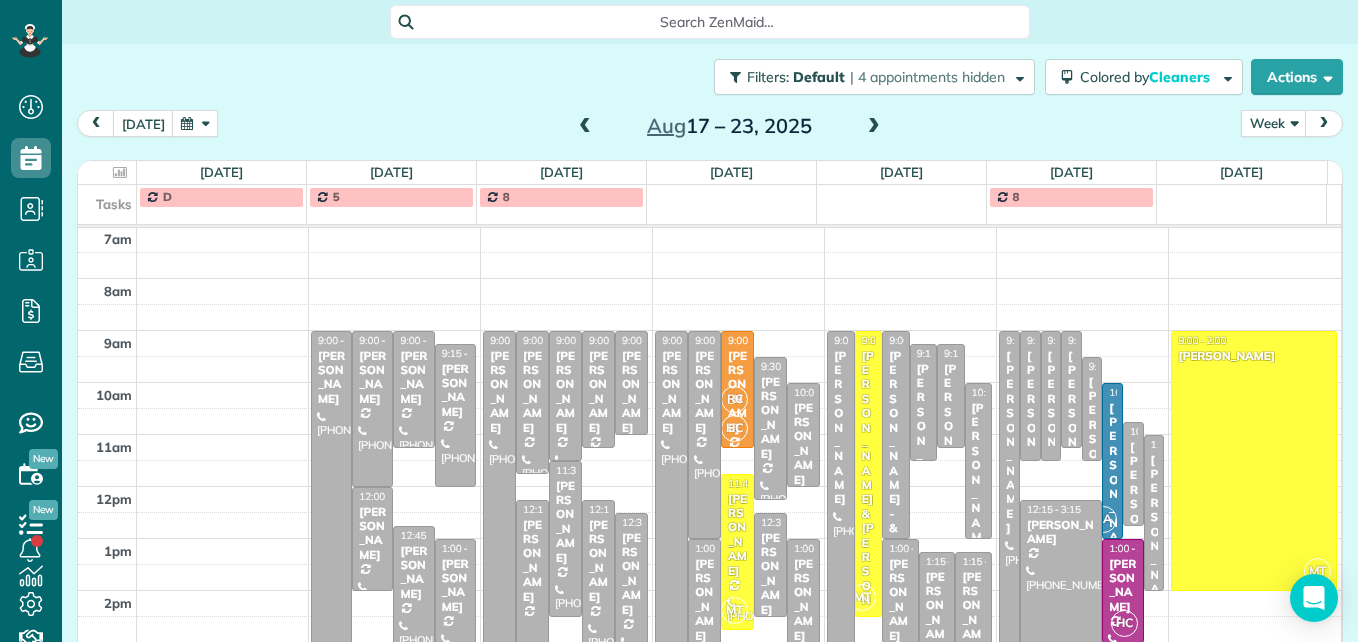 click at bounding box center [585, 127] 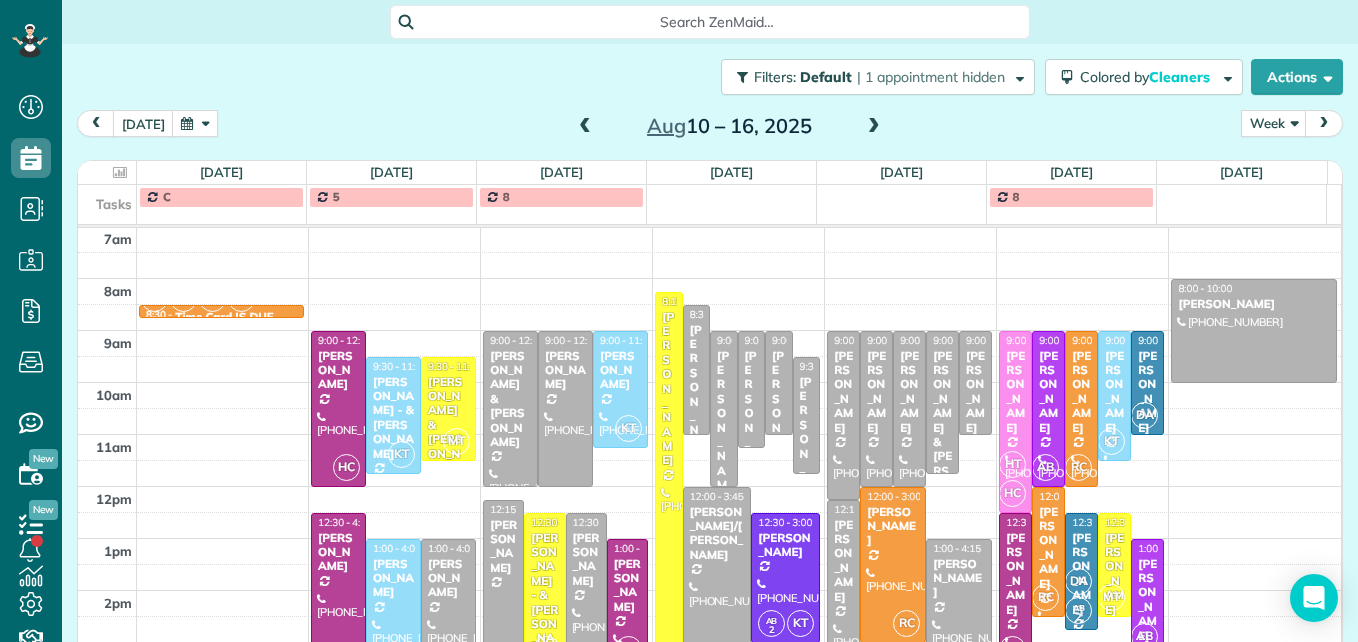 click at bounding box center [585, 127] 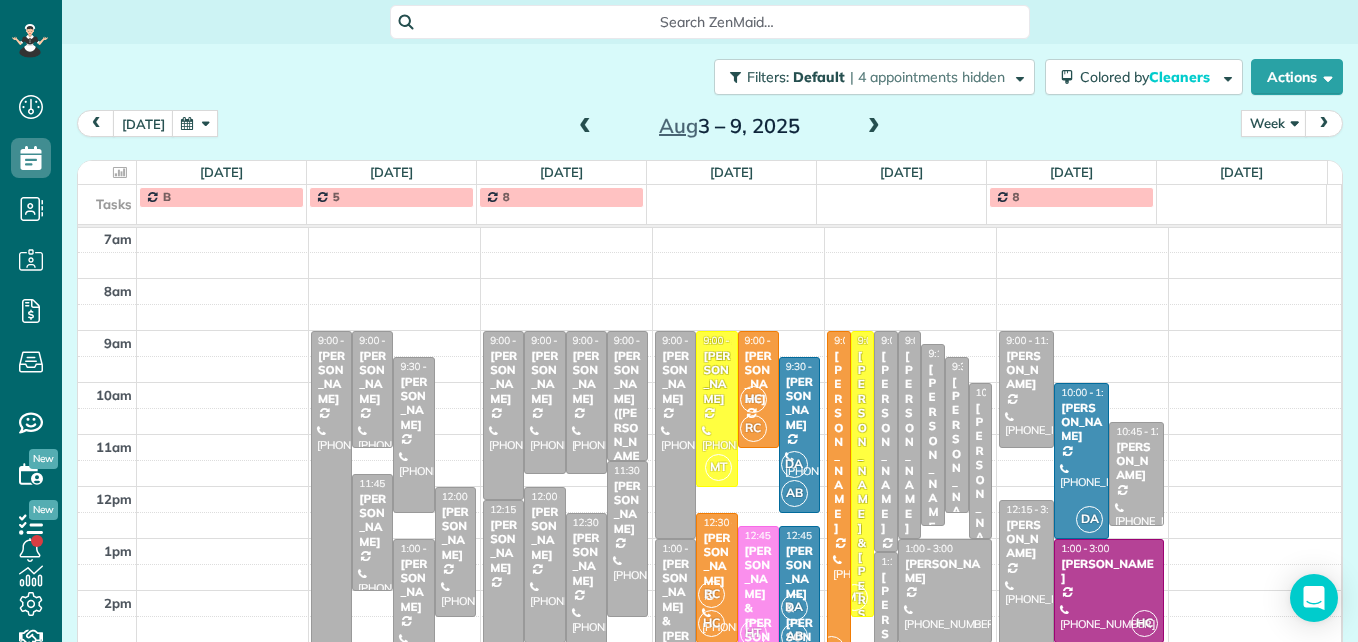 click at bounding box center (585, 127) 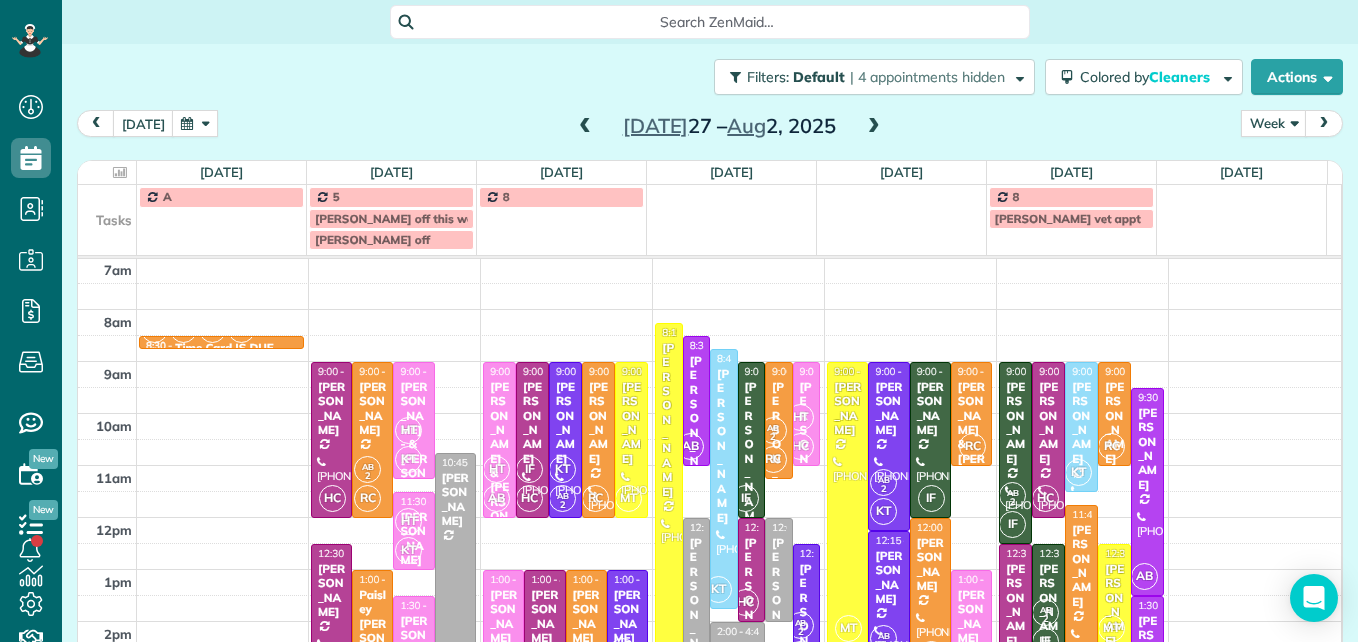 scroll, scrollTop: 309, scrollLeft: 0, axis: vertical 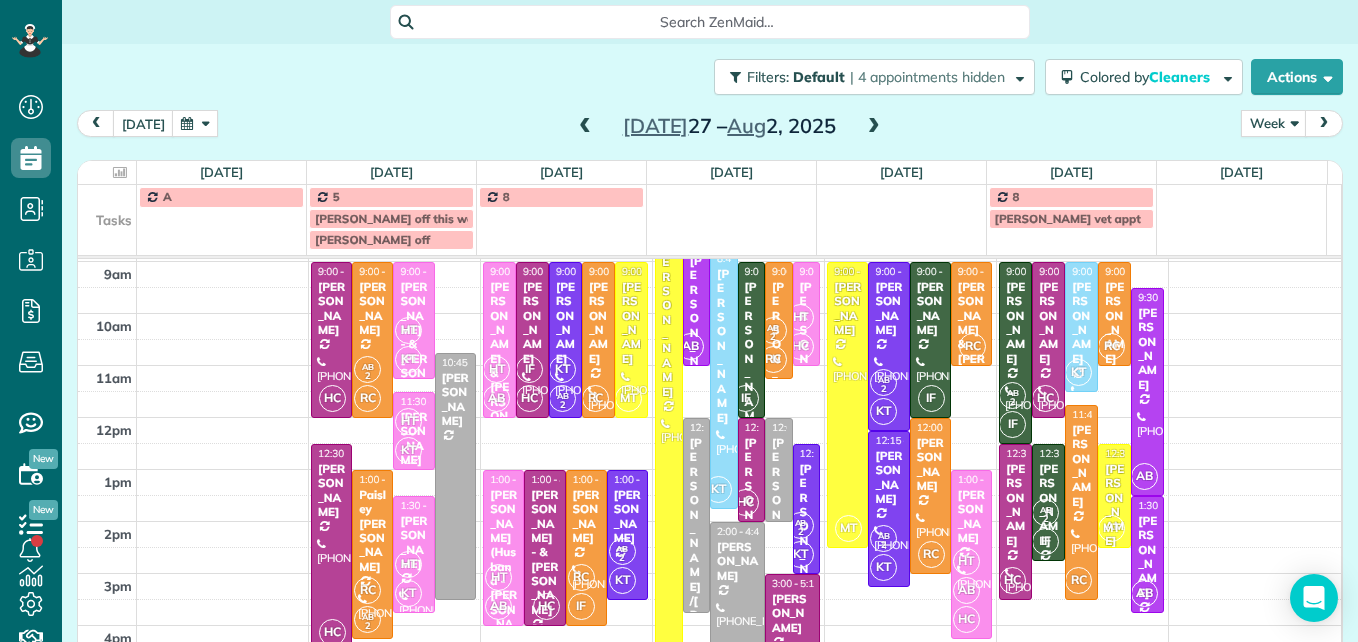 click at bounding box center [874, 127] 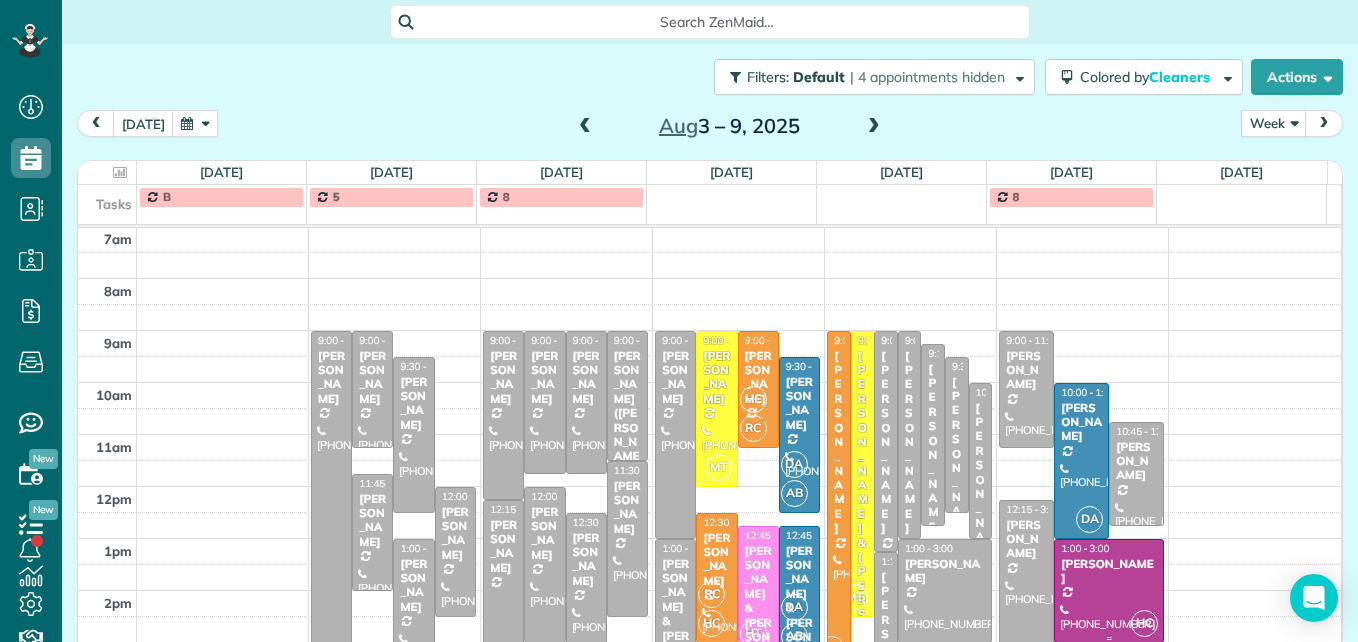 scroll, scrollTop: 309, scrollLeft: 0, axis: vertical 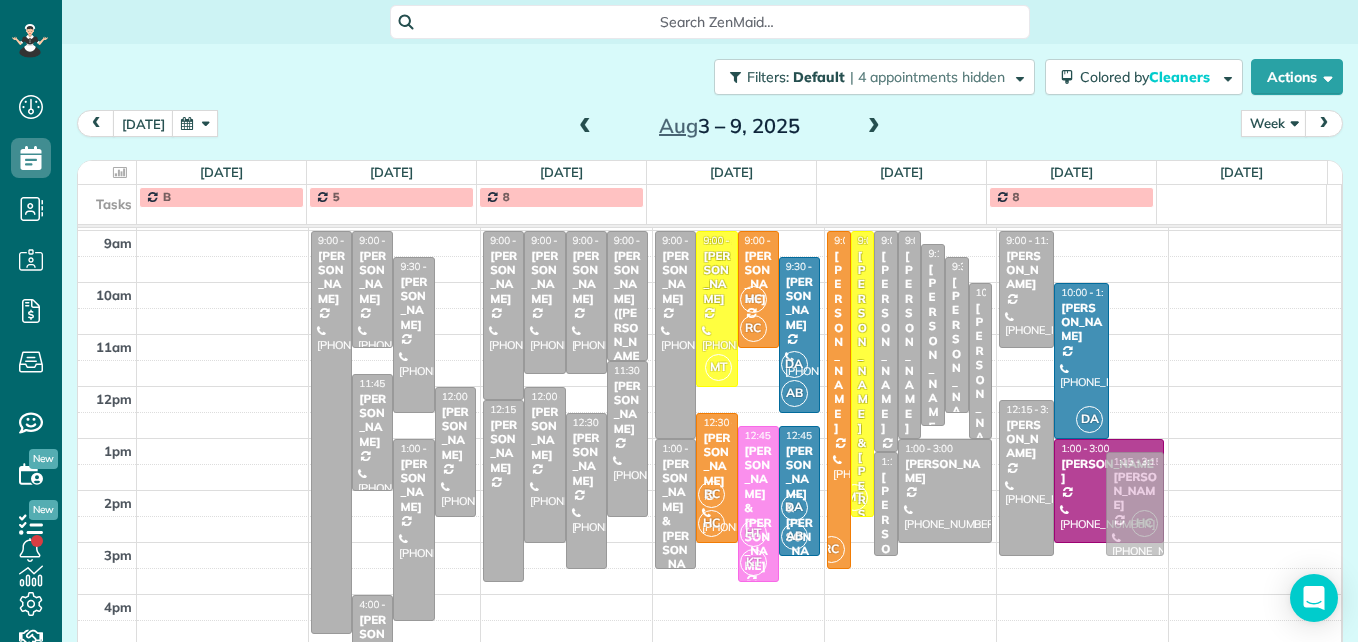 drag, startPoint x: 1114, startPoint y: 390, endPoint x: 1114, endPoint y: 514, distance: 124 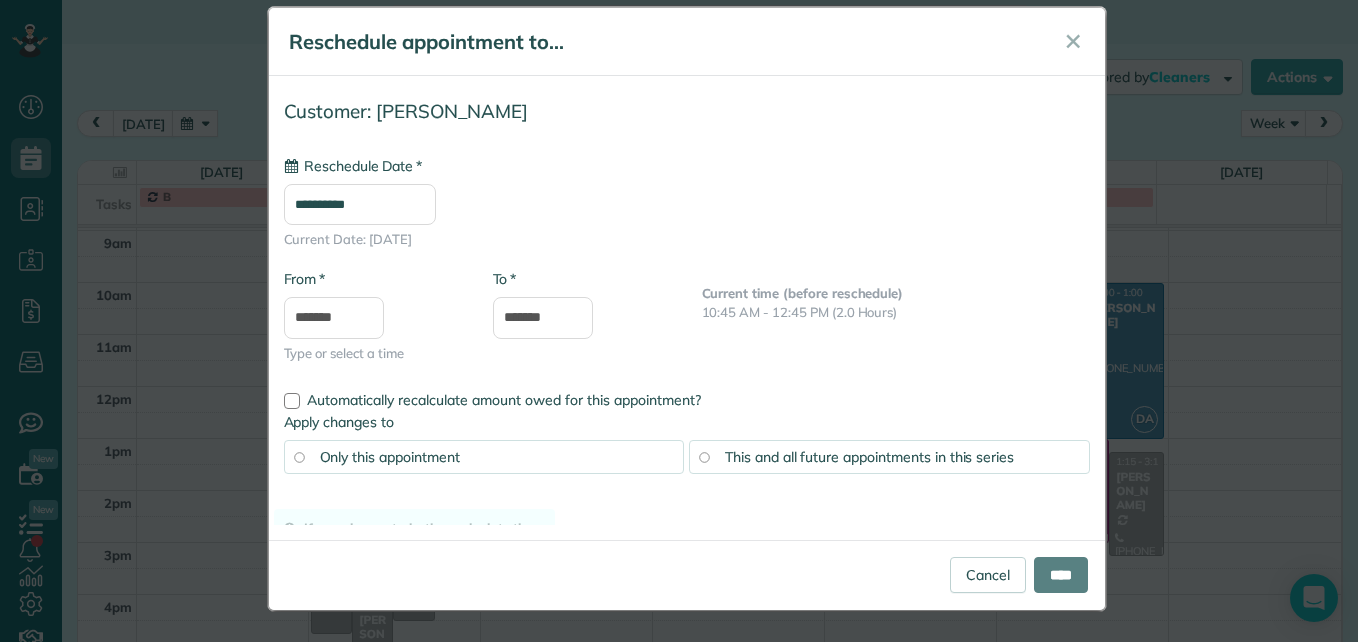 scroll, scrollTop: 0, scrollLeft: 0, axis: both 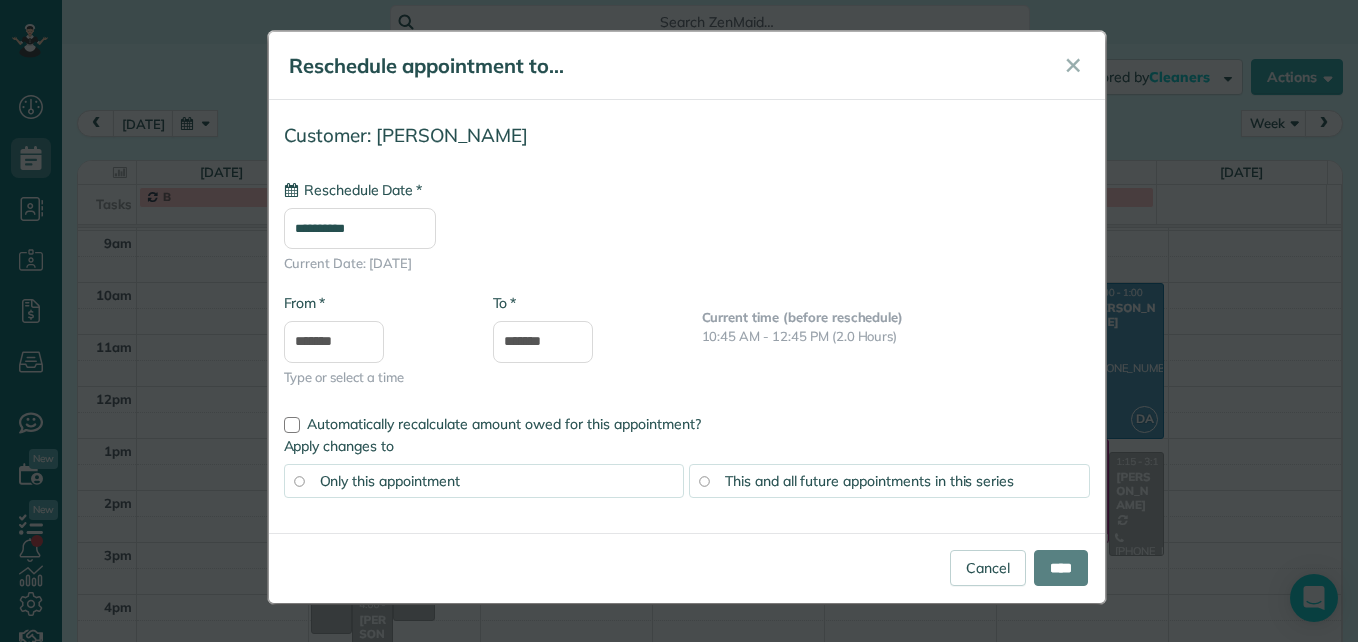type on "**********" 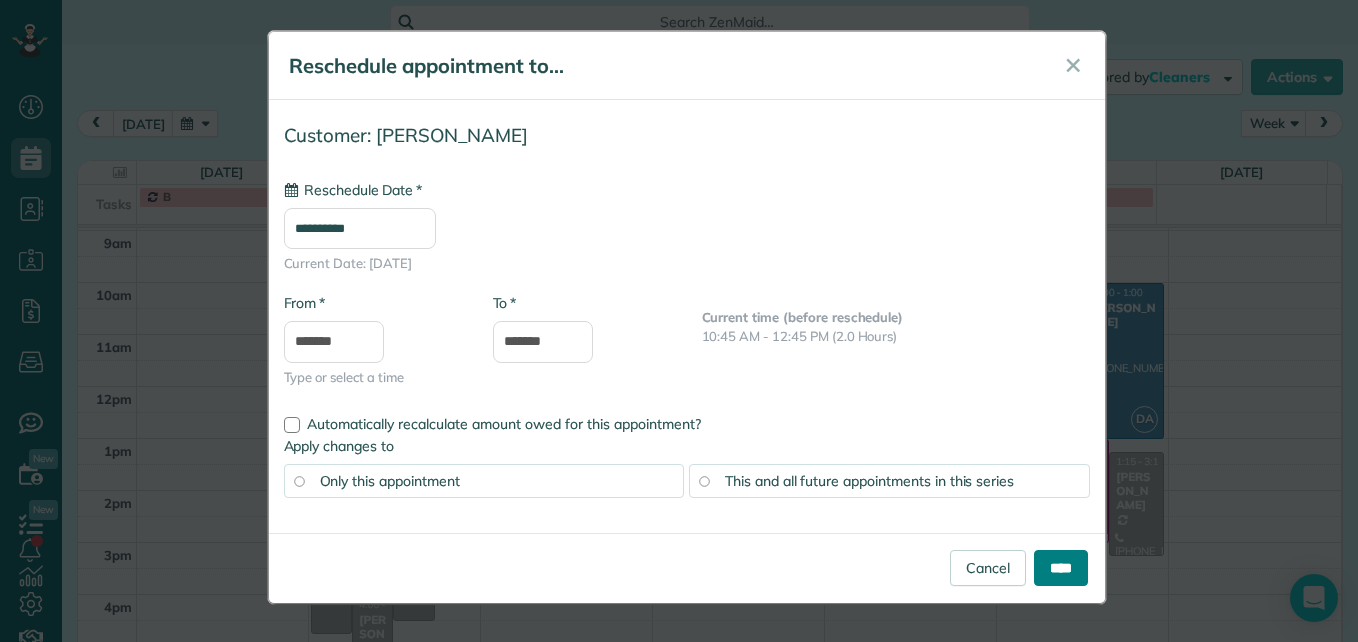 click on "****" at bounding box center [1061, 568] 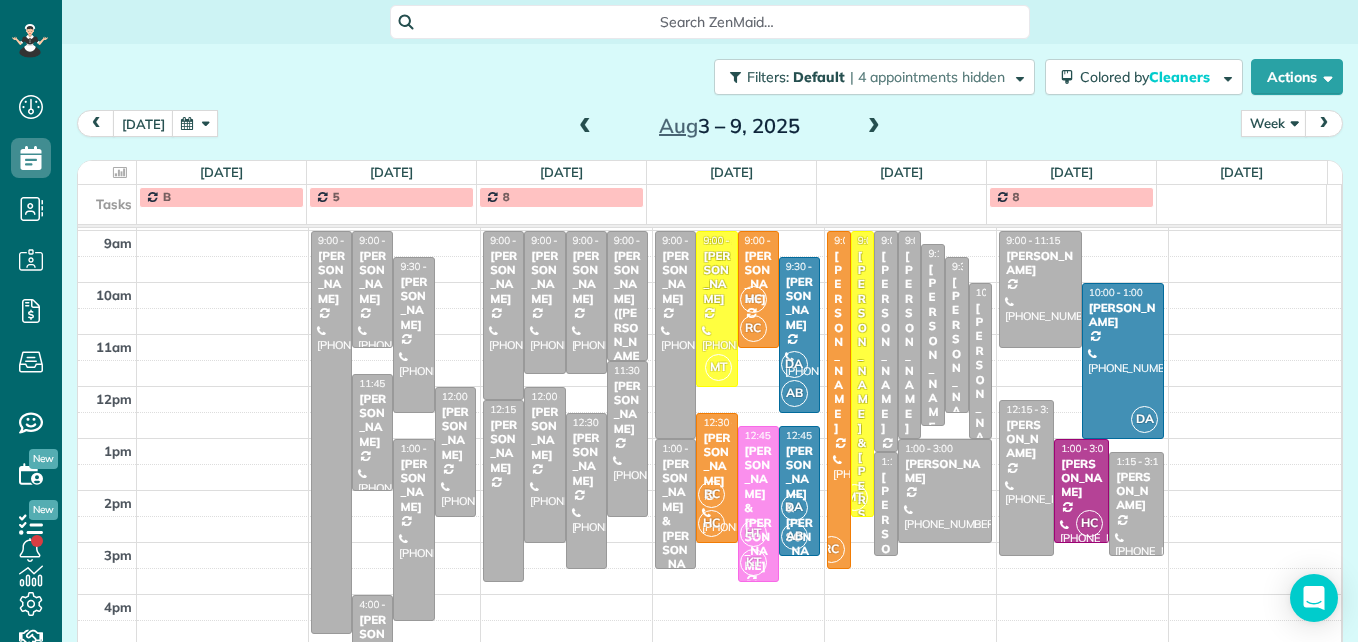 click at bounding box center [874, 127] 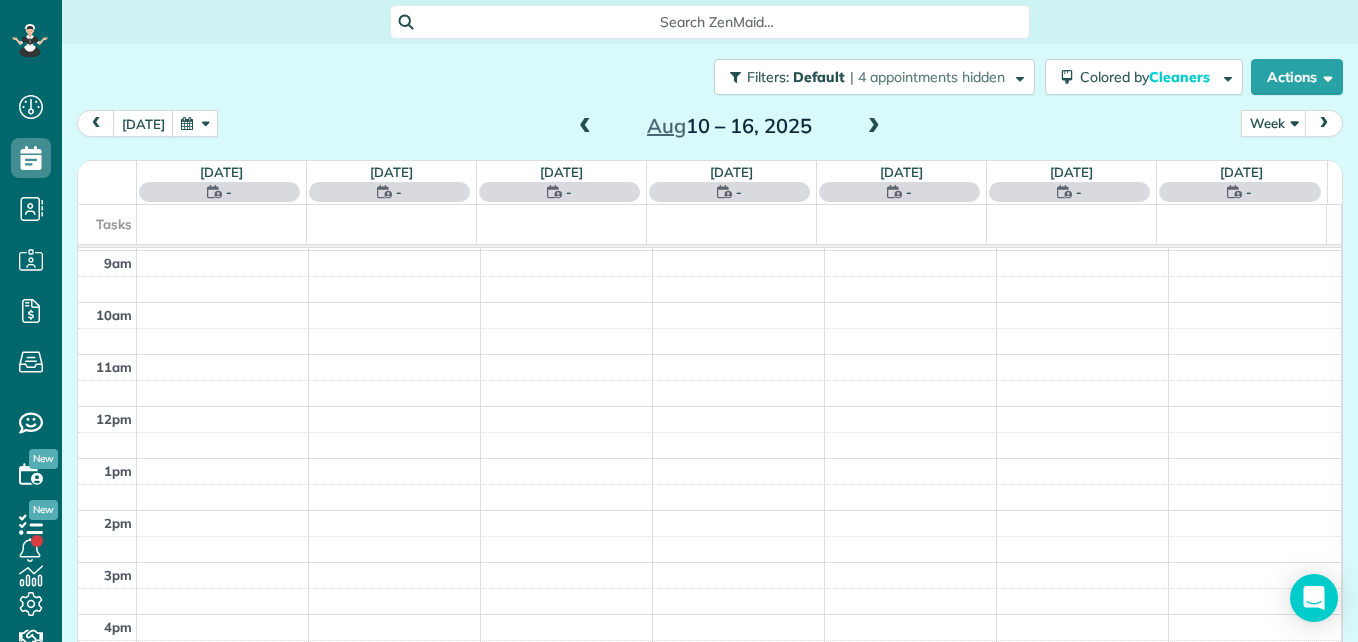 scroll, scrollTop: 209, scrollLeft: 0, axis: vertical 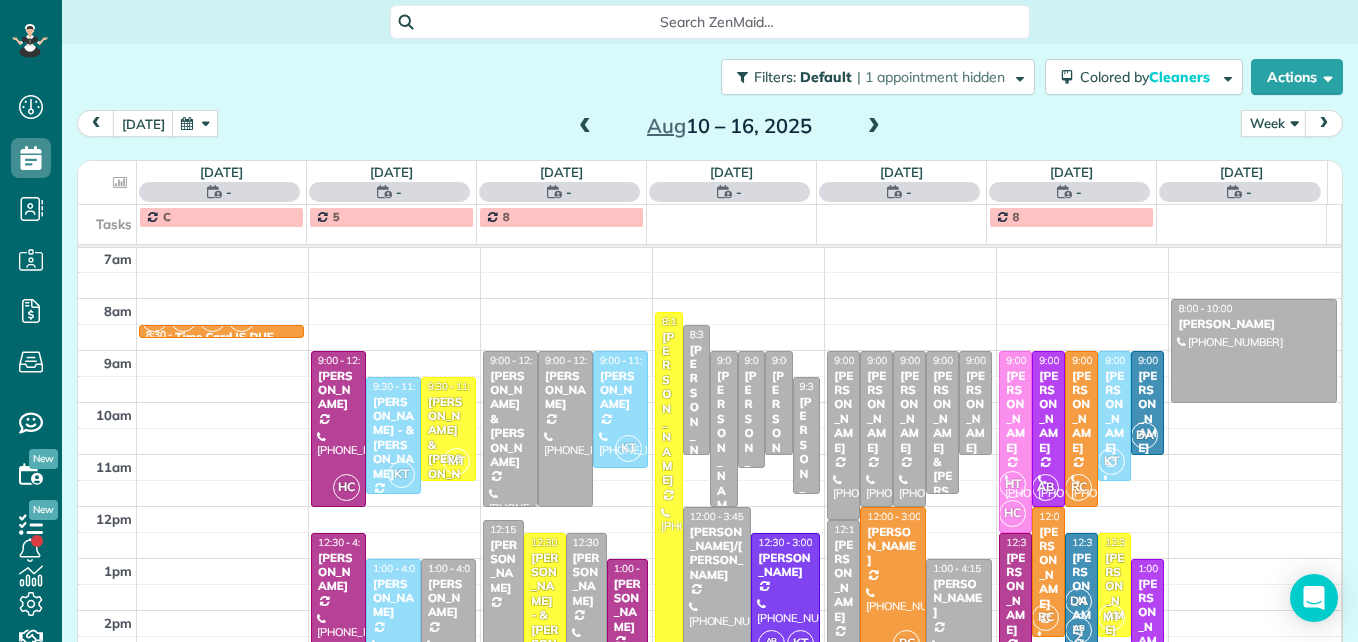 click at bounding box center [874, 127] 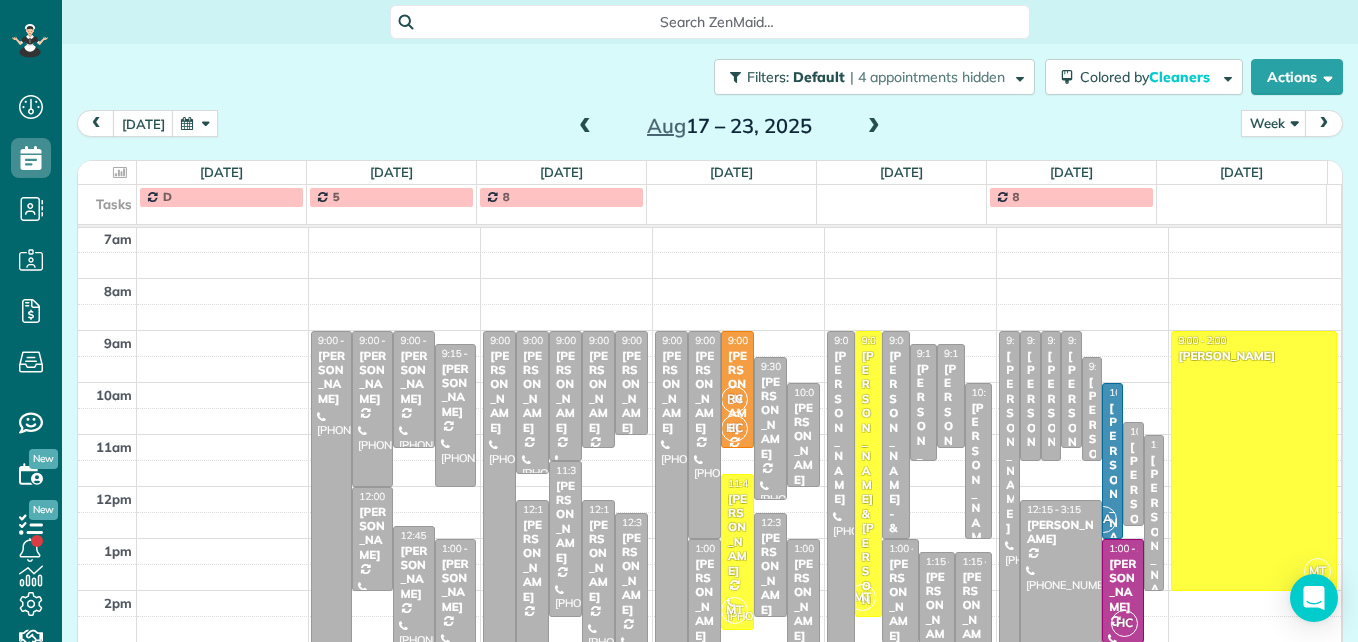 click at bounding box center (874, 127) 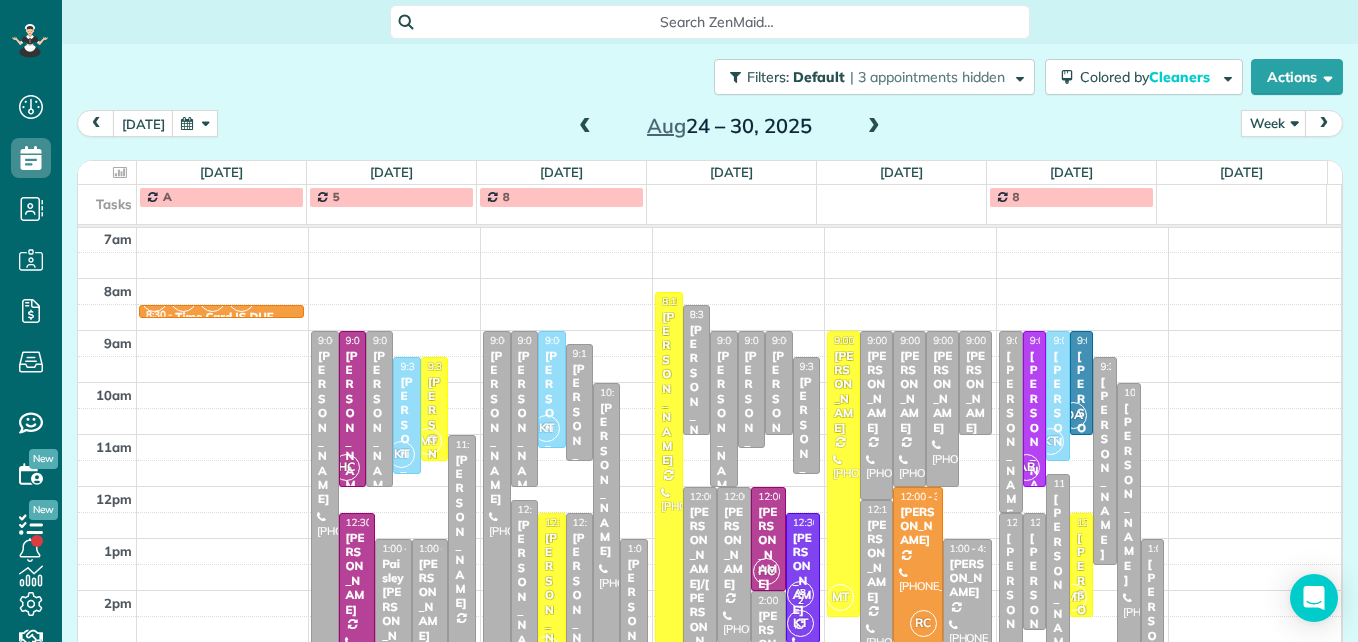 click at bounding box center [874, 127] 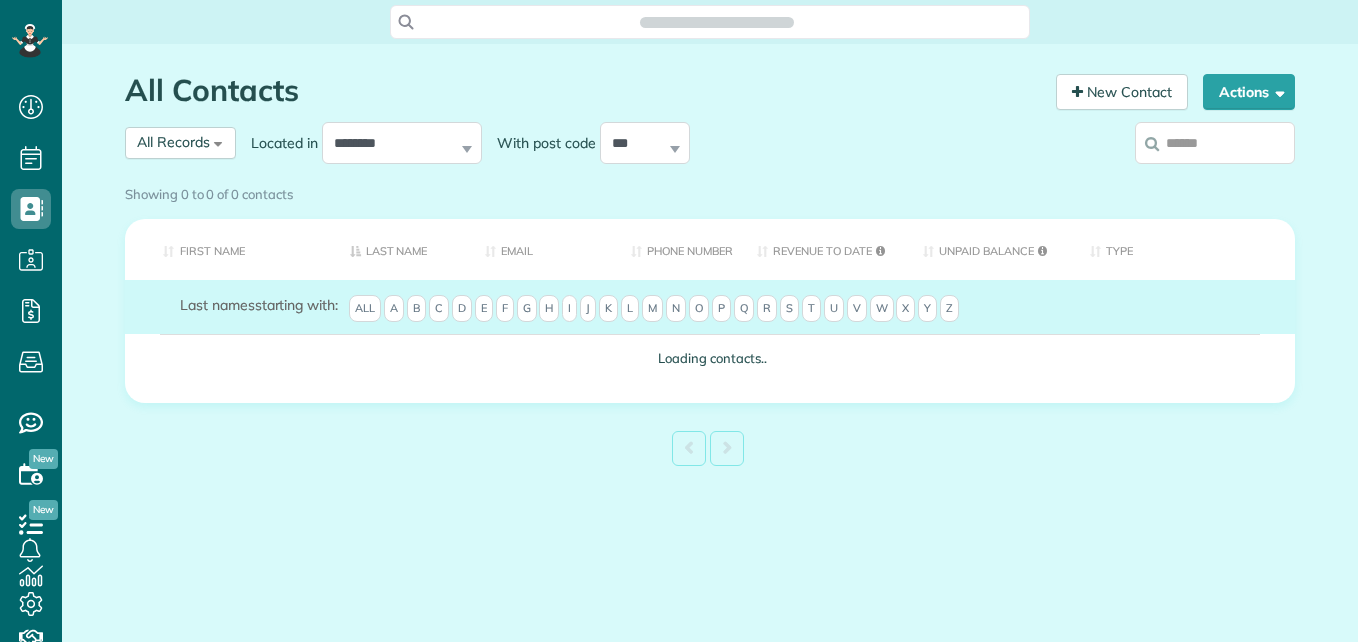 scroll, scrollTop: 0, scrollLeft: 0, axis: both 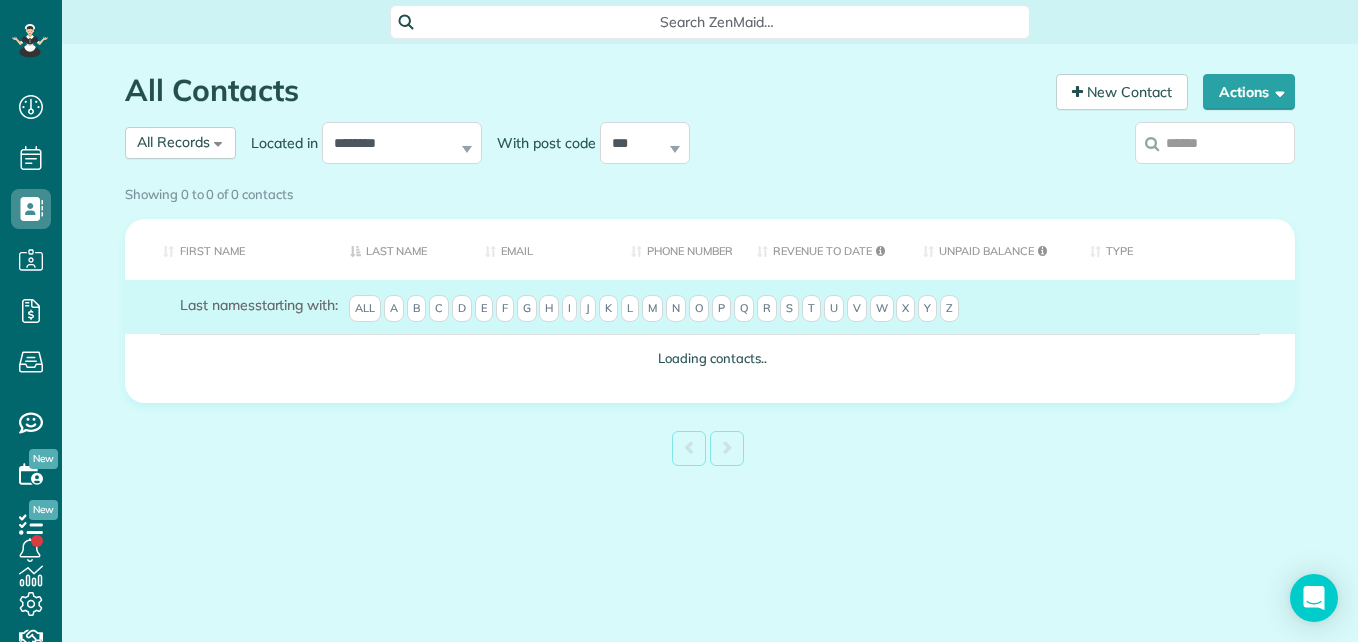 click at bounding box center [1215, 143] 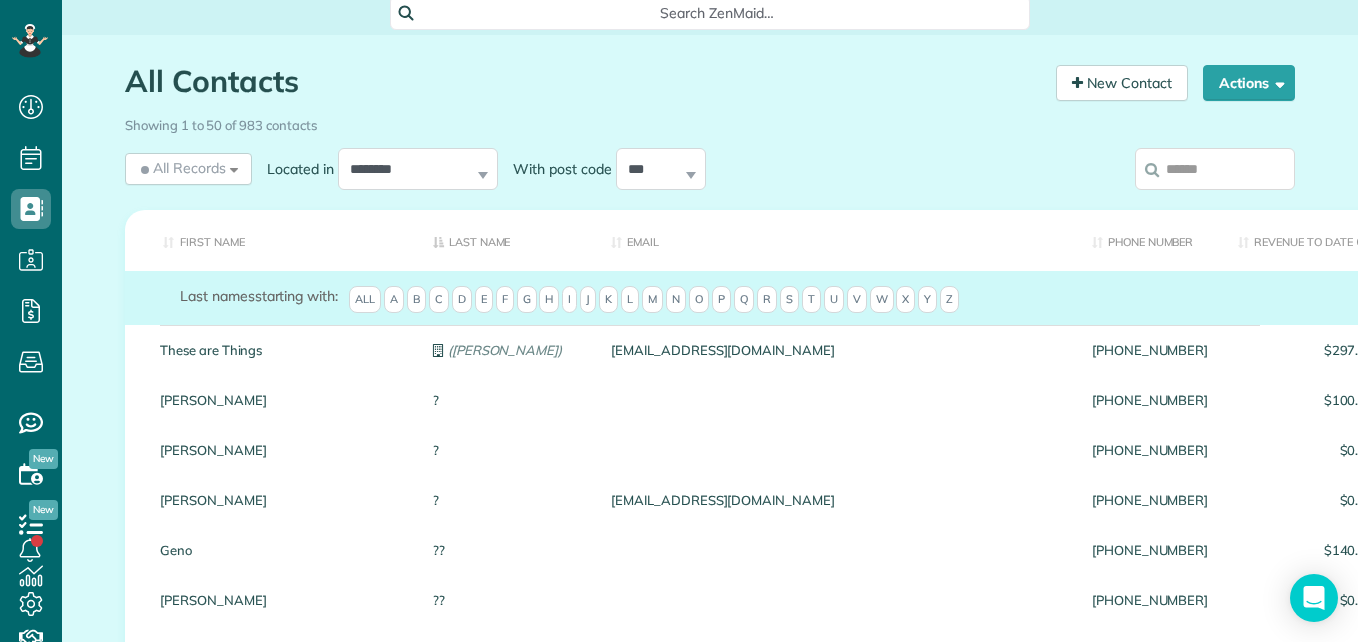 scroll, scrollTop: 0, scrollLeft: 0, axis: both 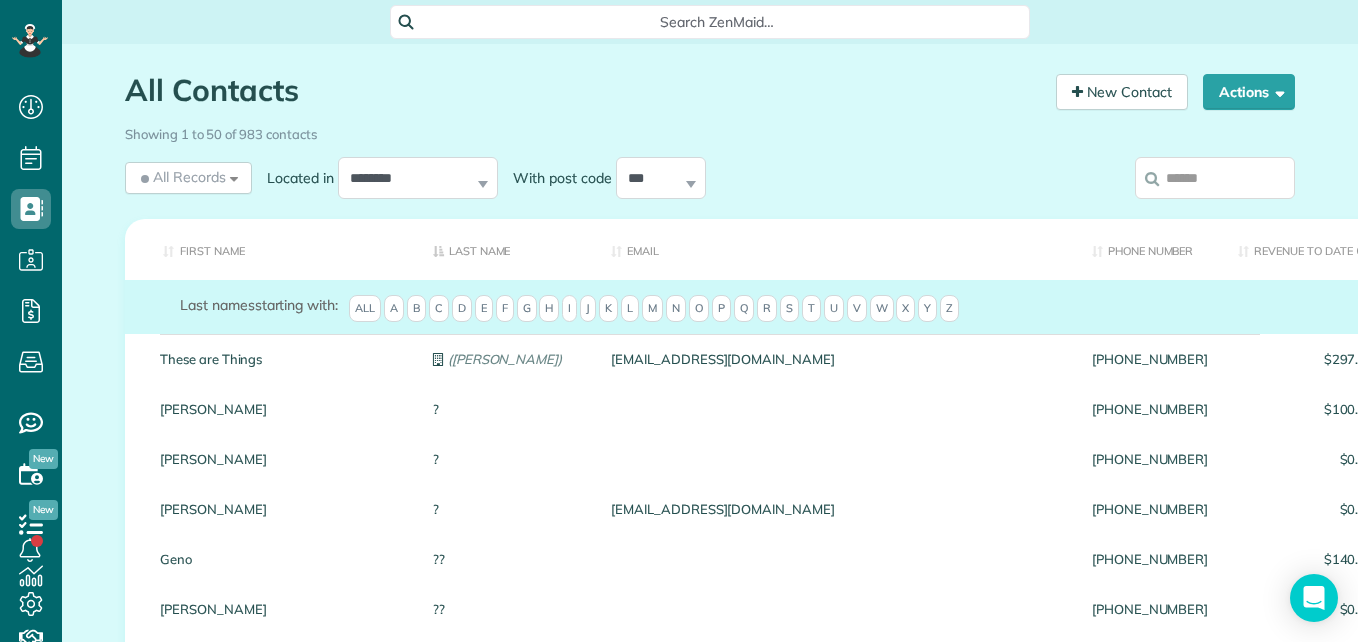 click at bounding box center (1215, 178) 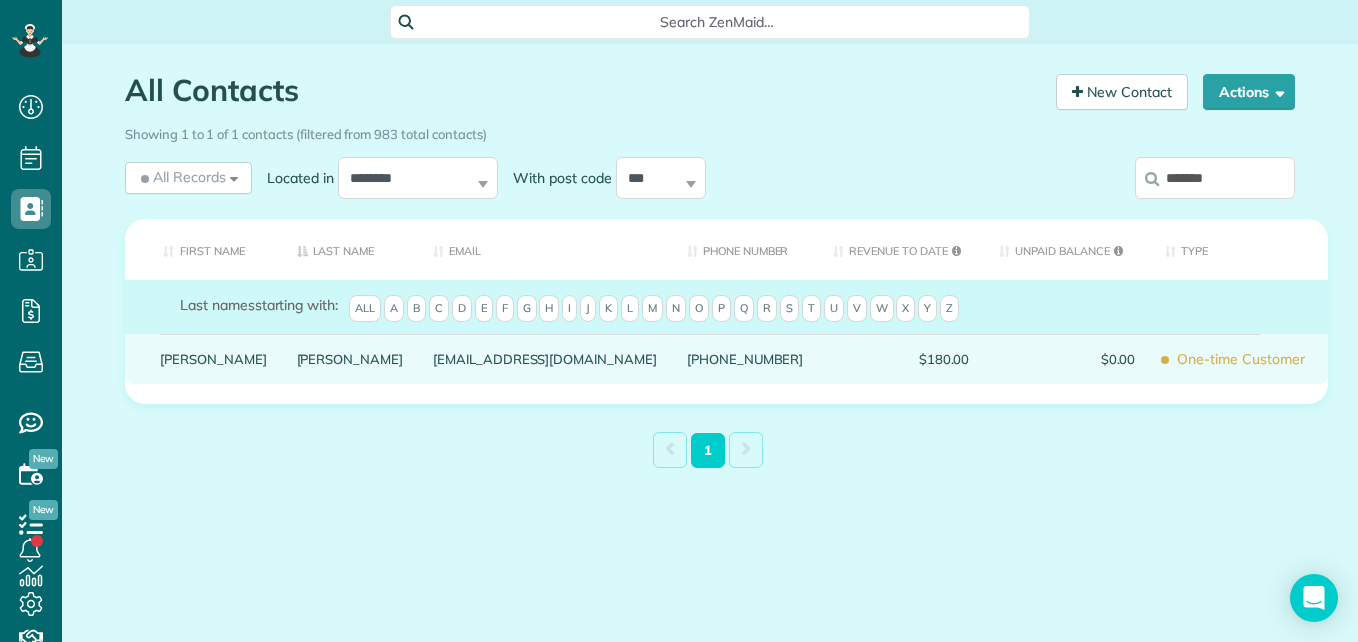 type on "*******" 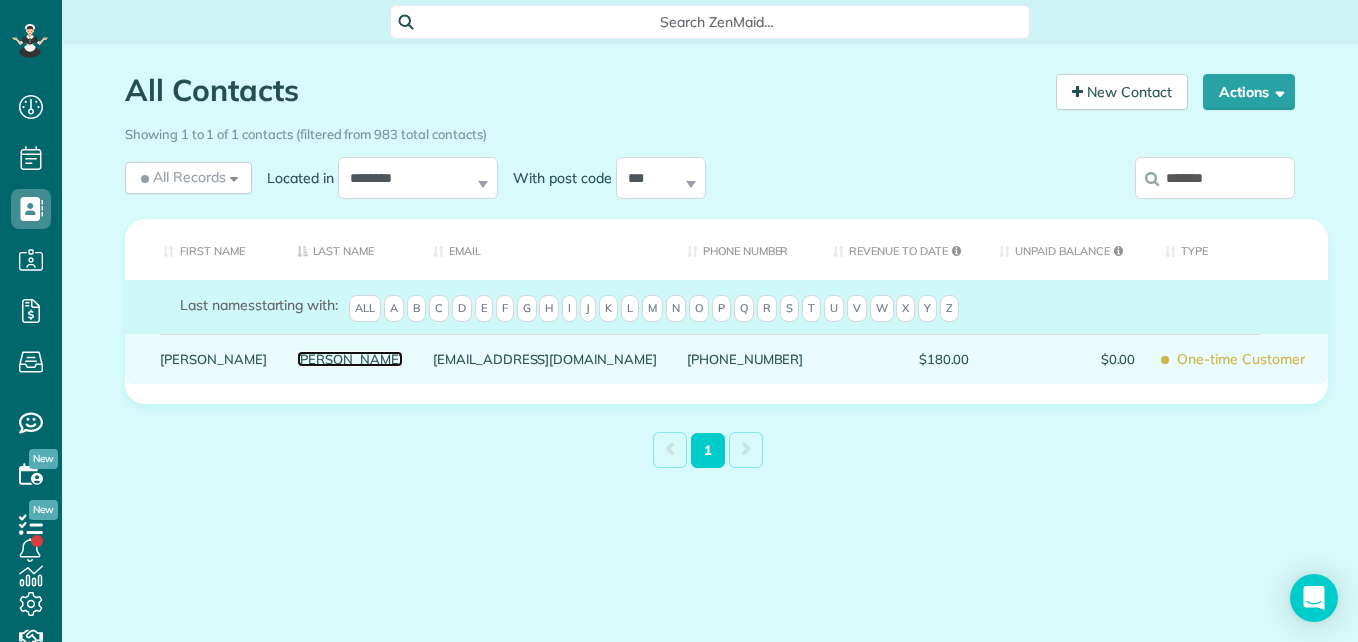 click on "[PERSON_NAME]" at bounding box center (350, 359) 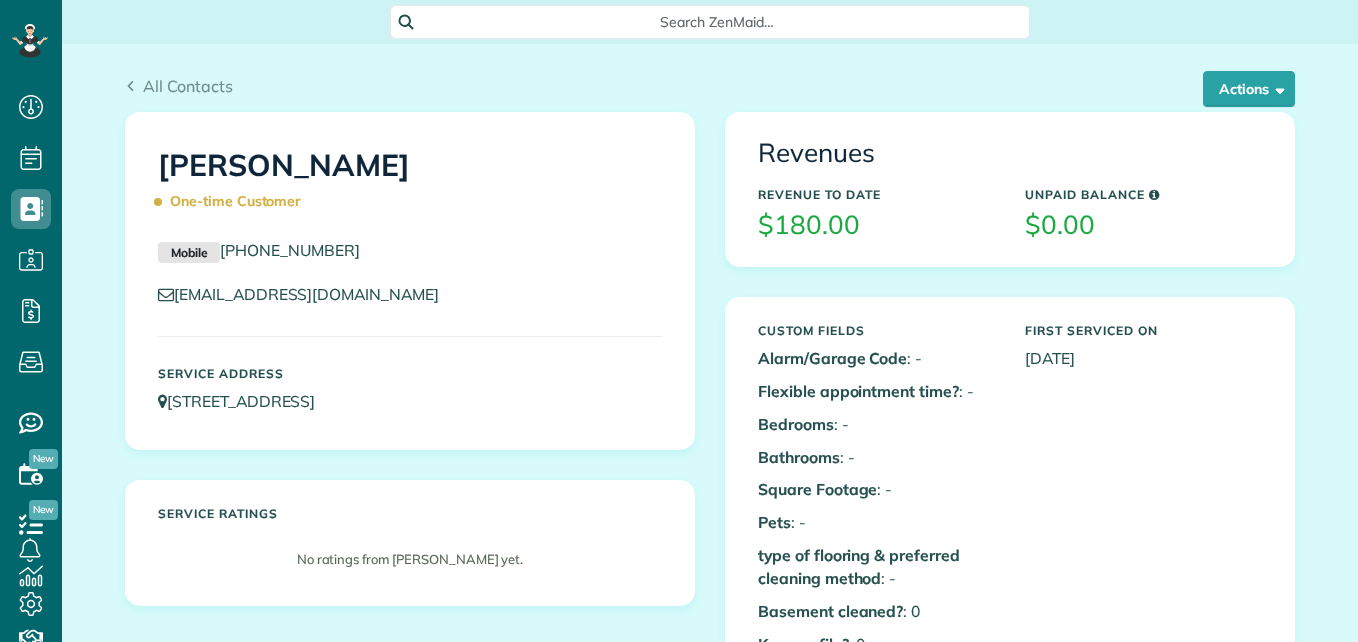 scroll, scrollTop: 0, scrollLeft: 0, axis: both 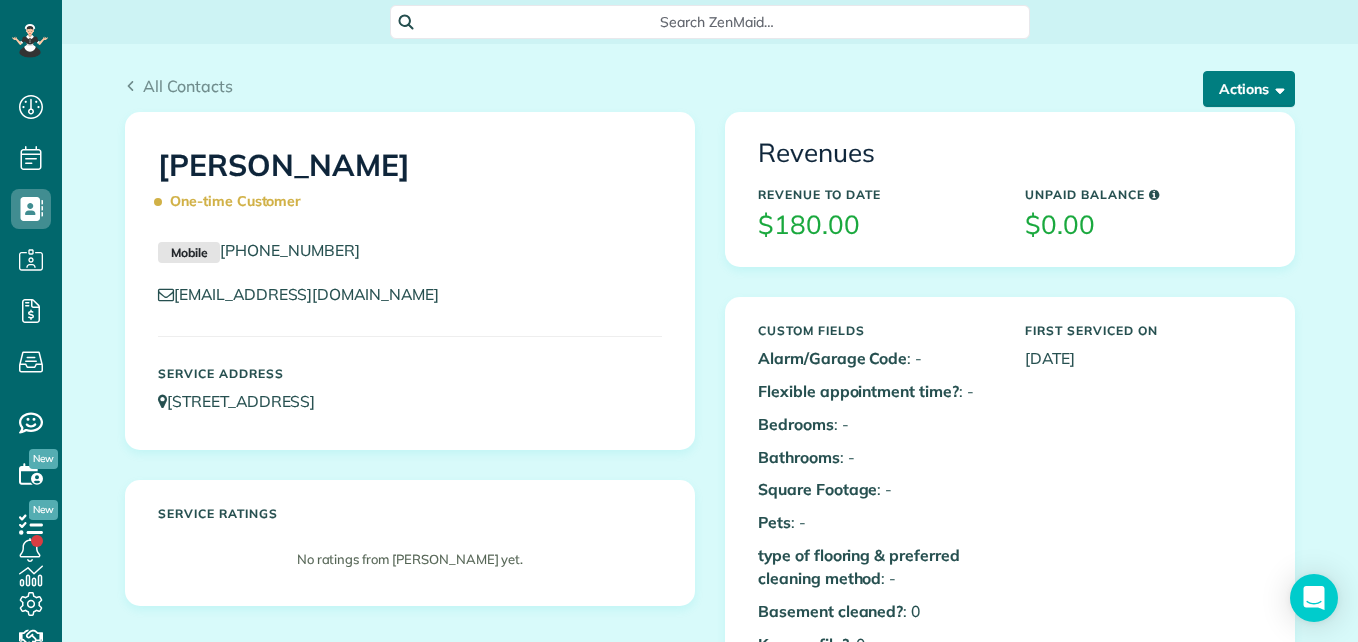 click on "Actions" at bounding box center (1249, 89) 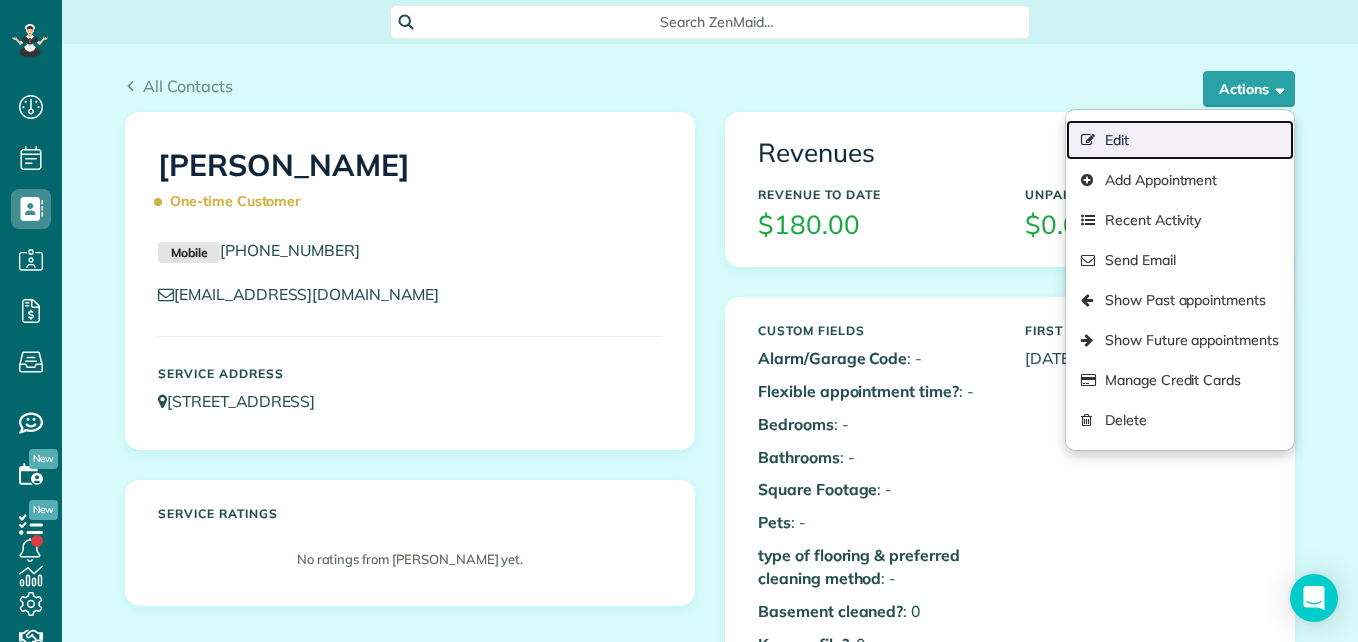click on "Edit" at bounding box center (1180, 140) 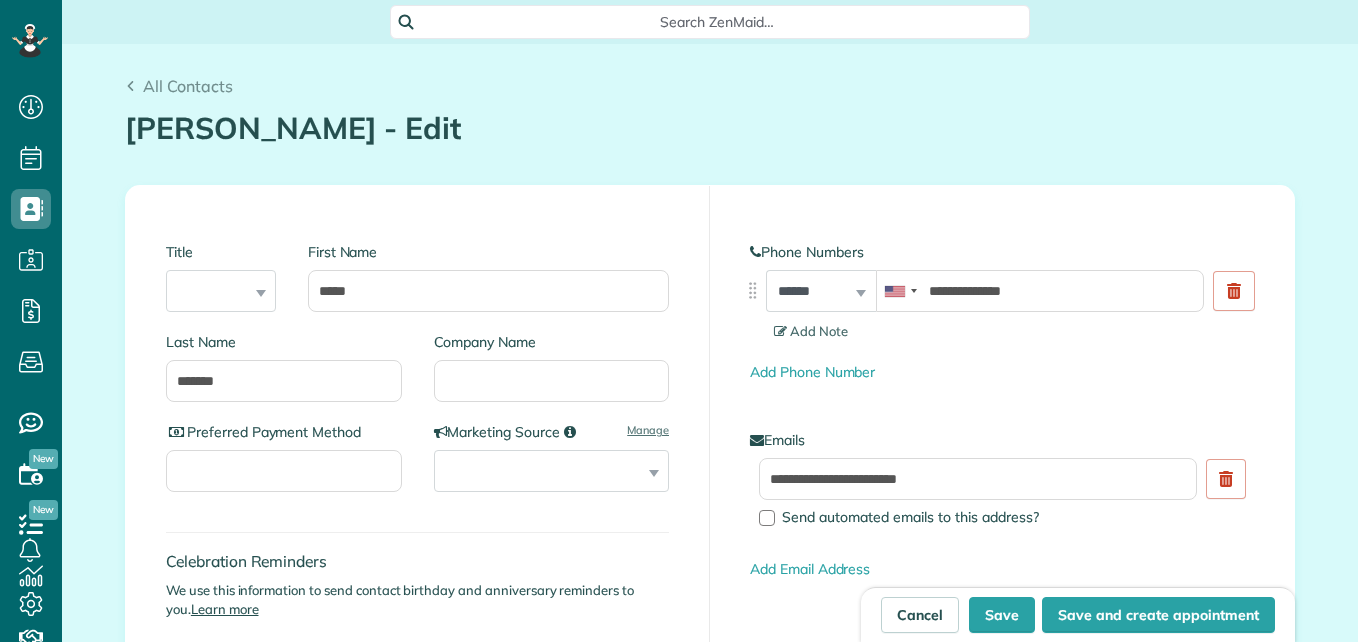 scroll, scrollTop: 0, scrollLeft: 0, axis: both 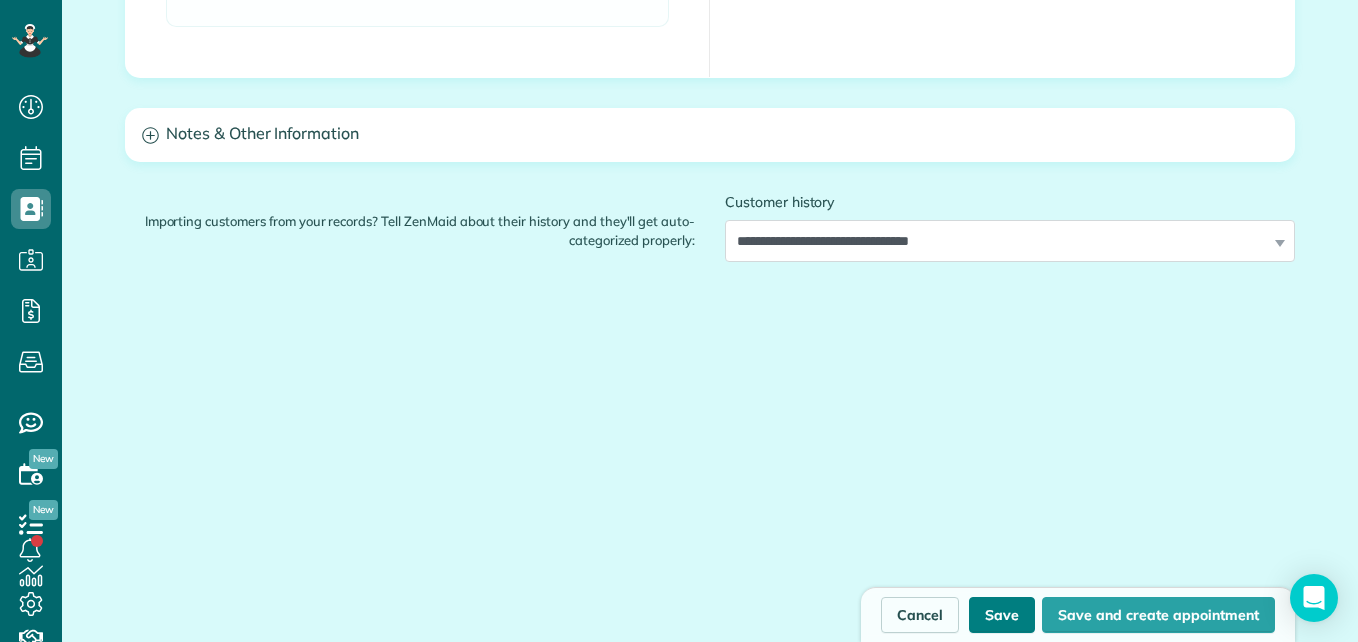 click on "Save" at bounding box center (1002, 615) 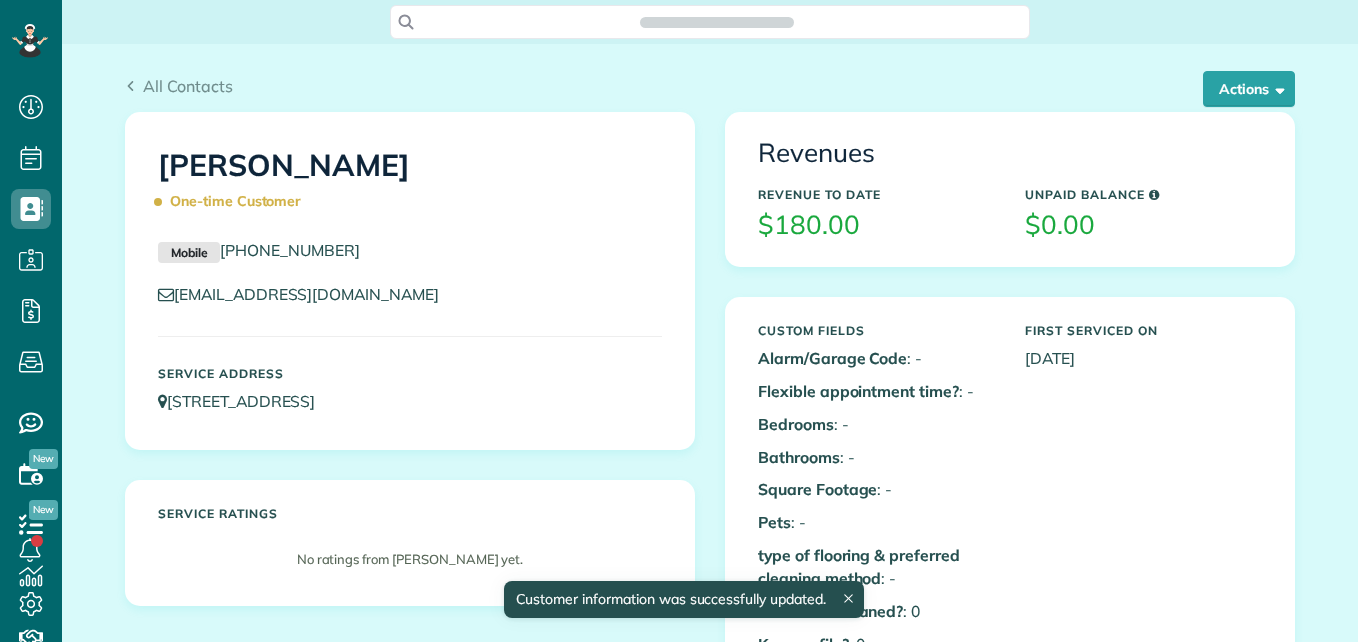 scroll, scrollTop: 0, scrollLeft: 0, axis: both 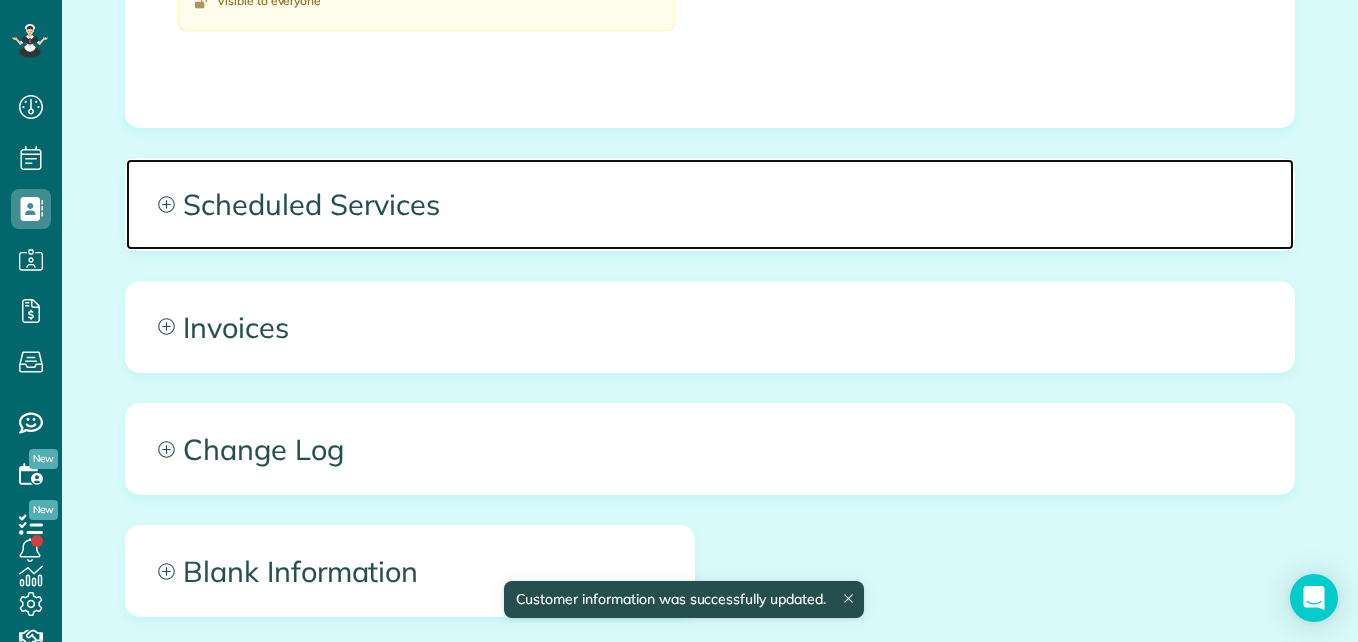click 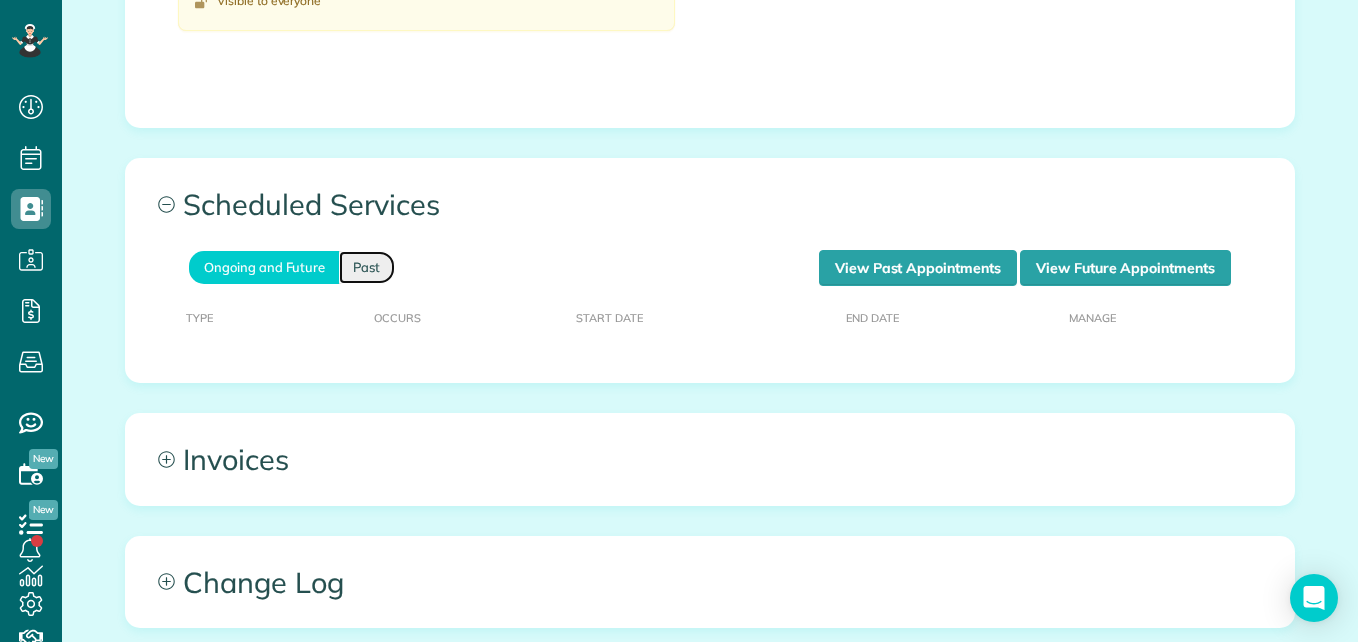 click on "Past" at bounding box center [367, 267] 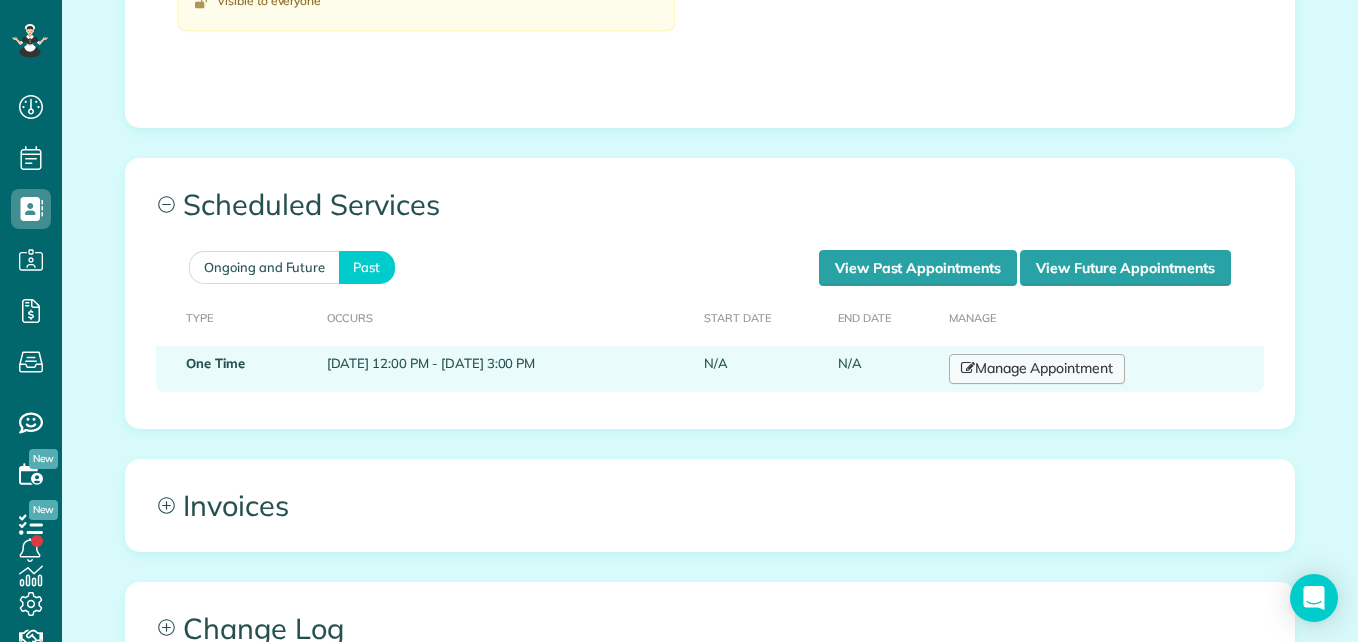 click at bounding box center [968, 368] 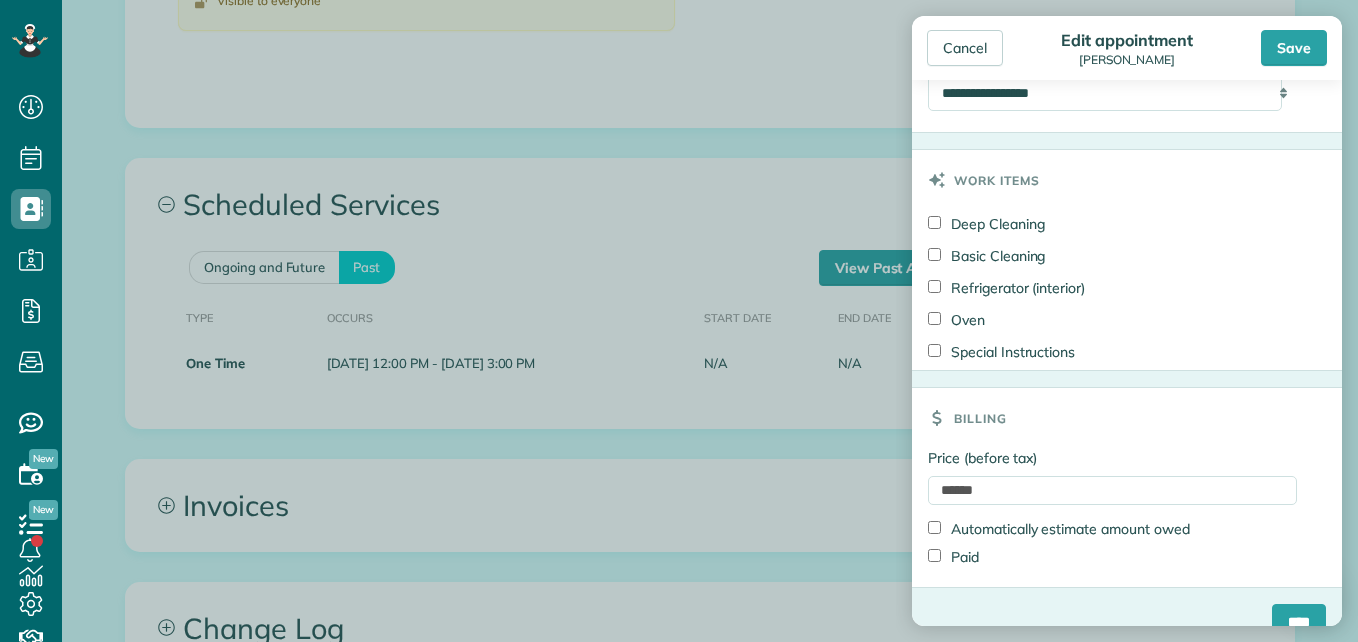 scroll, scrollTop: 1200, scrollLeft: 0, axis: vertical 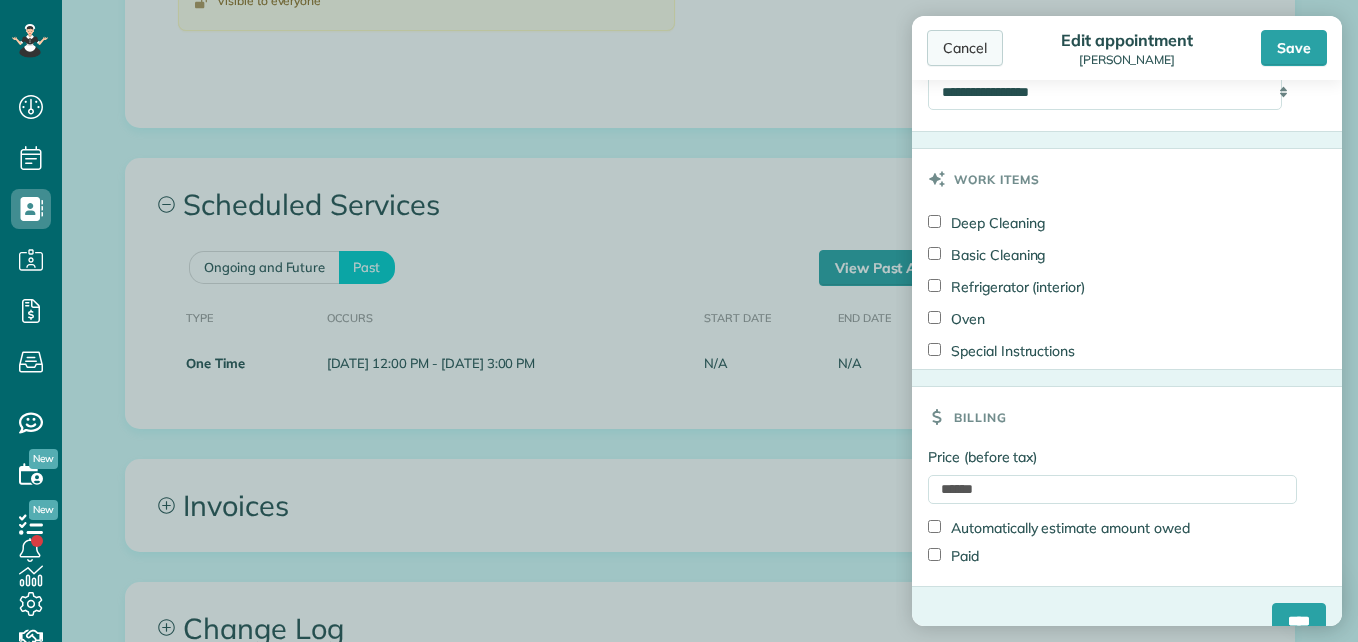 click on "Cancel" at bounding box center [965, 48] 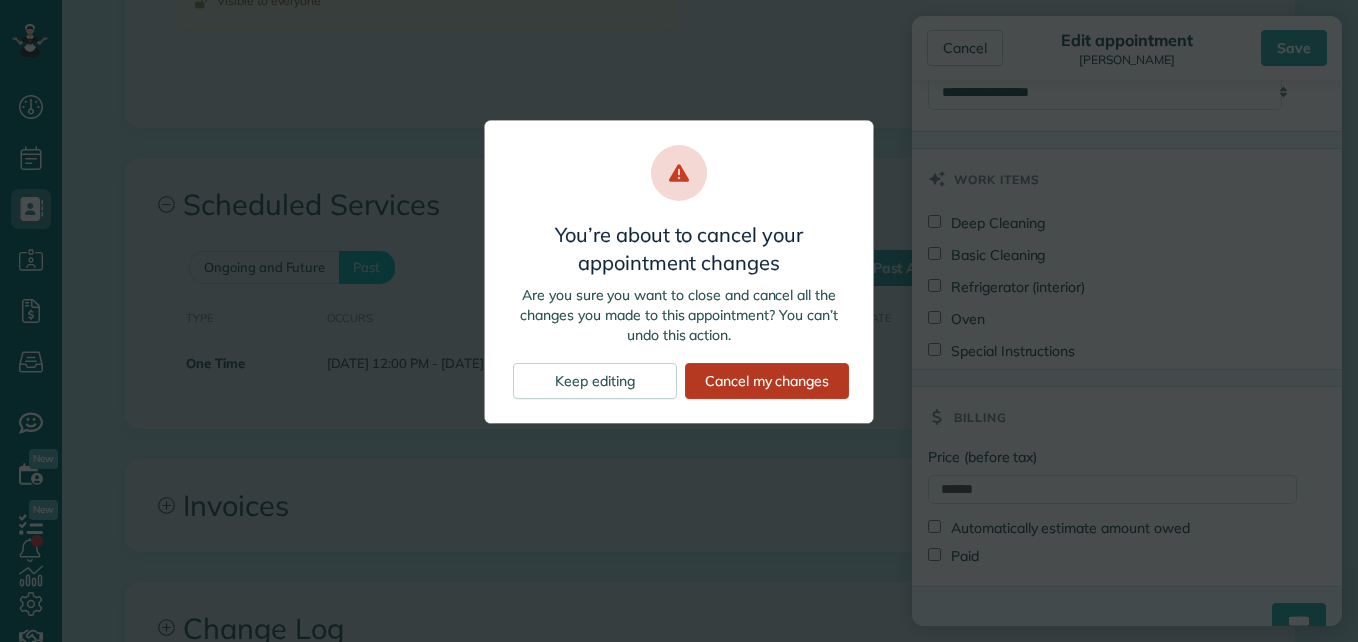 click on "Cancel my changes" at bounding box center [767, 381] 